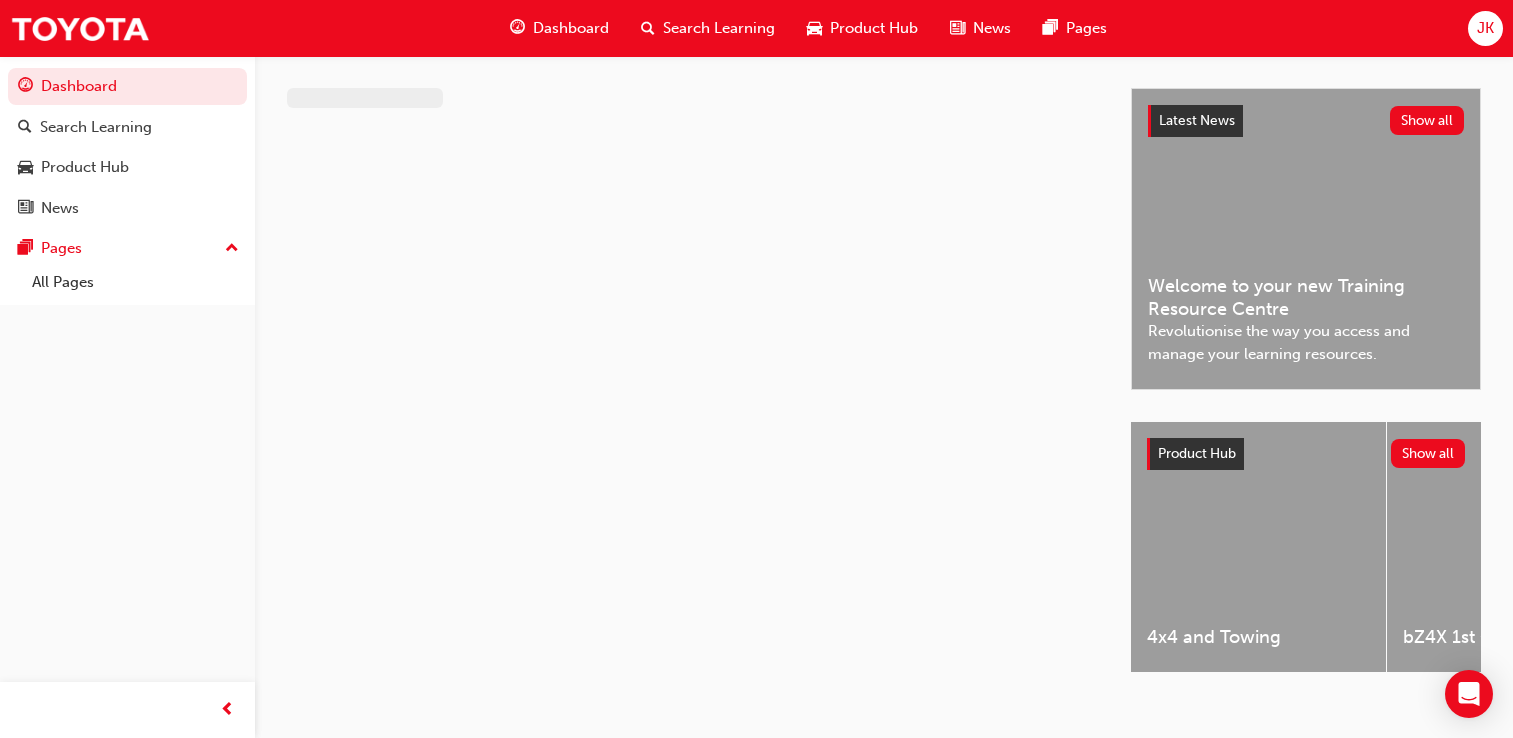 scroll, scrollTop: 0, scrollLeft: 0, axis: both 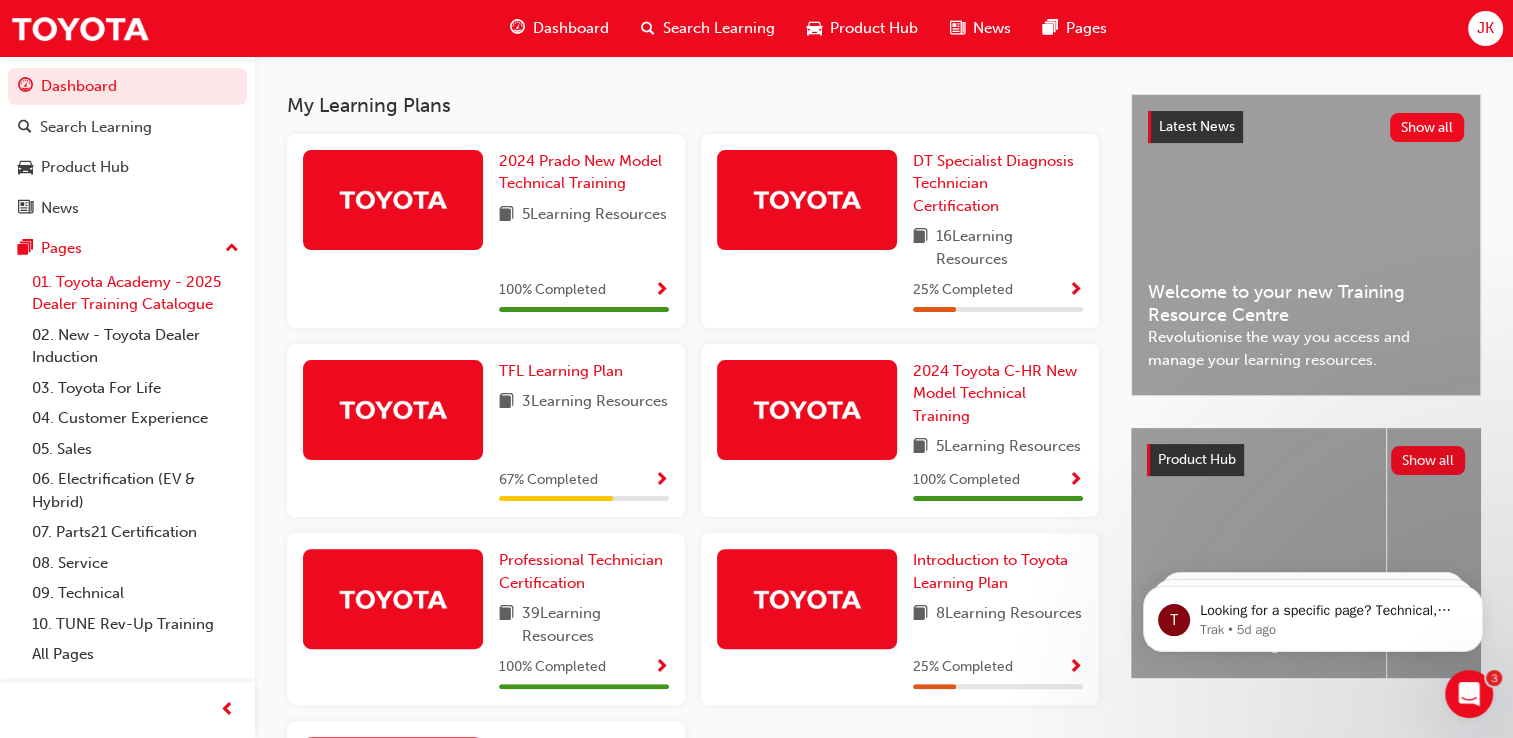 click on "01. Toyota Academy - 2025 Dealer Training Catalogue" at bounding box center [135, 293] 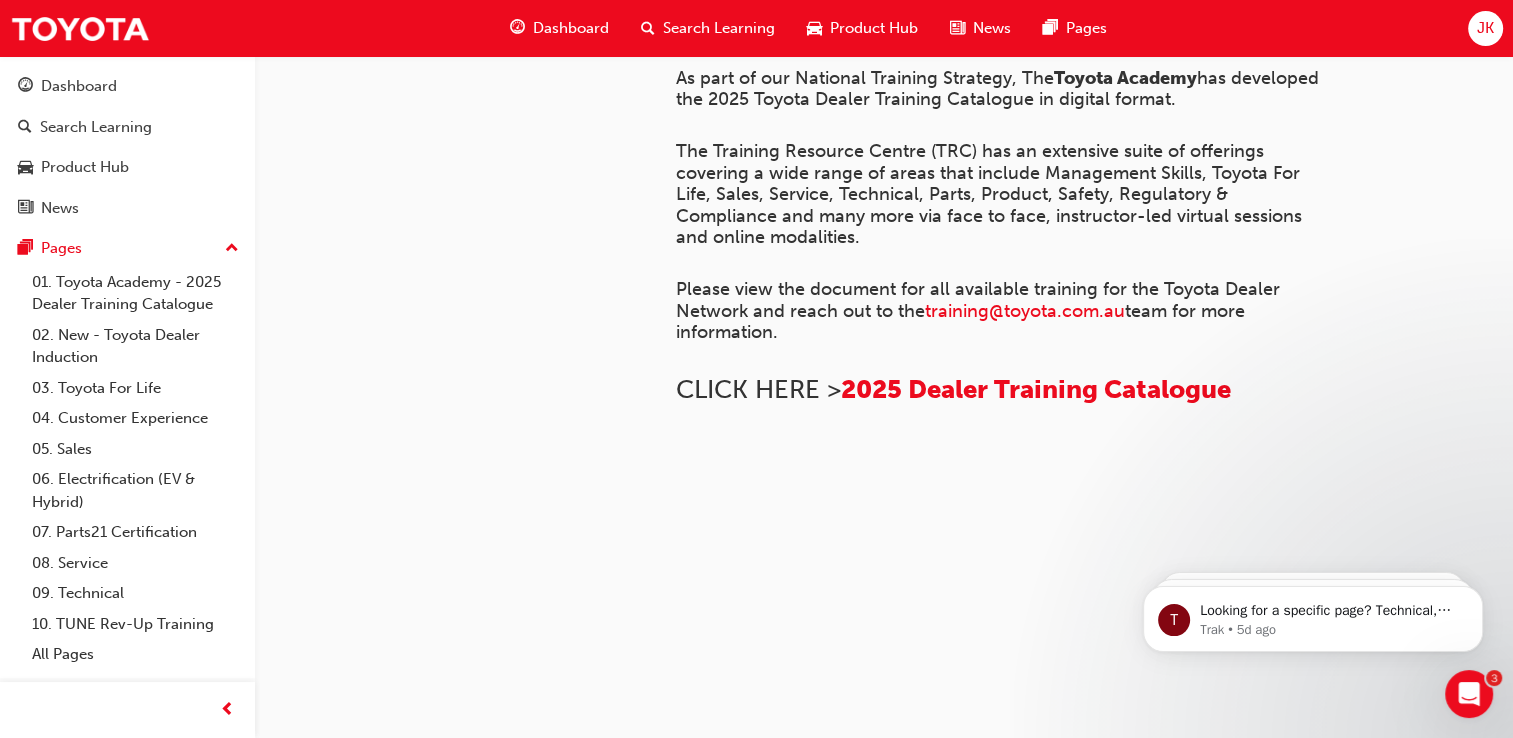 scroll, scrollTop: 0, scrollLeft: 0, axis: both 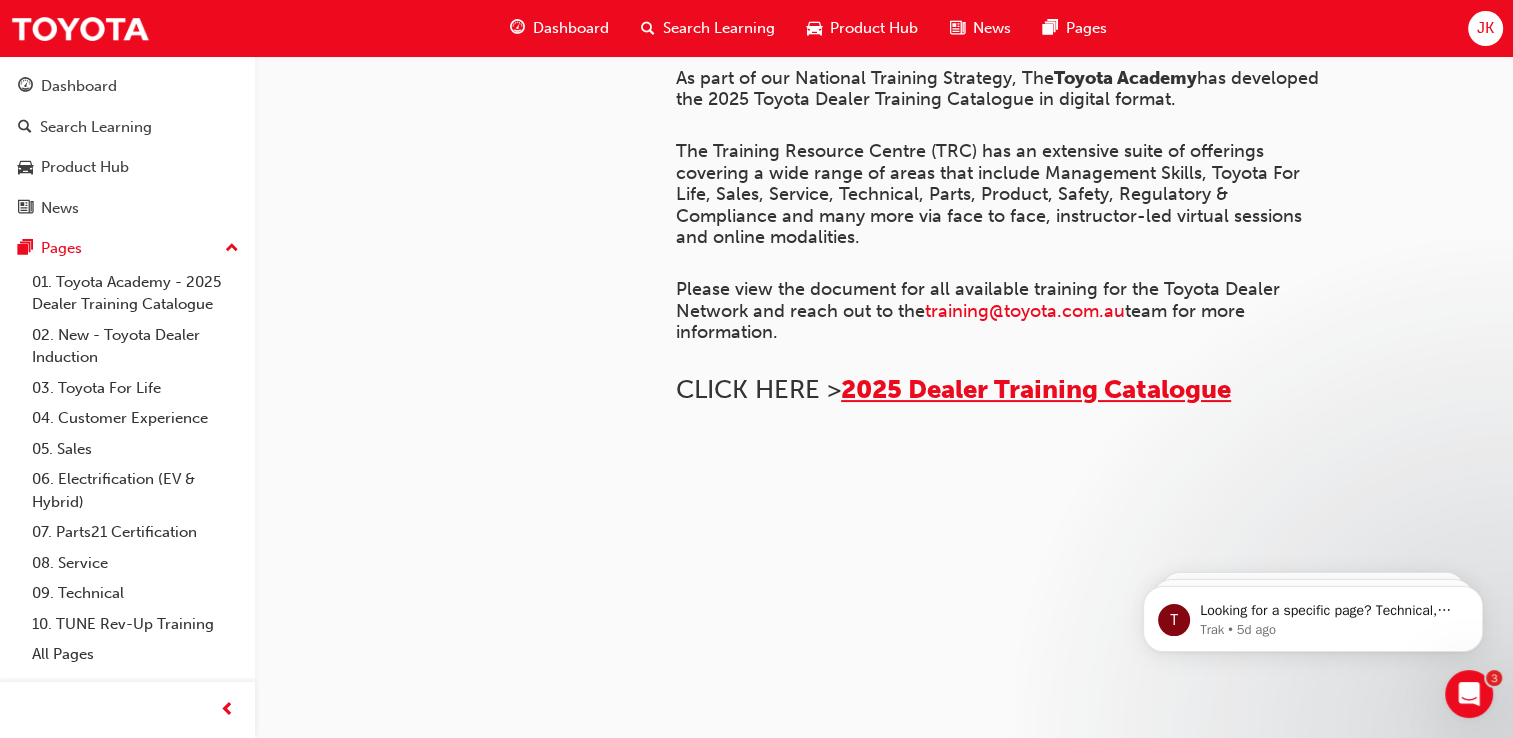 click on "2025 Dealer Training Catalogue" at bounding box center (1036, 389) 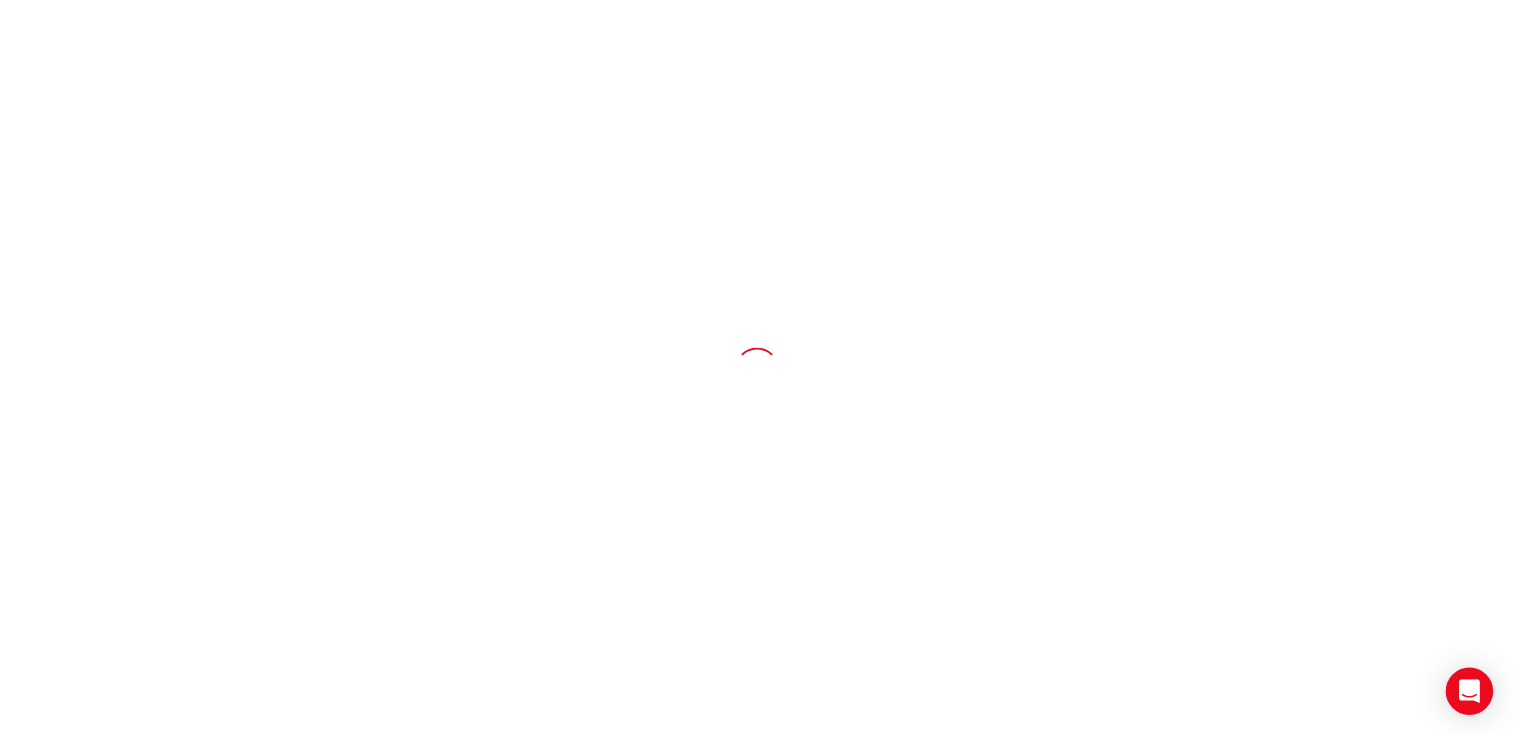 scroll, scrollTop: 0, scrollLeft: 0, axis: both 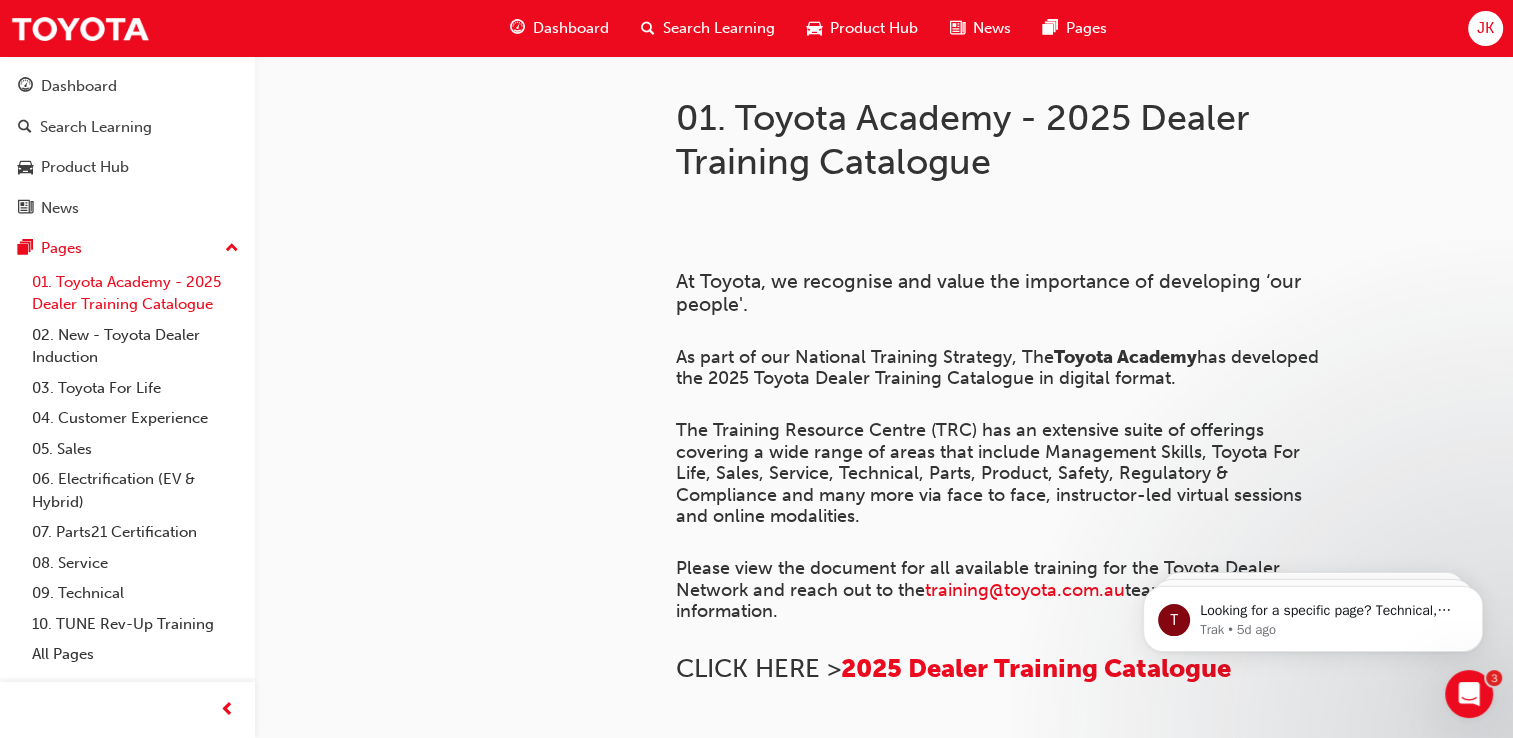 click on "01. Toyota Academy - 2025 Dealer Training Catalogue" at bounding box center (135, 293) 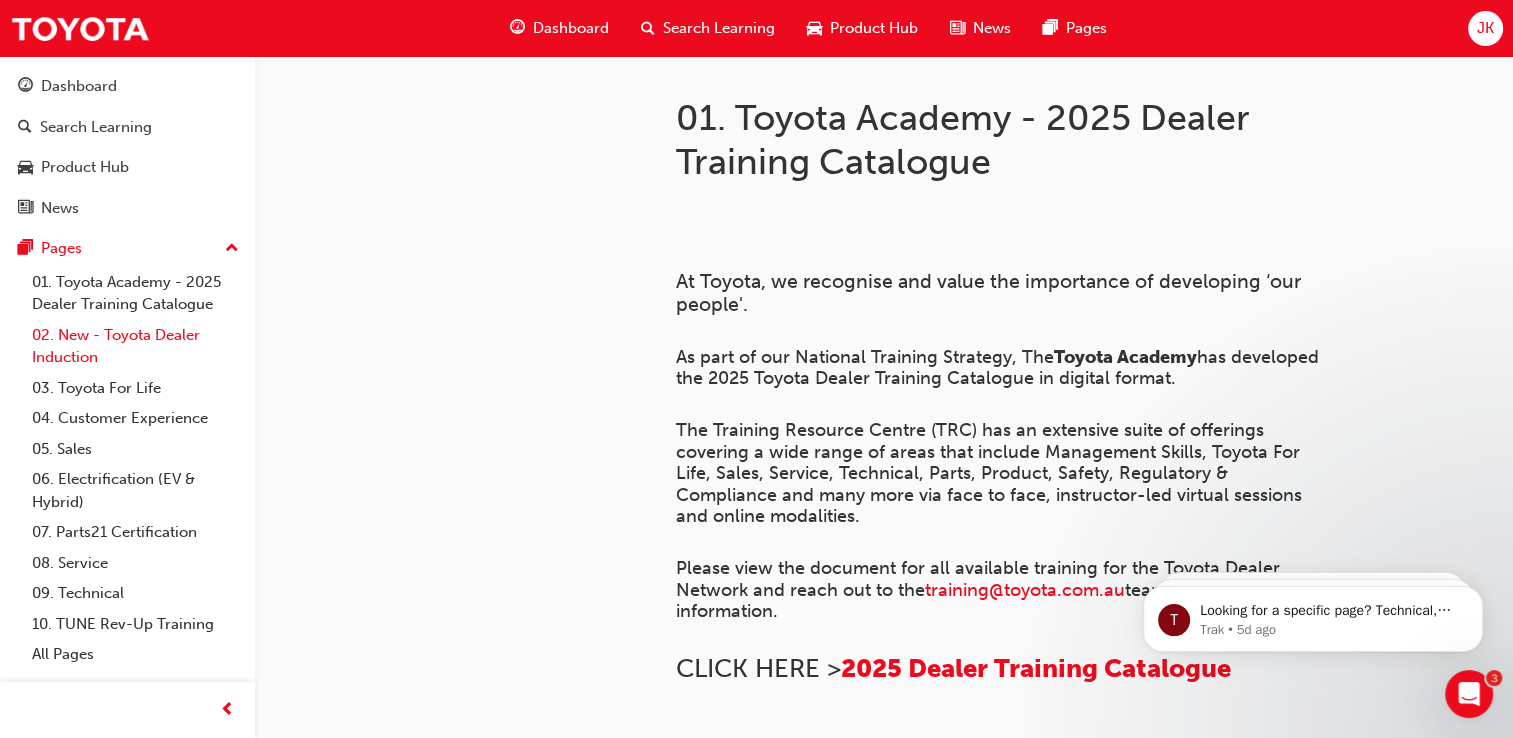 click on "02. New - Toyota Dealer Induction" at bounding box center [135, 346] 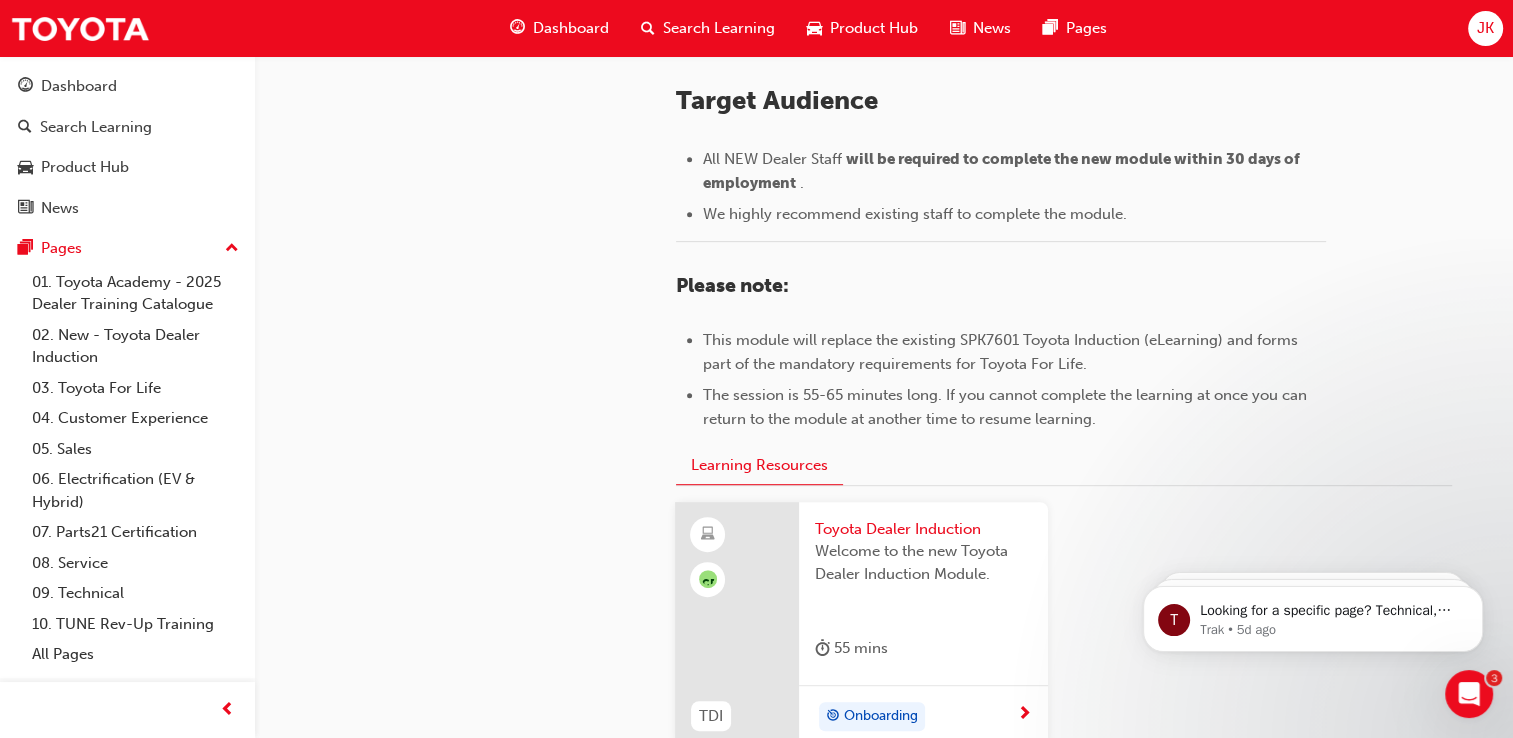 scroll, scrollTop: 1052, scrollLeft: 0, axis: vertical 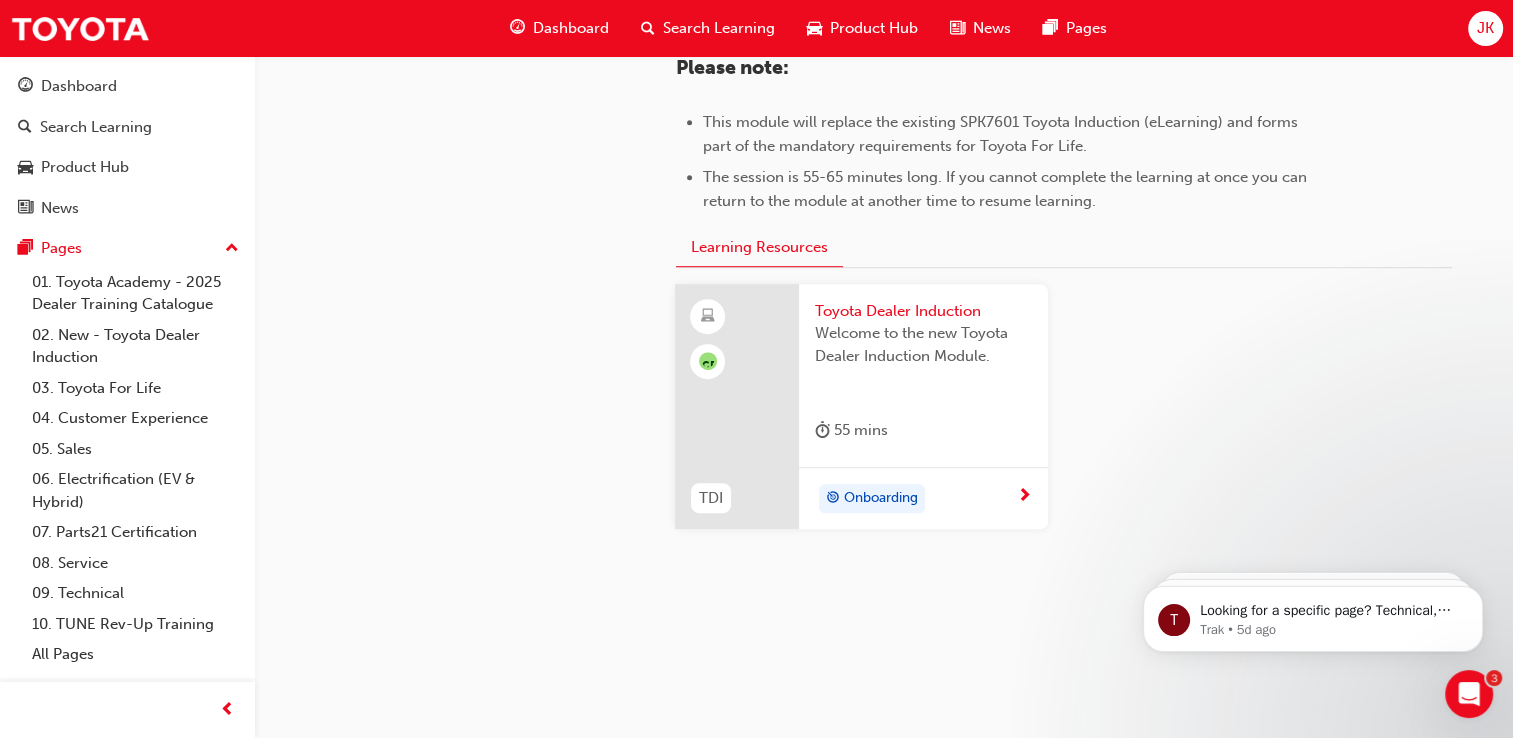 click on "Onboarding" at bounding box center (923, 498) 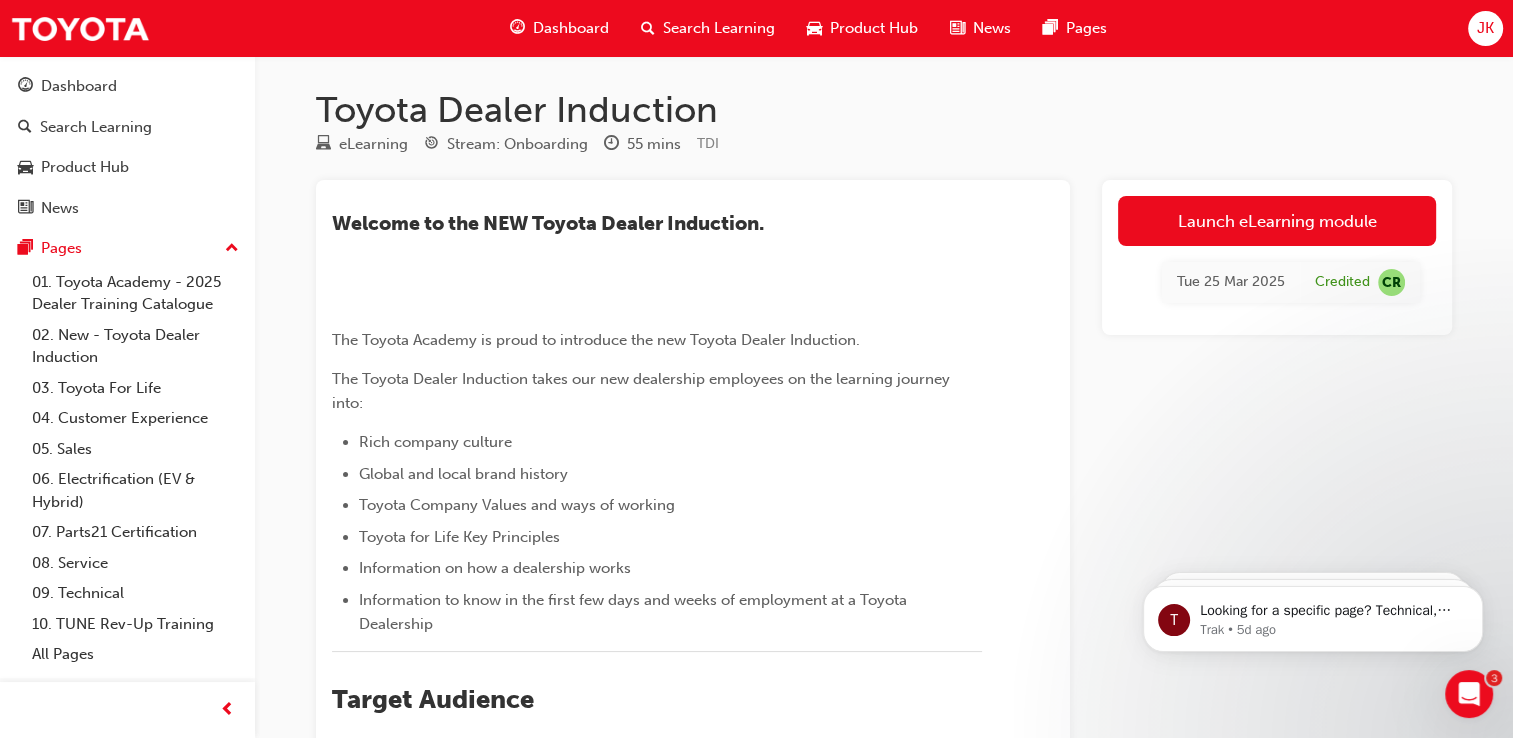 click on "Dashboard" at bounding box center [571, 28] 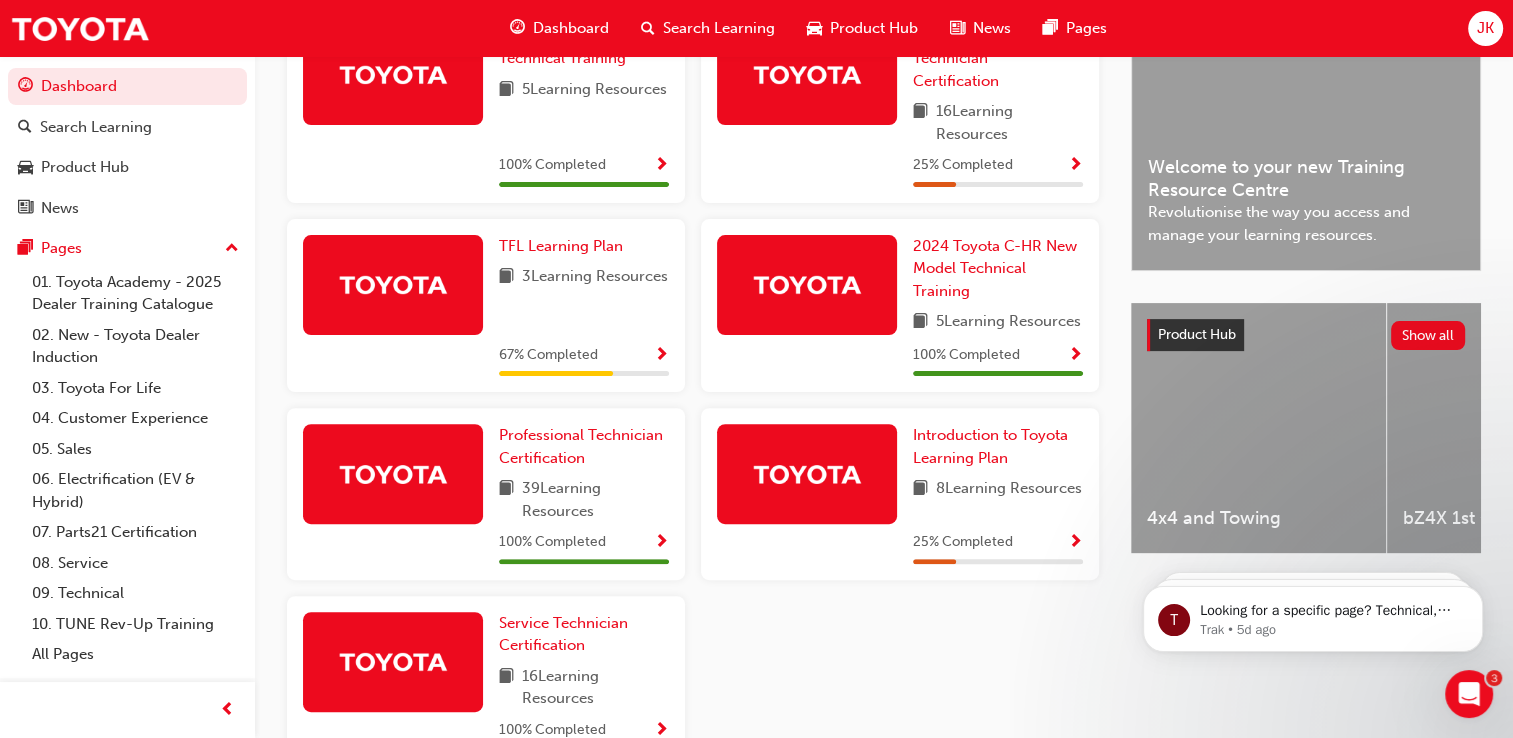 scroll, scrollTop: 515, scrollLeft: 0, axis: vertical 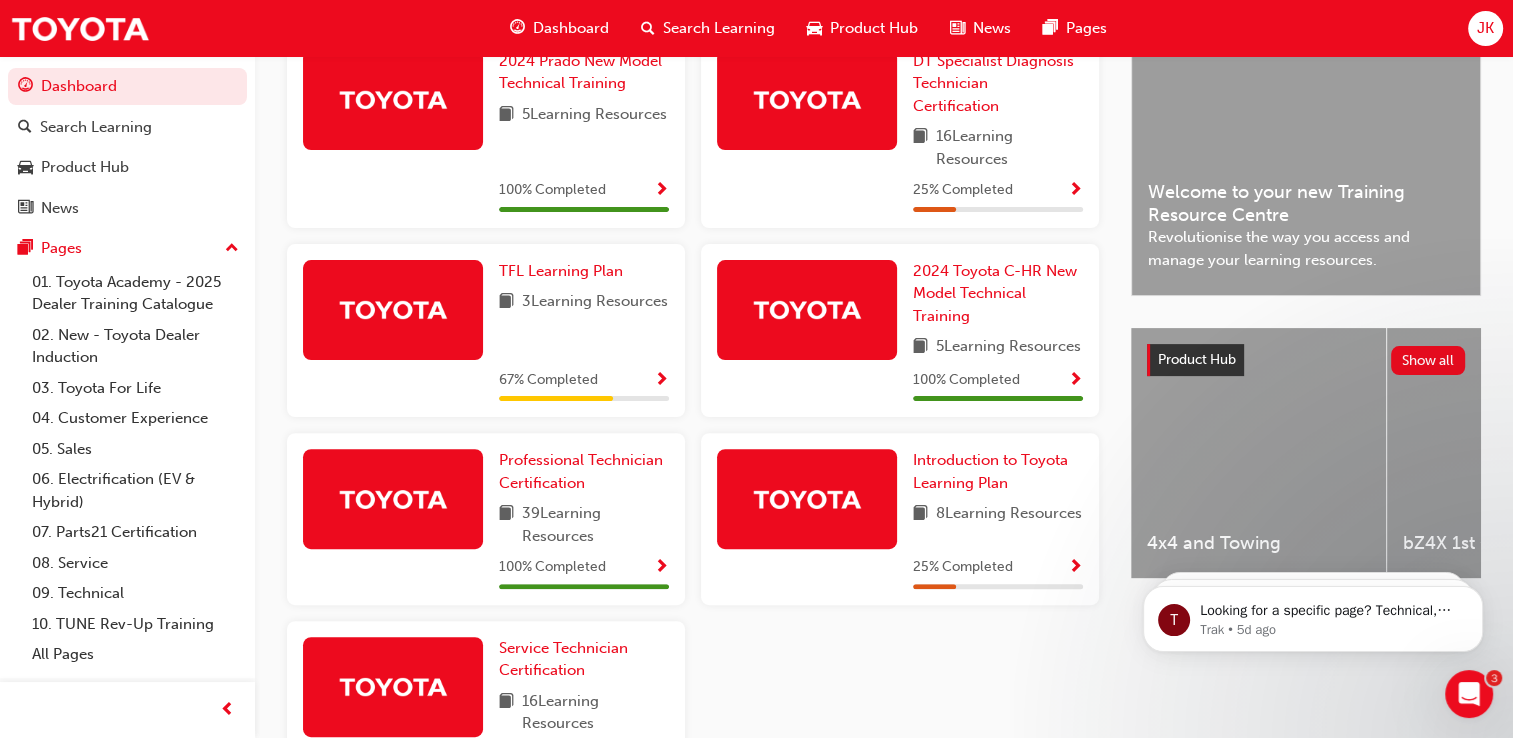 click at bounding box center (661, 381) 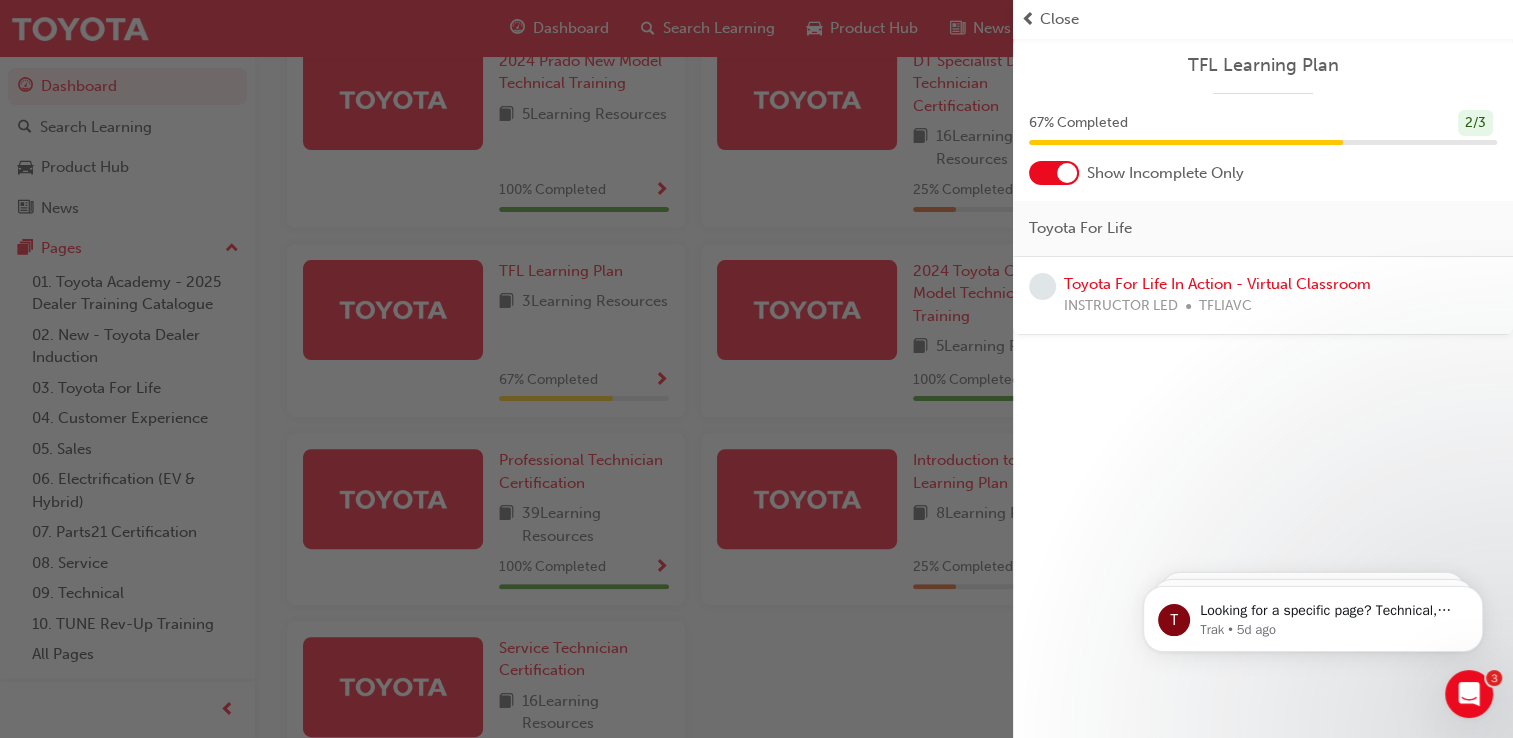 click at bounding box center (506, 369) 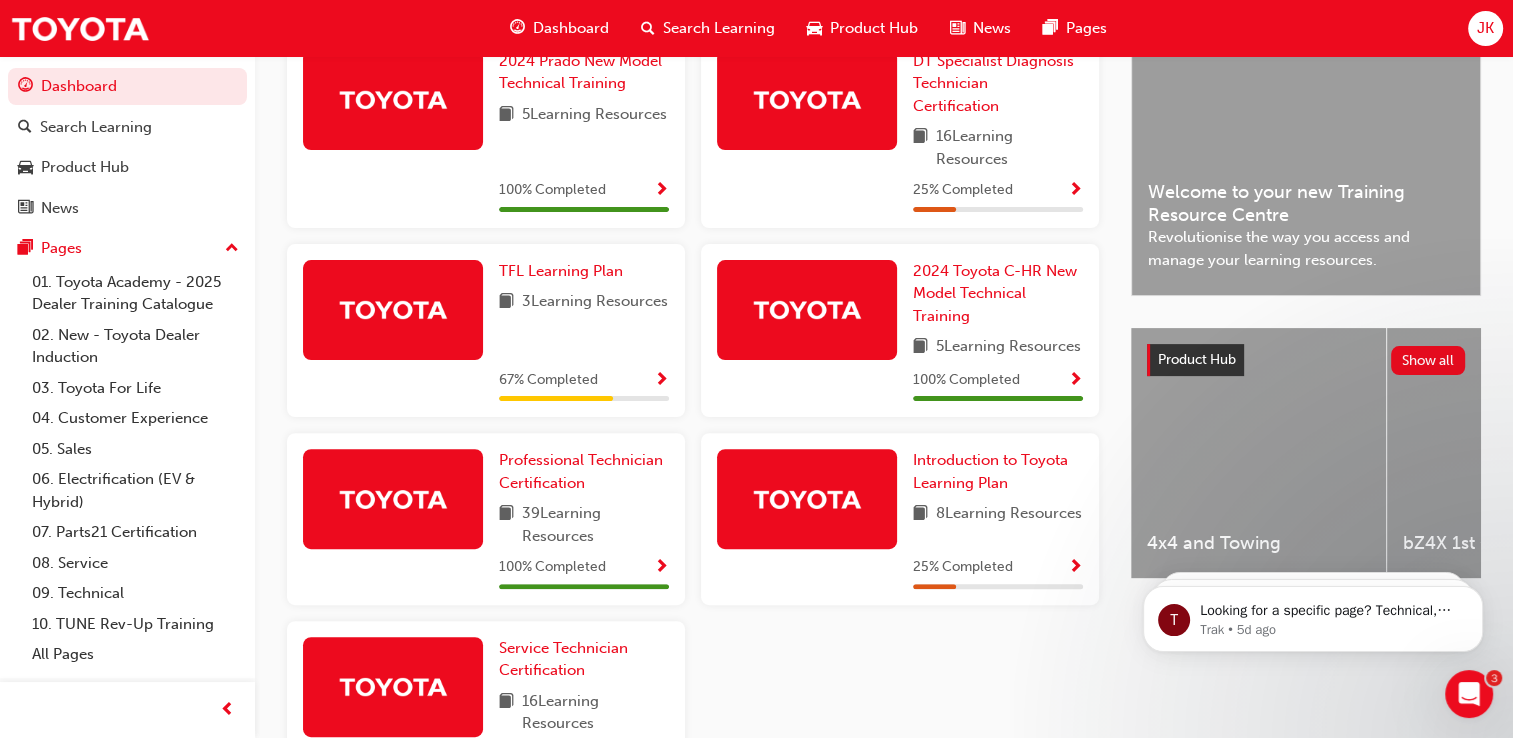 click at bounding box center [1075, 568] 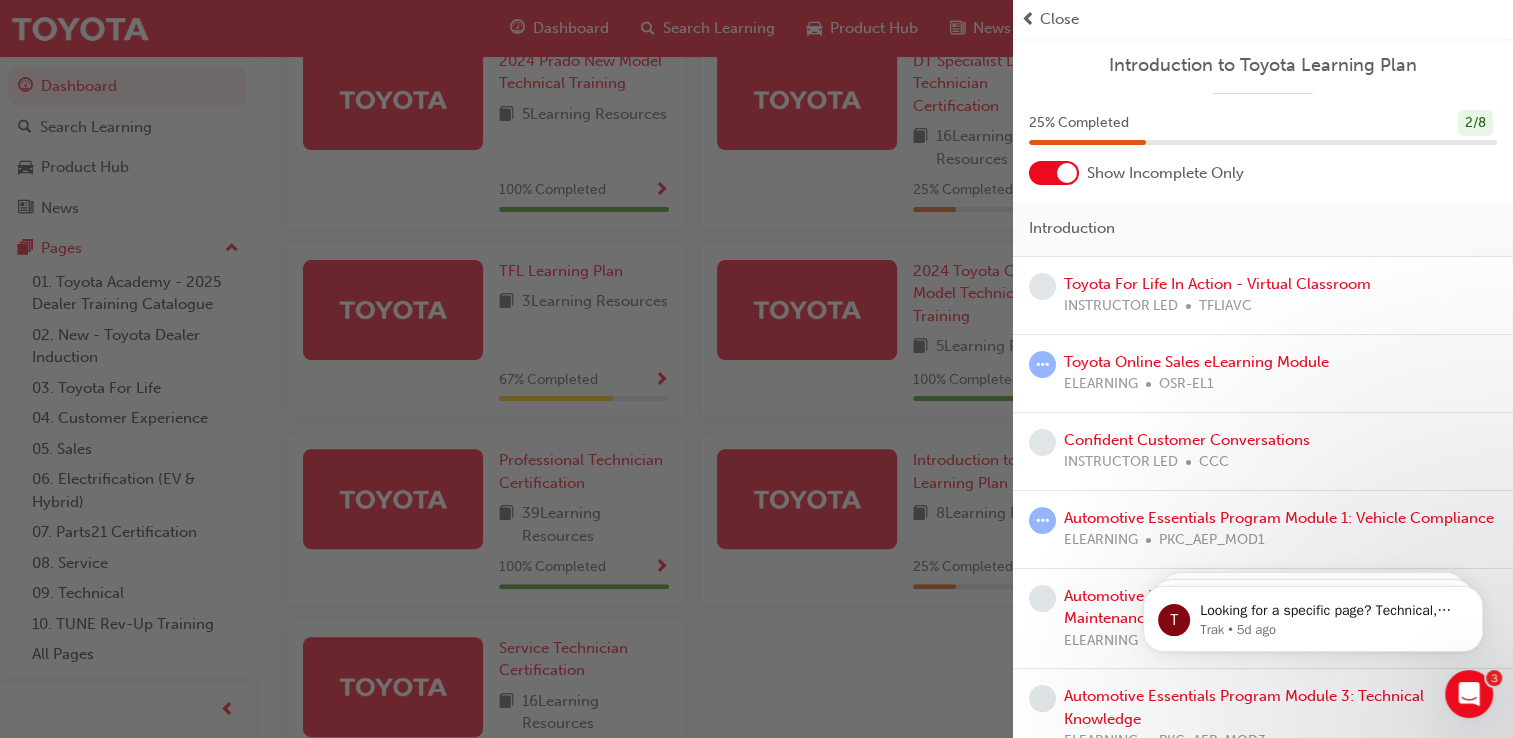 click at bounding box center (506, 369) 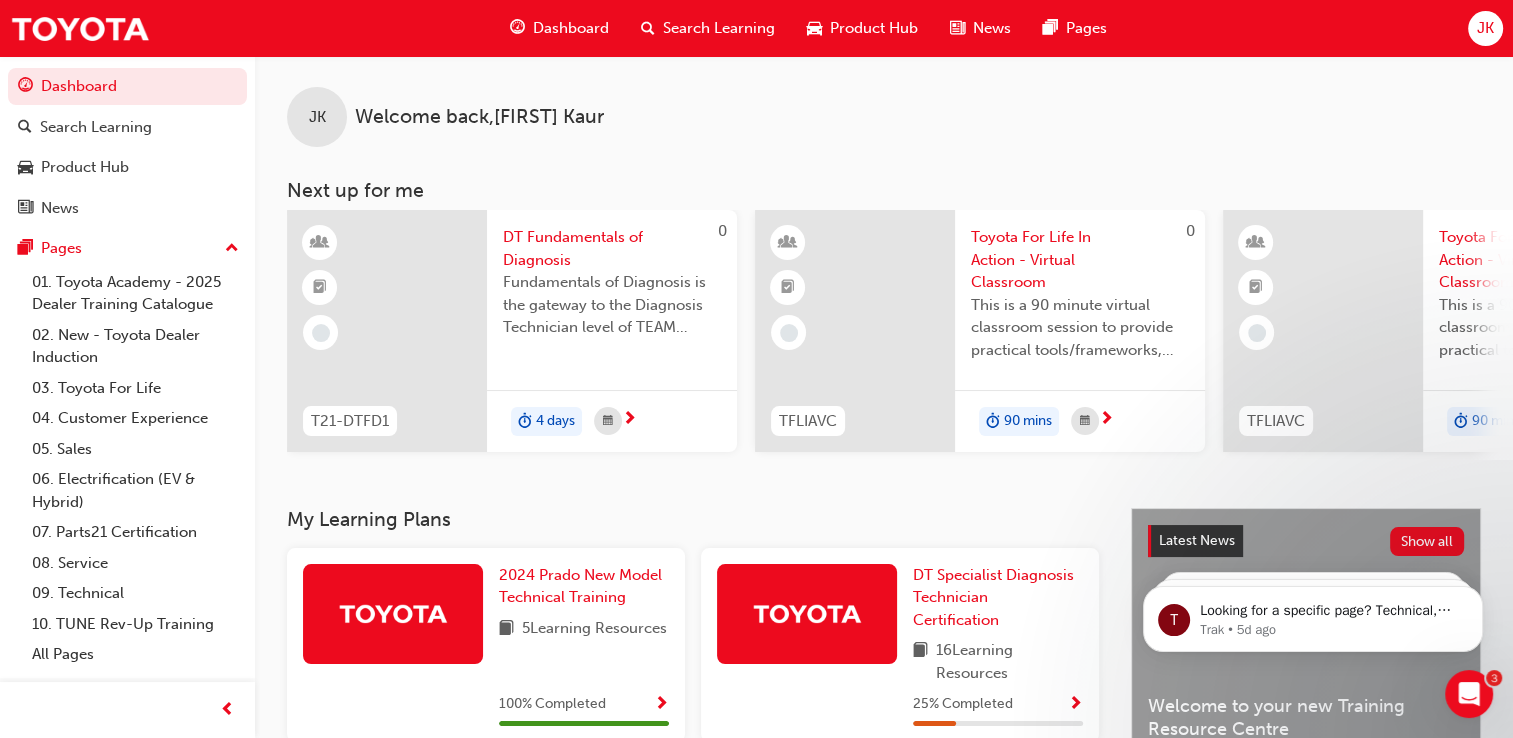 scroll, scrollTop: 0, scrollLeft: 0, axis: both 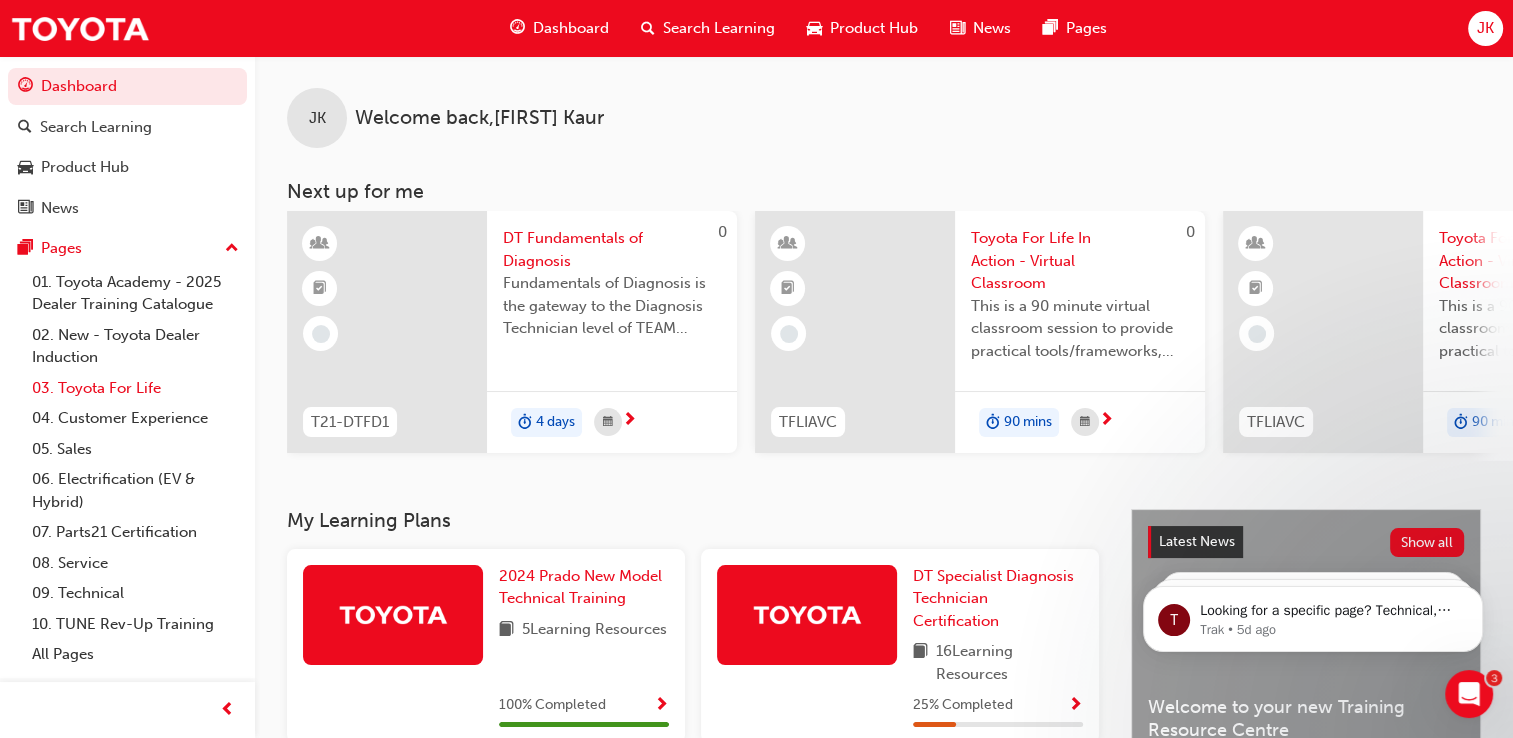 click on "03. Toyota For Life" at bounding box center [135, 388] 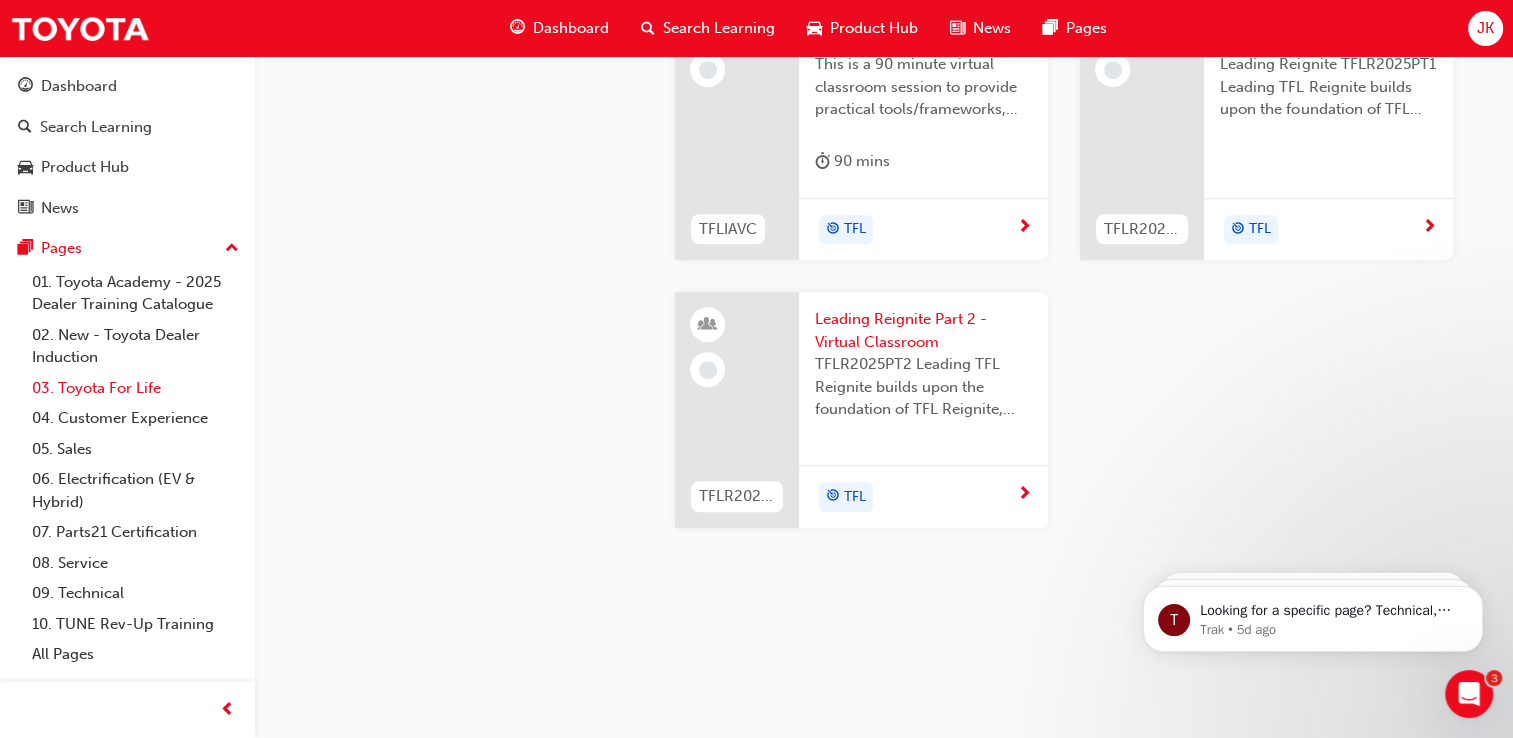 scroll, scrollTop: 2298, scrollLeft: 0, axis: vertical 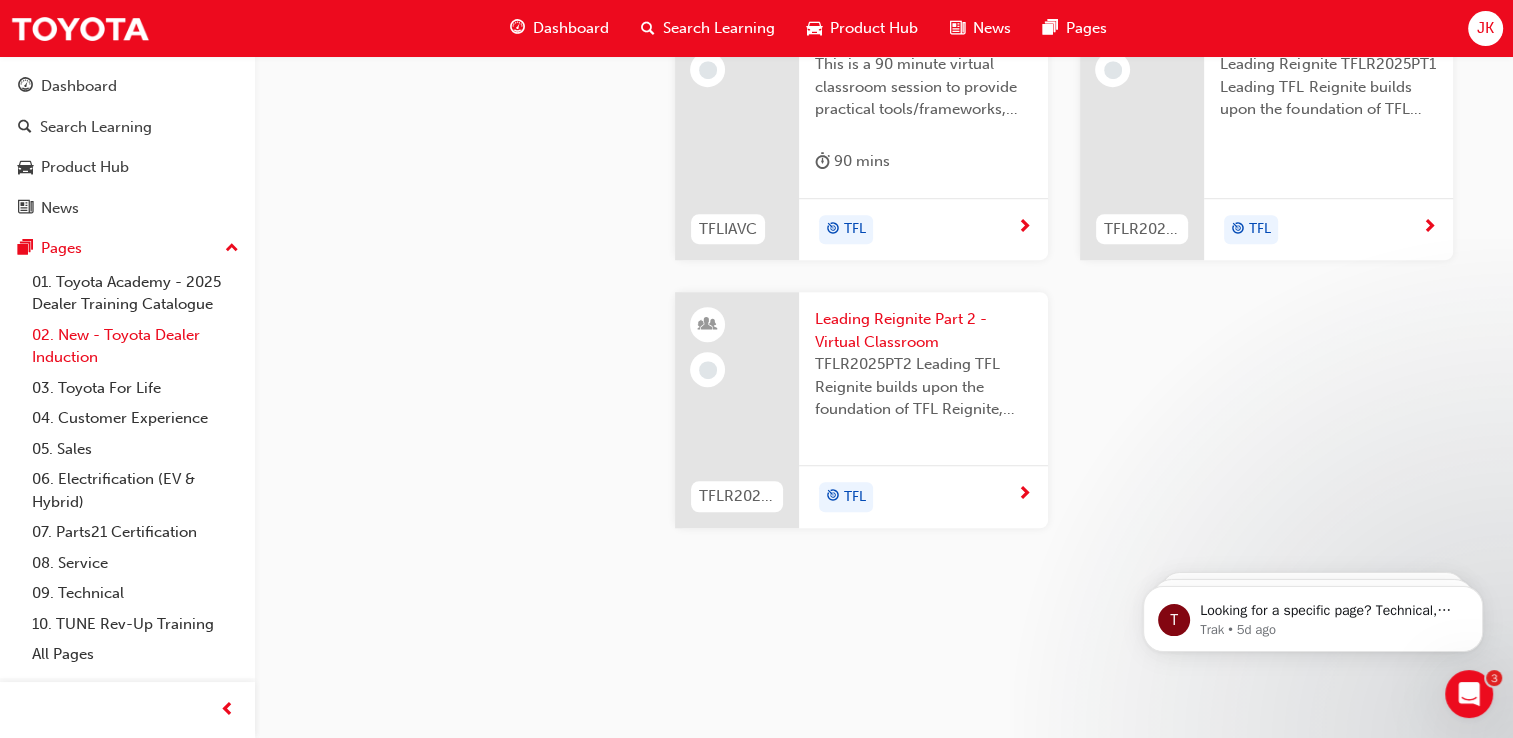 click on "02. New - Toyota Dealer Induction" at bounding box center [135, 346] 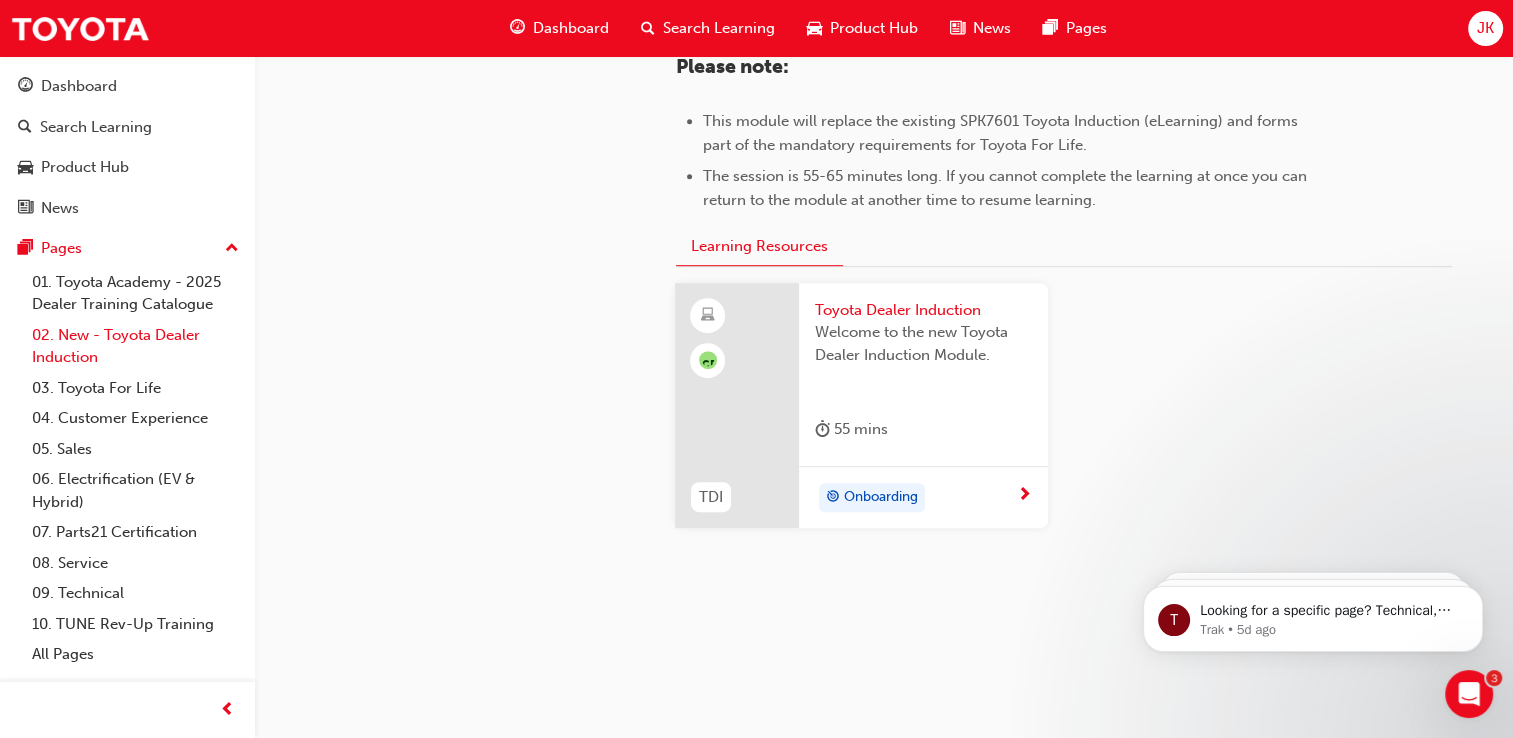 scroll, scrollTop: 1052, scrollLeft: 0, axis: vertical 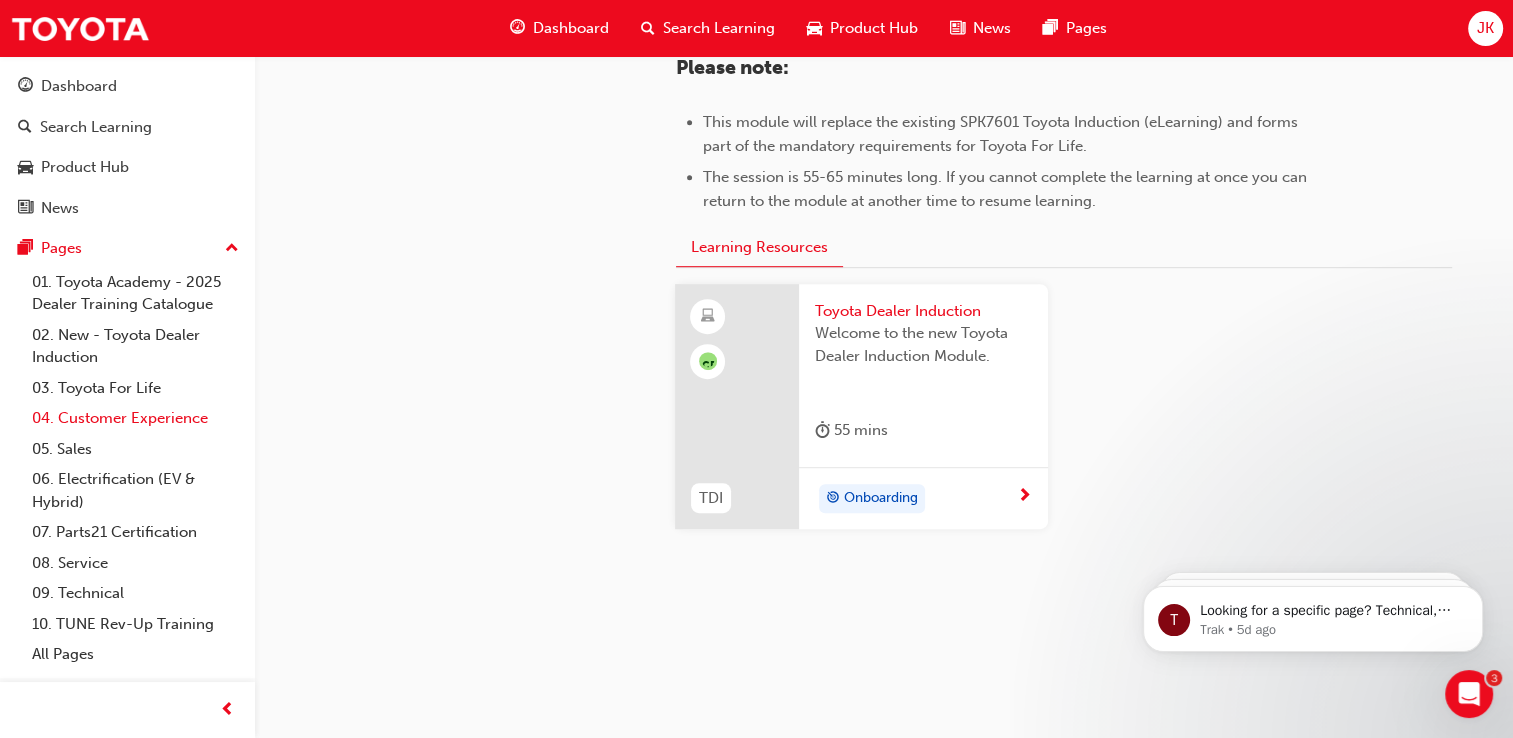 click on "04. Customer Experience" at bounding box center (135, 418) 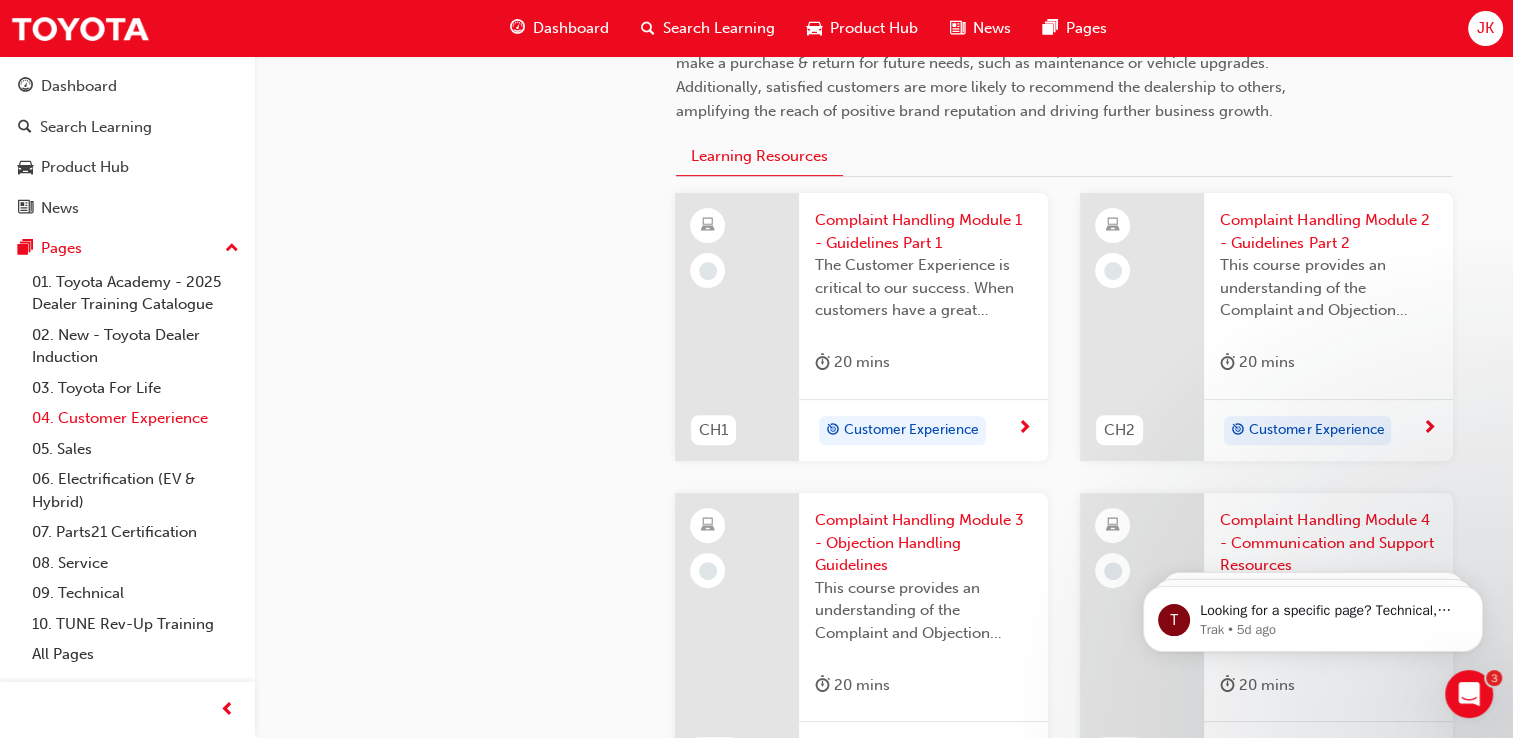 scroll, scrollTop: 600, scrollLeft: 0, axis: vertical 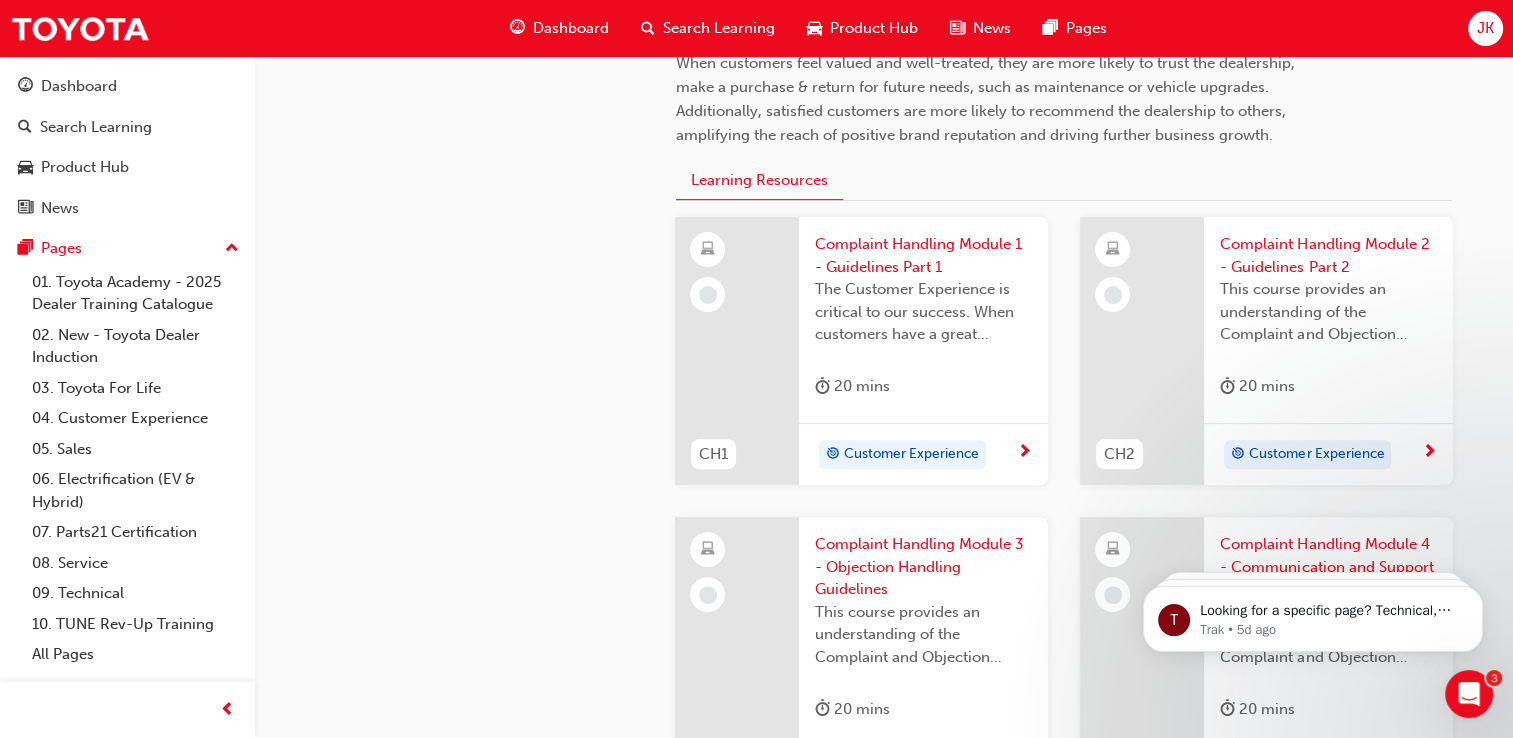 click on "Customer Experience" at bounding box center [911, 454] 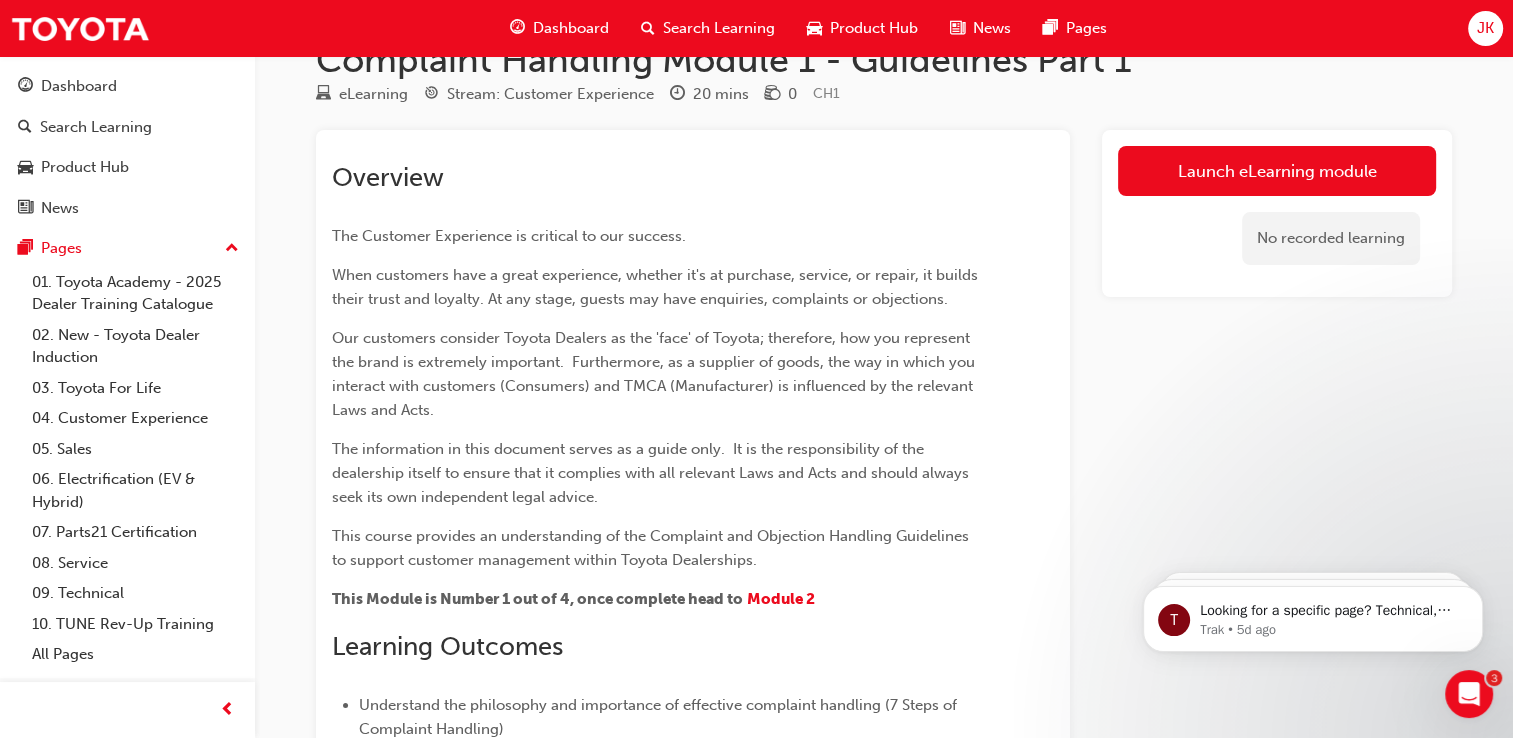 scroll, scrollTop: 39, scrollLeft: 0, axis: vertical 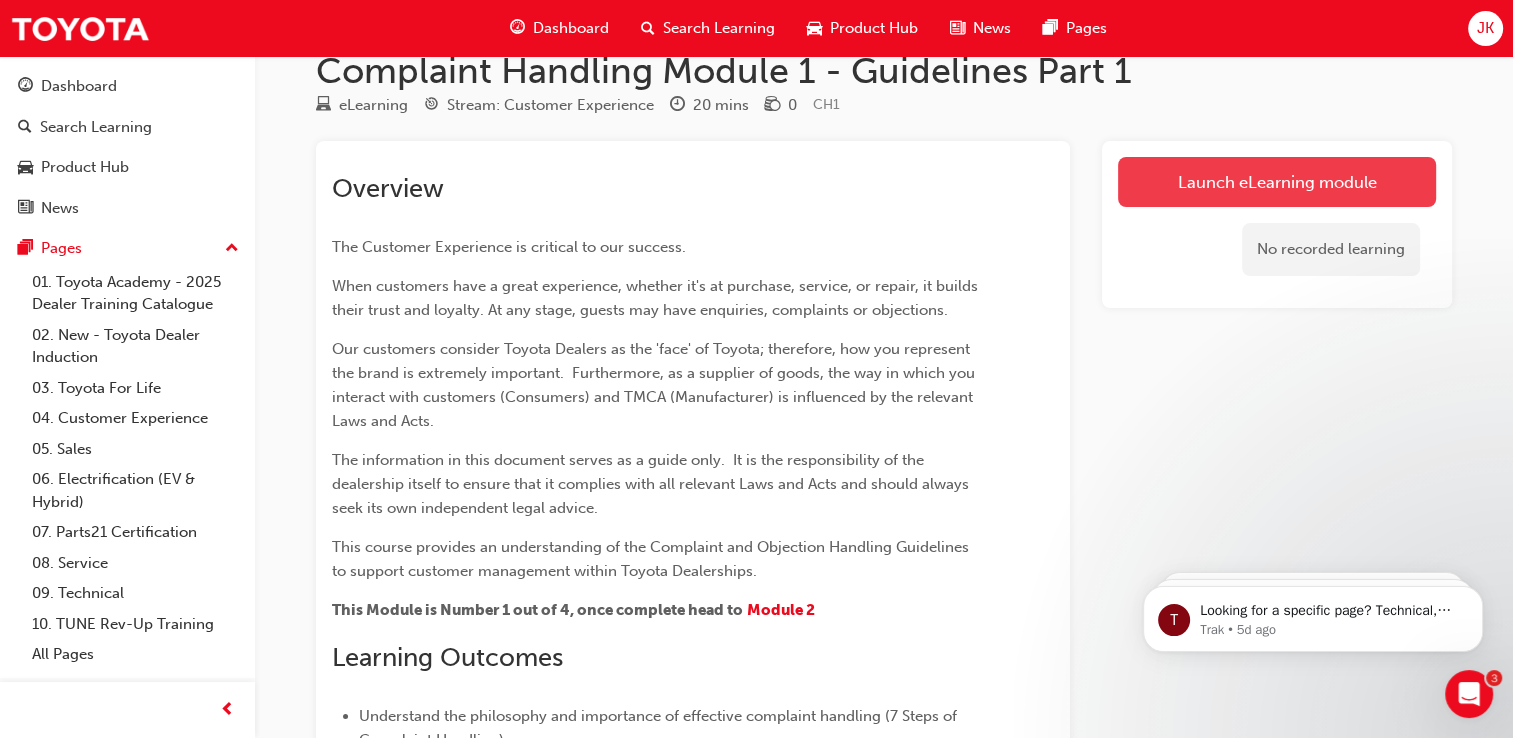 click on "Launch eLearning module" at bounding box center (1277, 182) 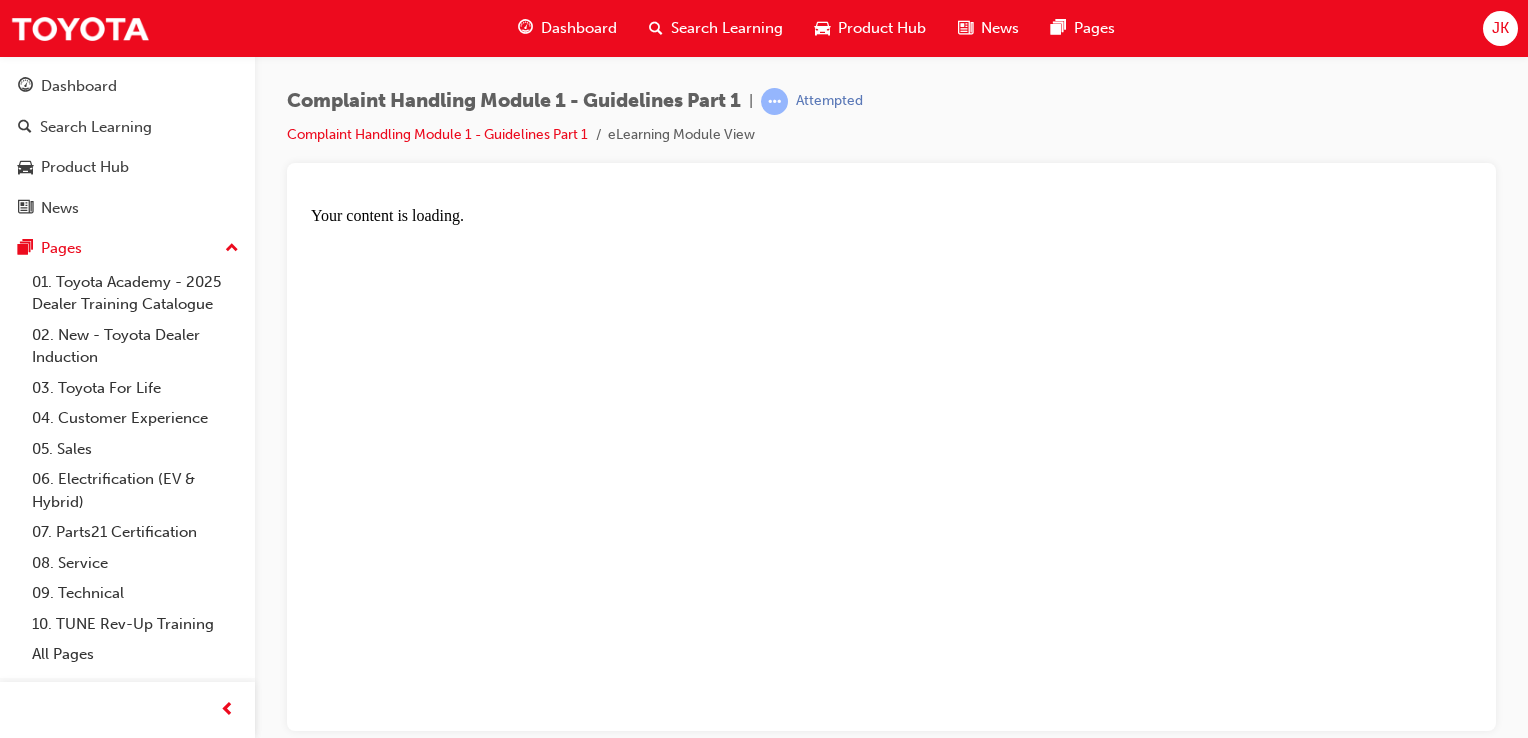 scroll, scrollTop: 0, scrollLeft: 0, axis: both 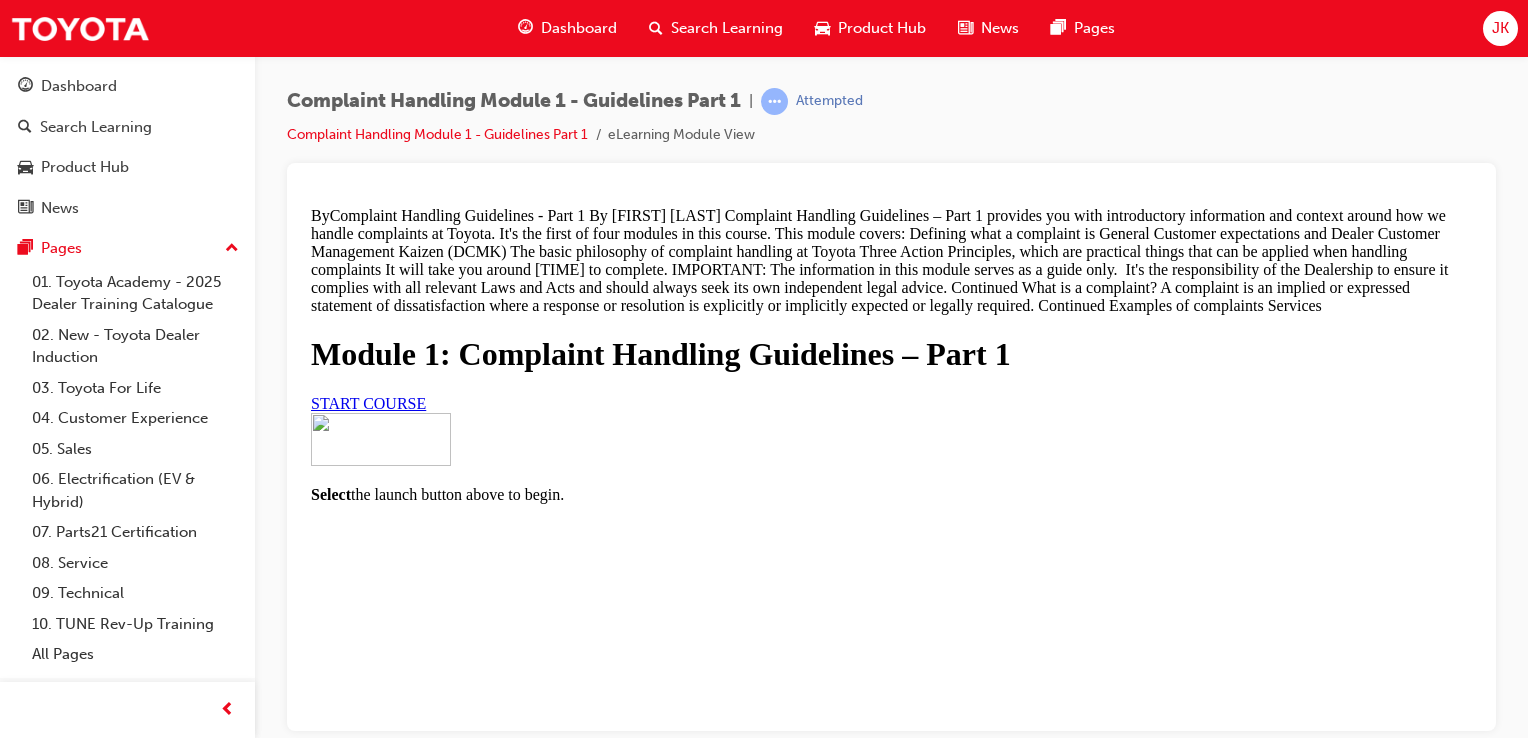 click on "START COURSE" at bounding box center [368, 402] 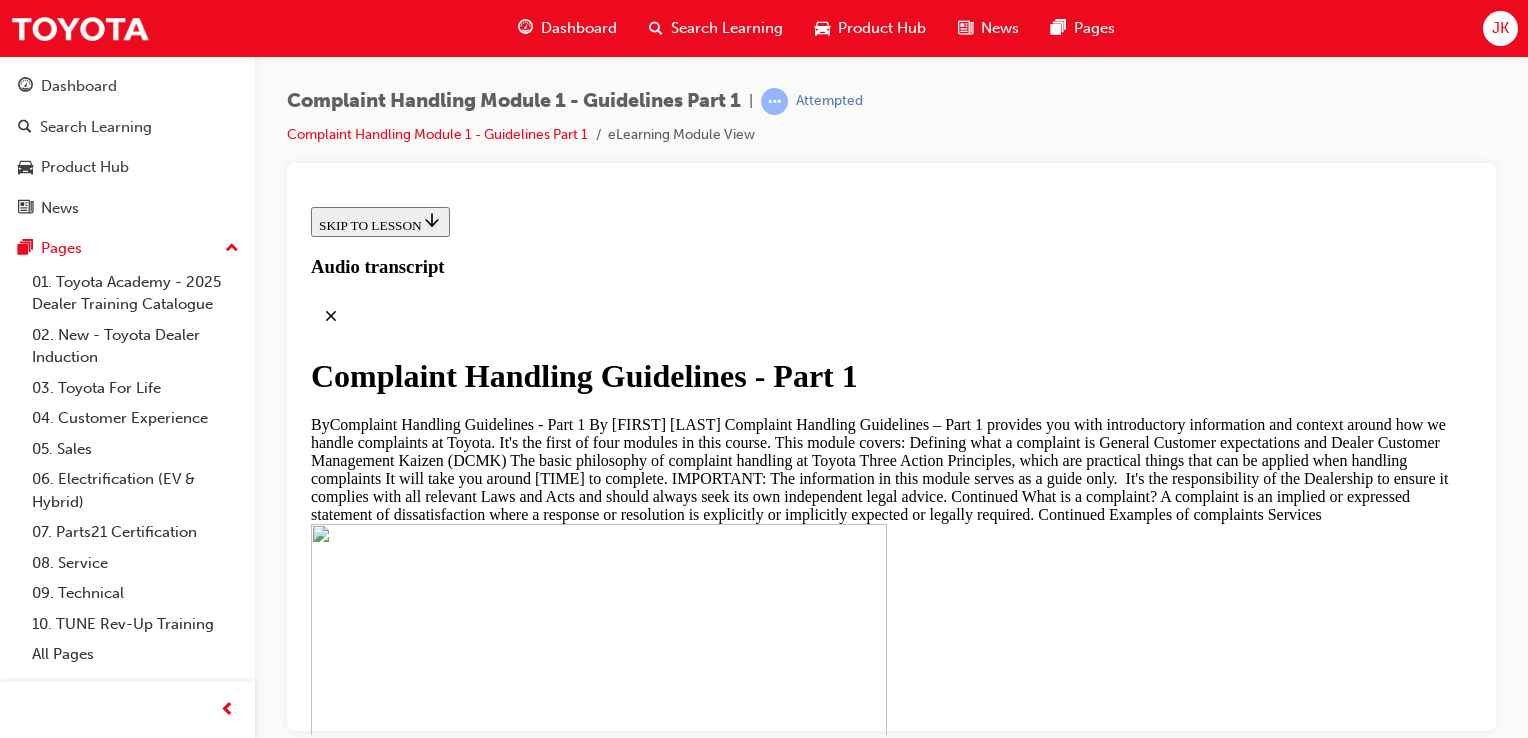 scroll, scrollTop: 604, scrollLeft: 0, axis: vertical 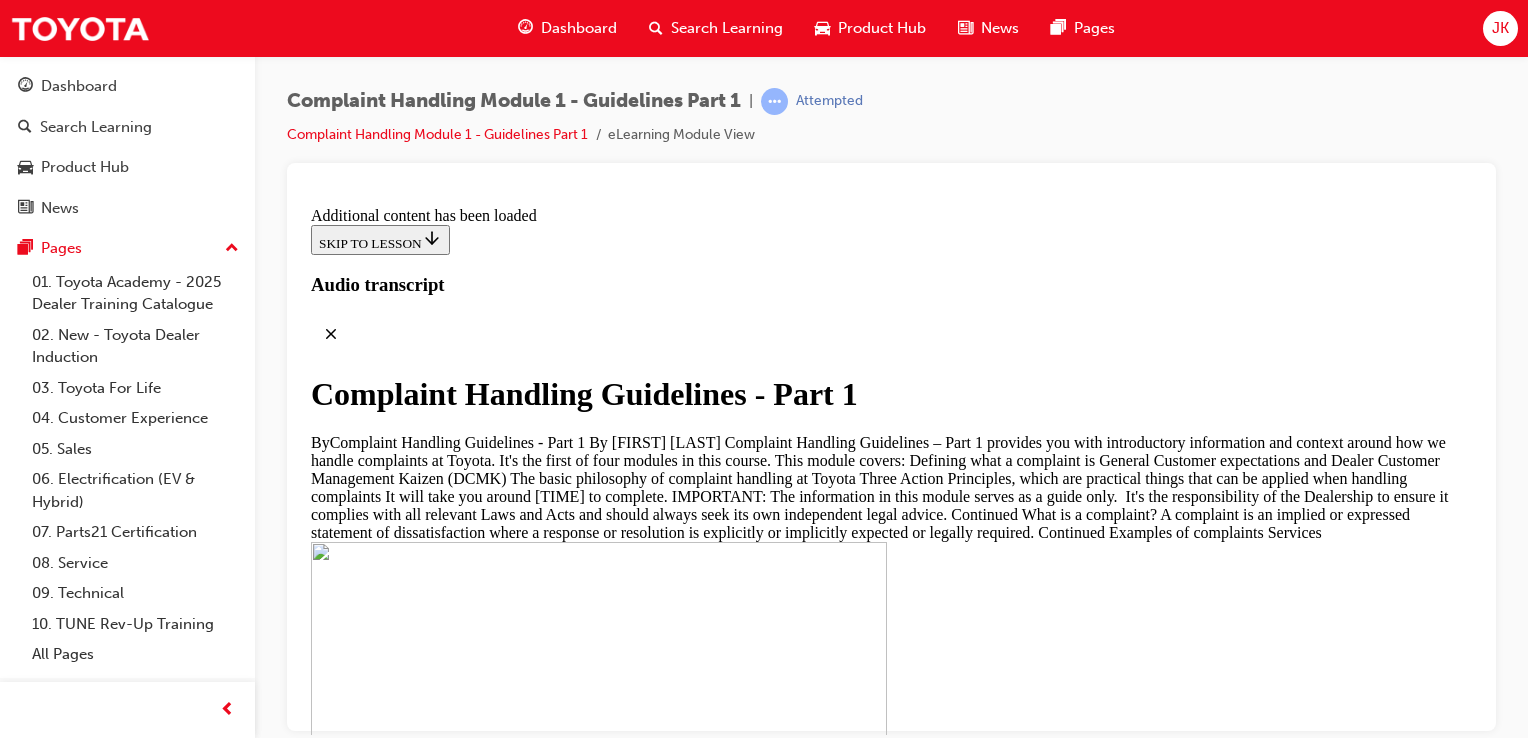 click on "CONTINUE" at bounding box center [353, 2306] 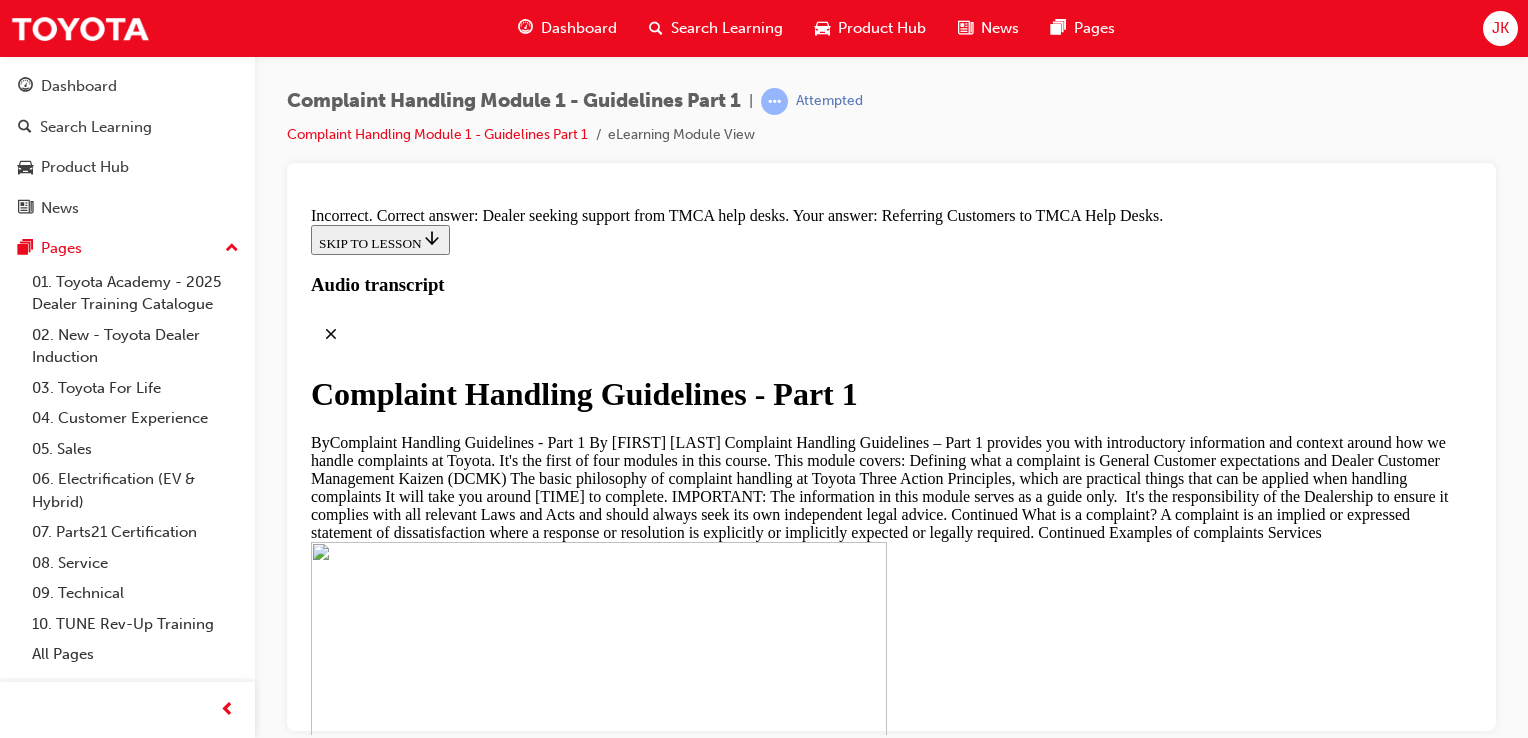 click at bounding box center [891, 23759] 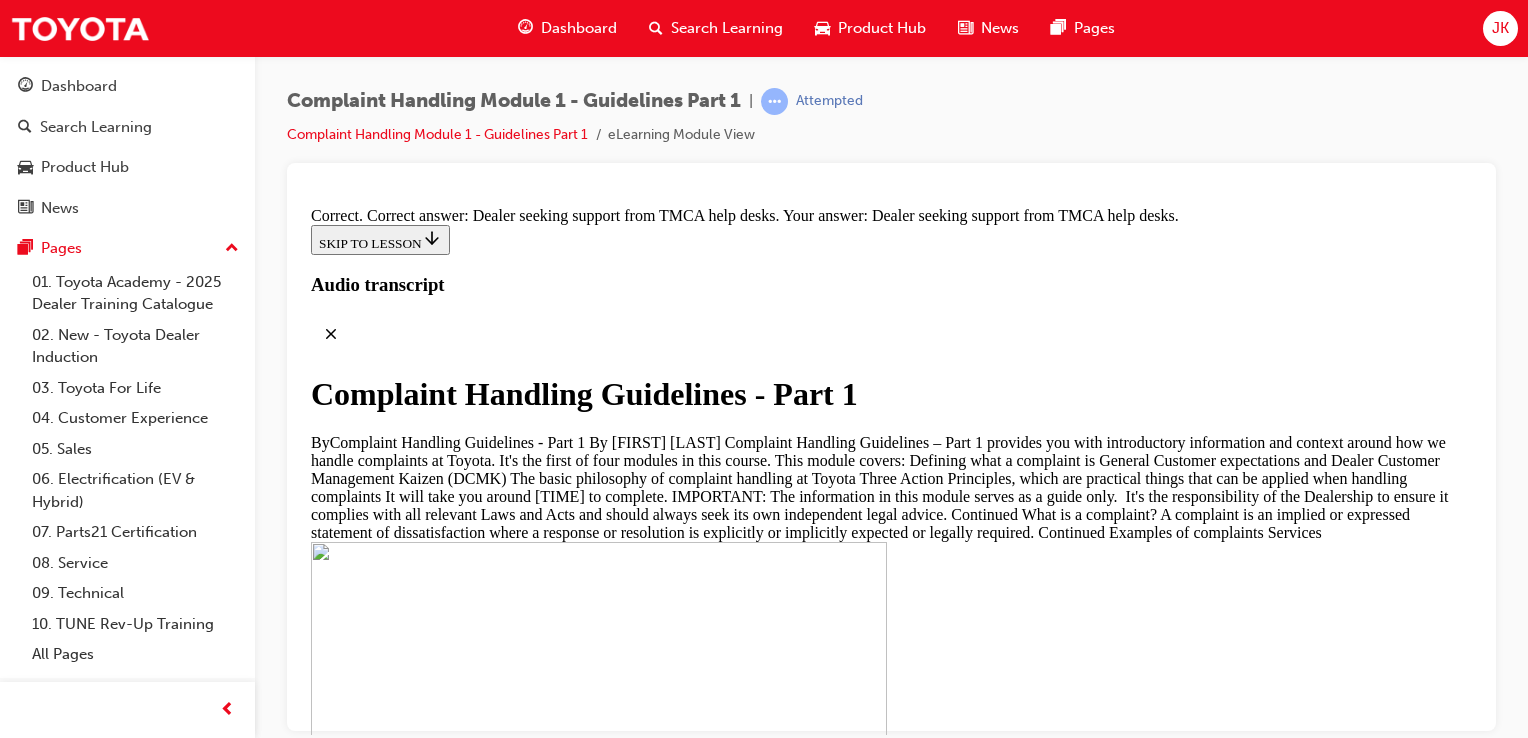 scroll, scrollTop: 14016, scrollLeft: 0, axis: vertical 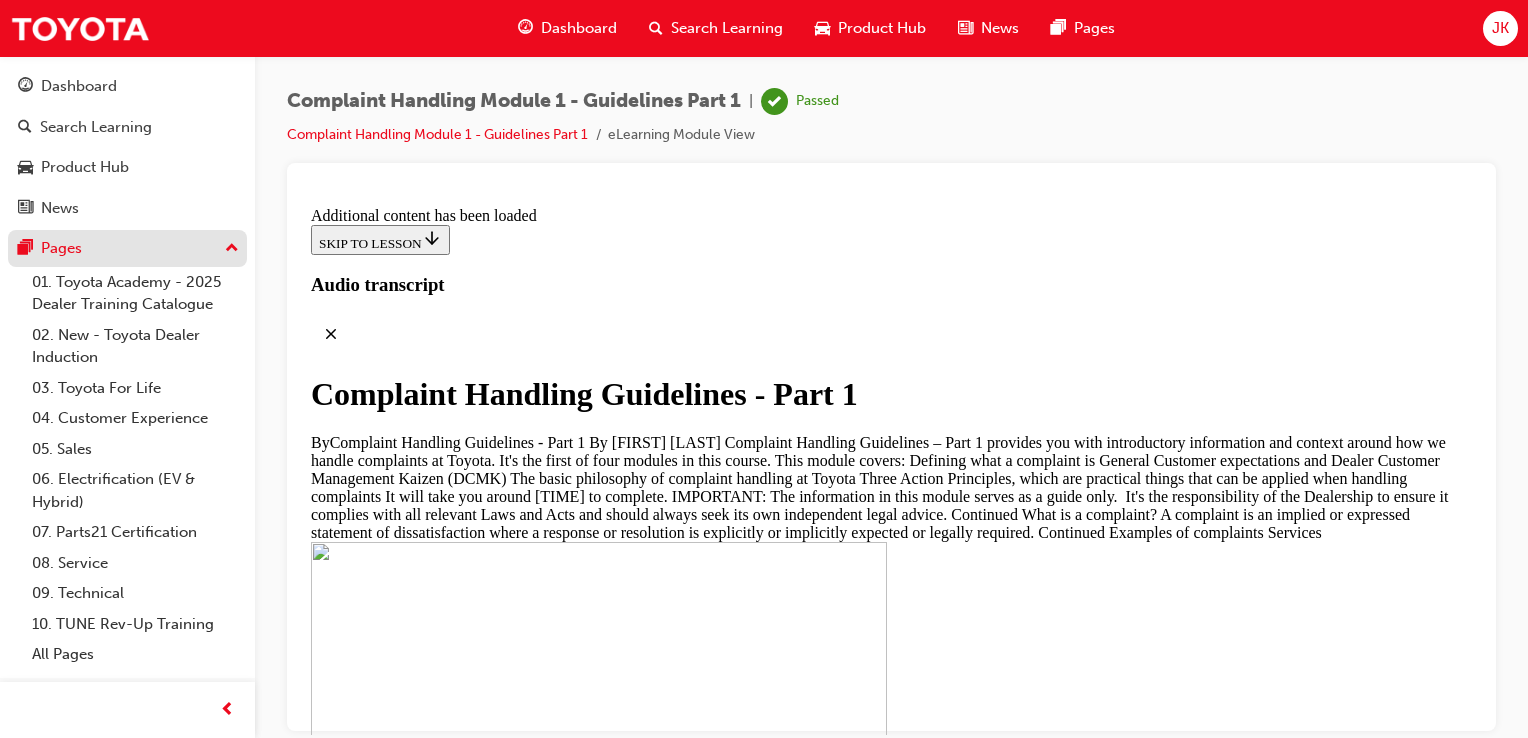 click on "Pages" at bounding box center (127, 248) 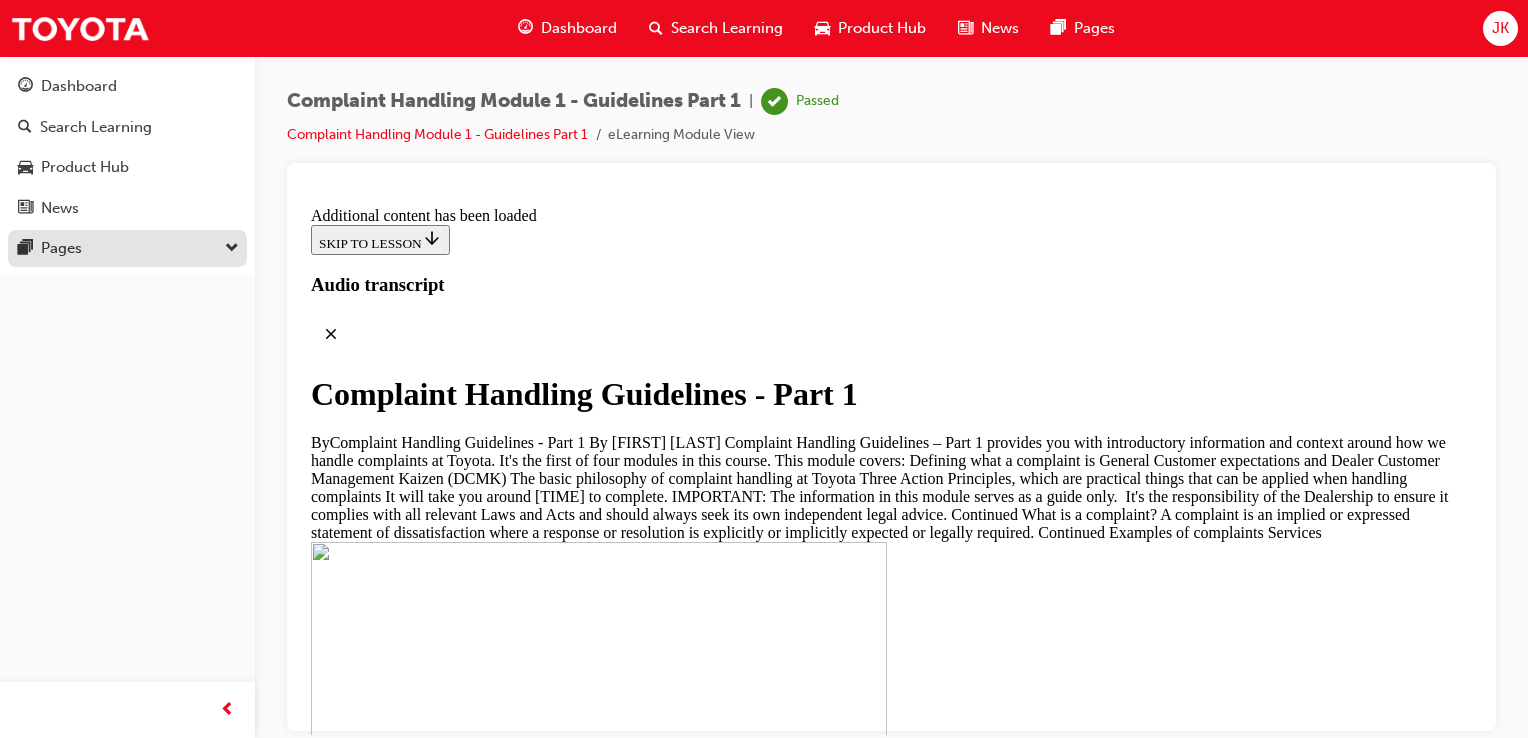 click on "Pages" at bounding box center [127, 248] 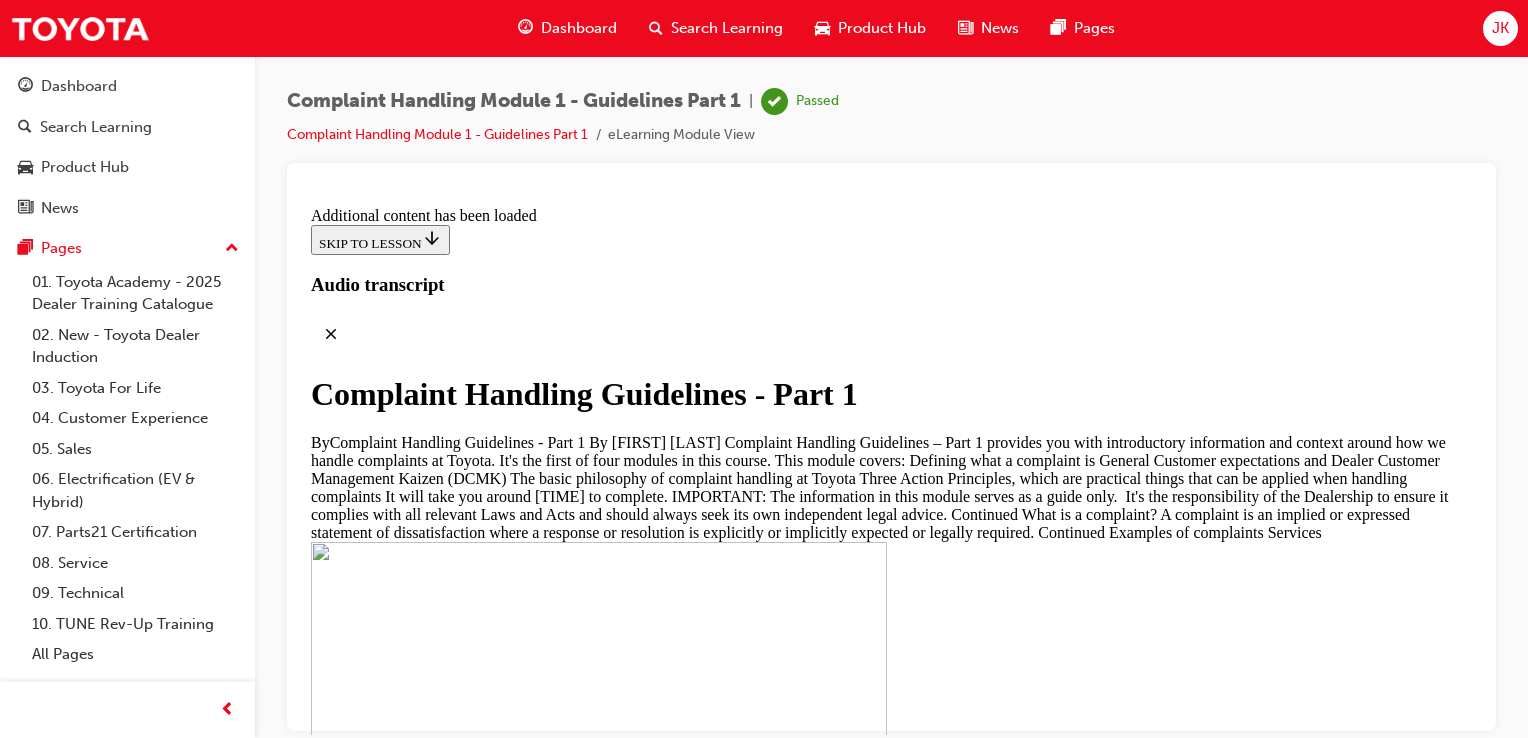 drag, startPoint x: 385, startPoint y: 114, endPoint x: 709, endPoint y: 83, distance: 325.47964 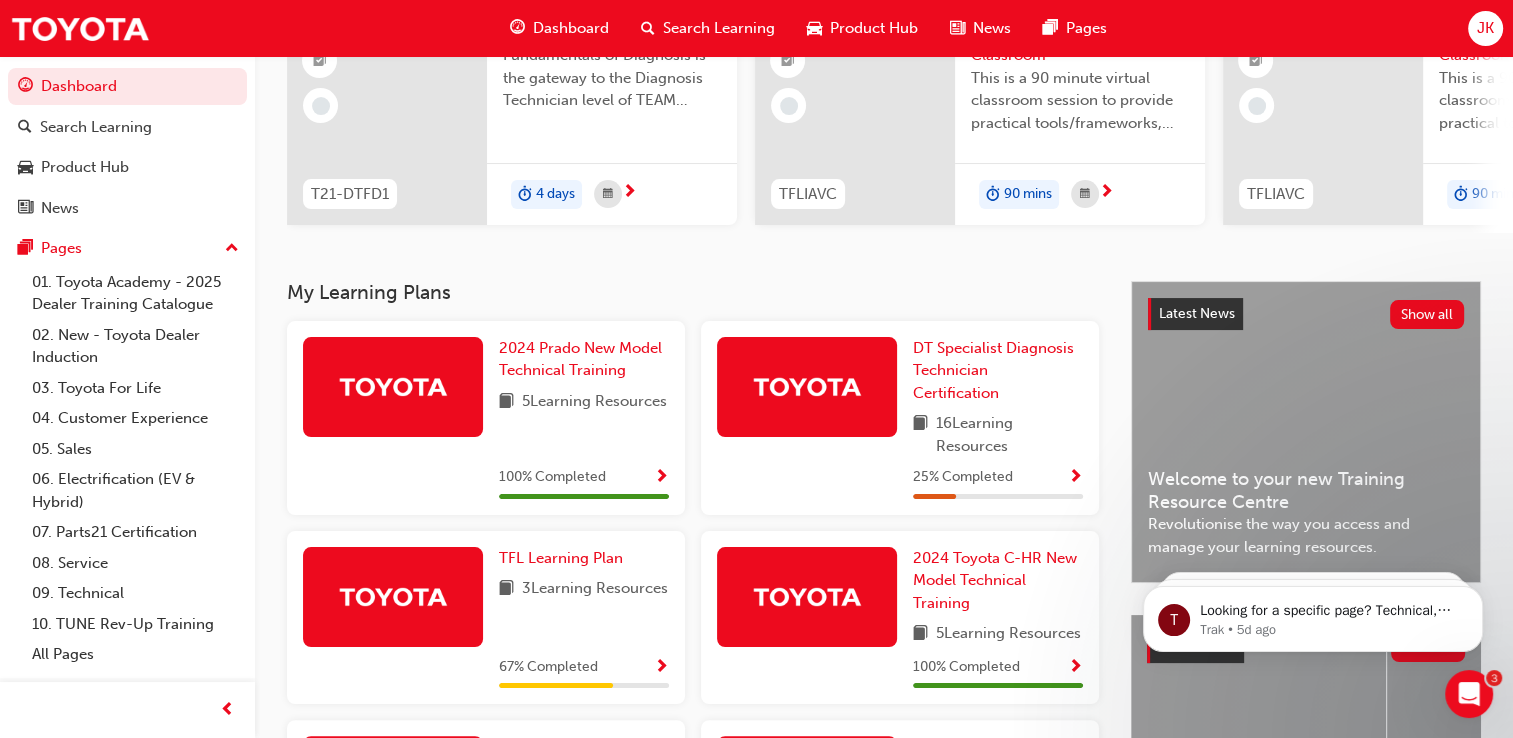 scroll, scrollTop: 255, scrollLeft: 0, axis: vertical 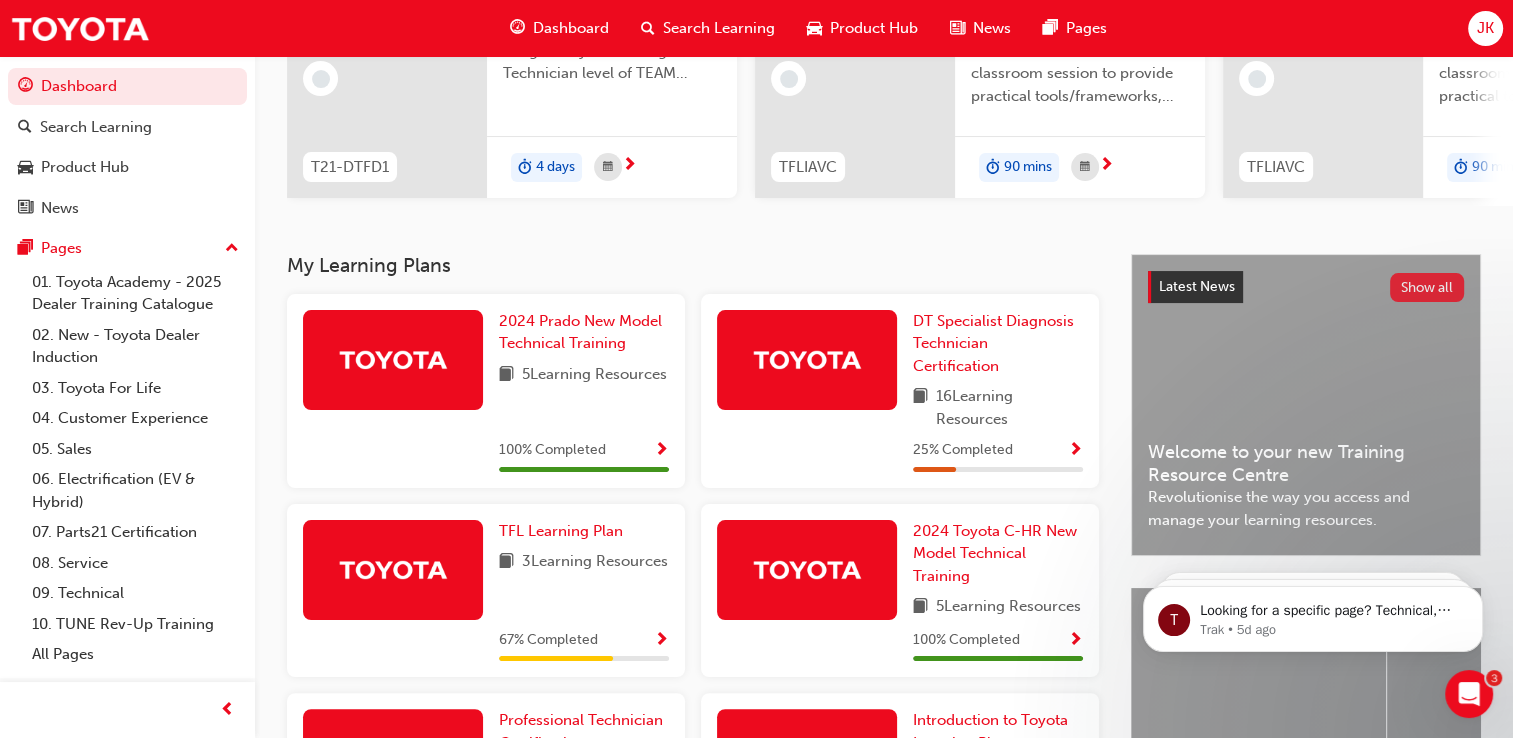click on "Show all" at bounding box center (1427, 287) 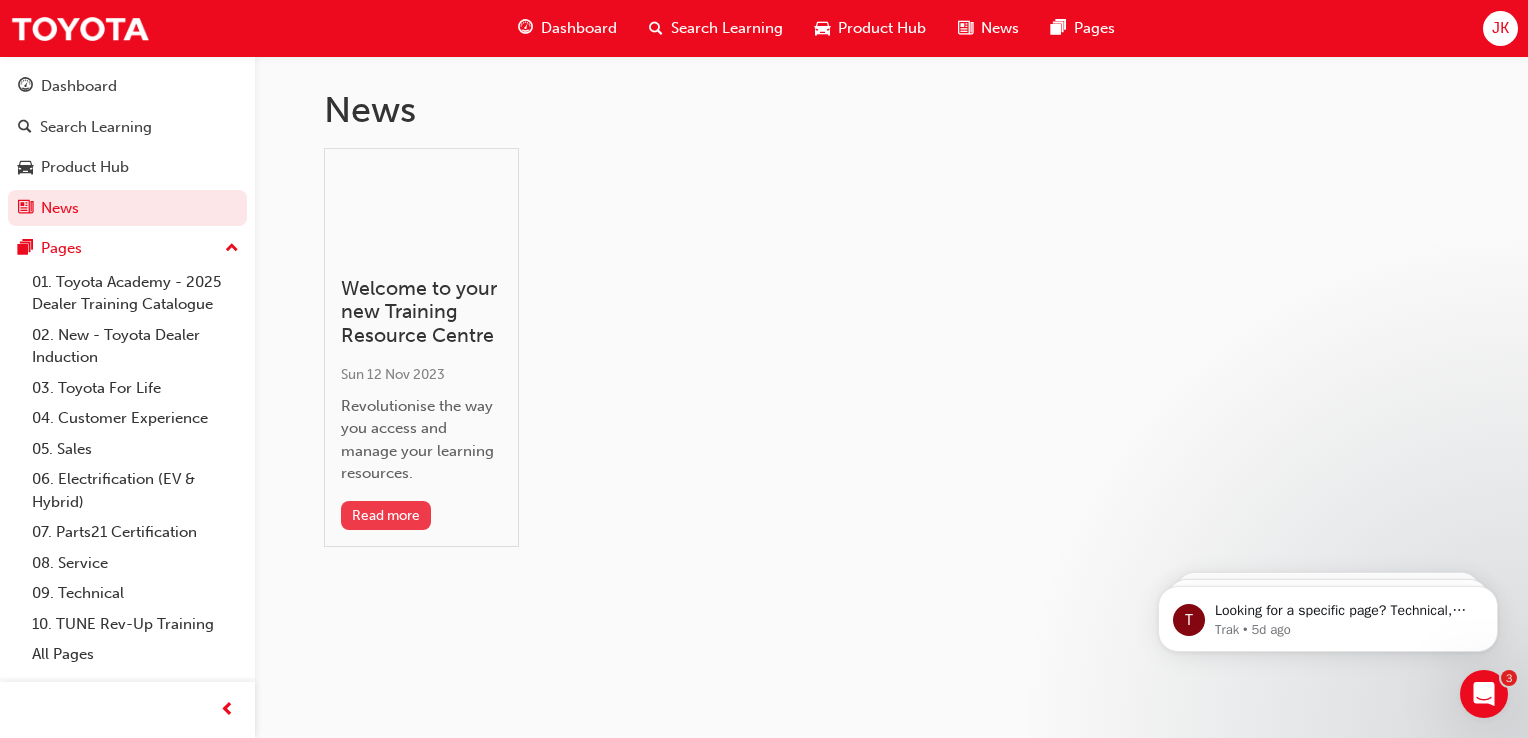 click on "Read more" at bounding box center [386, 515] 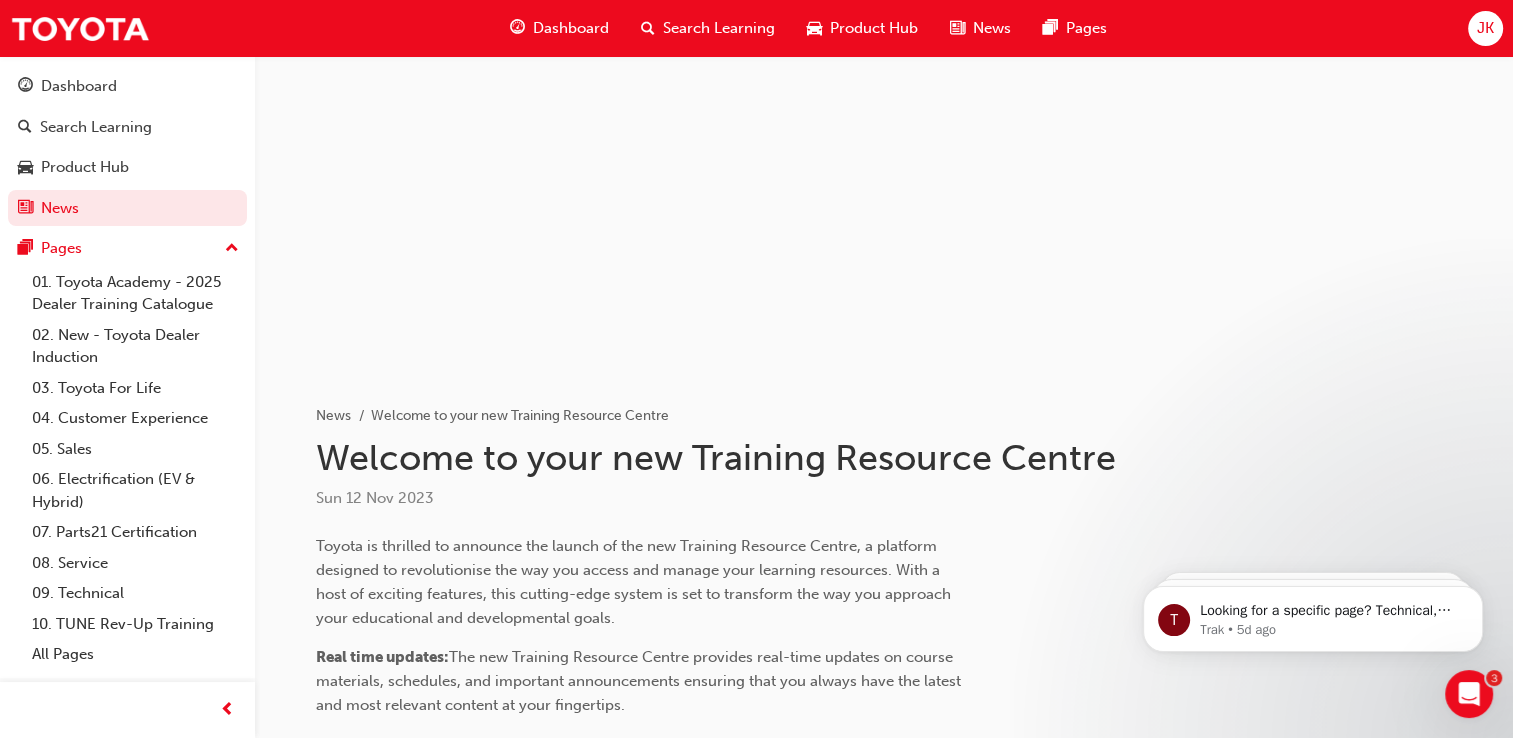 scroll, scrollTop: 0, scrollLeft: 0, axis: both 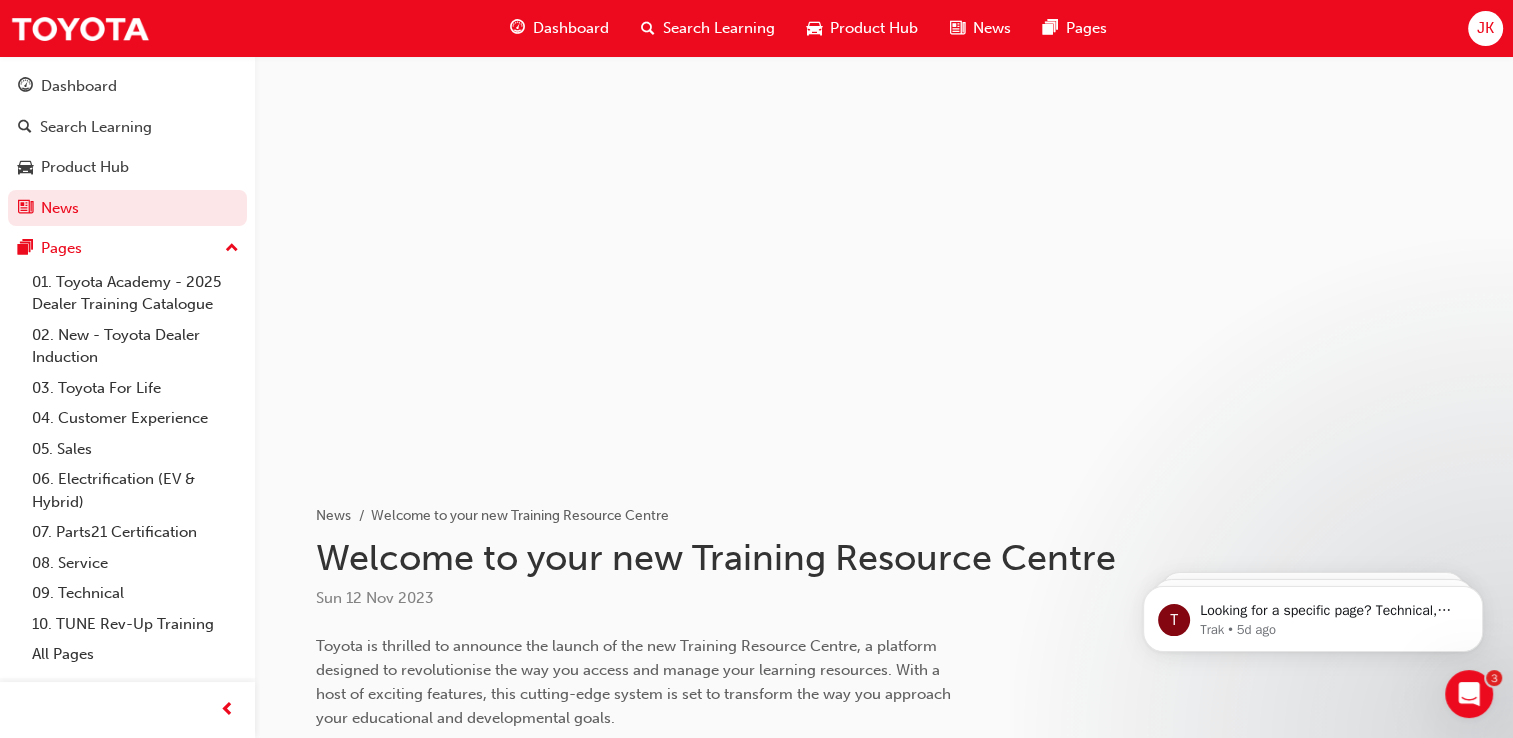 click on "Dashboard" at bounding box center (559, 28) 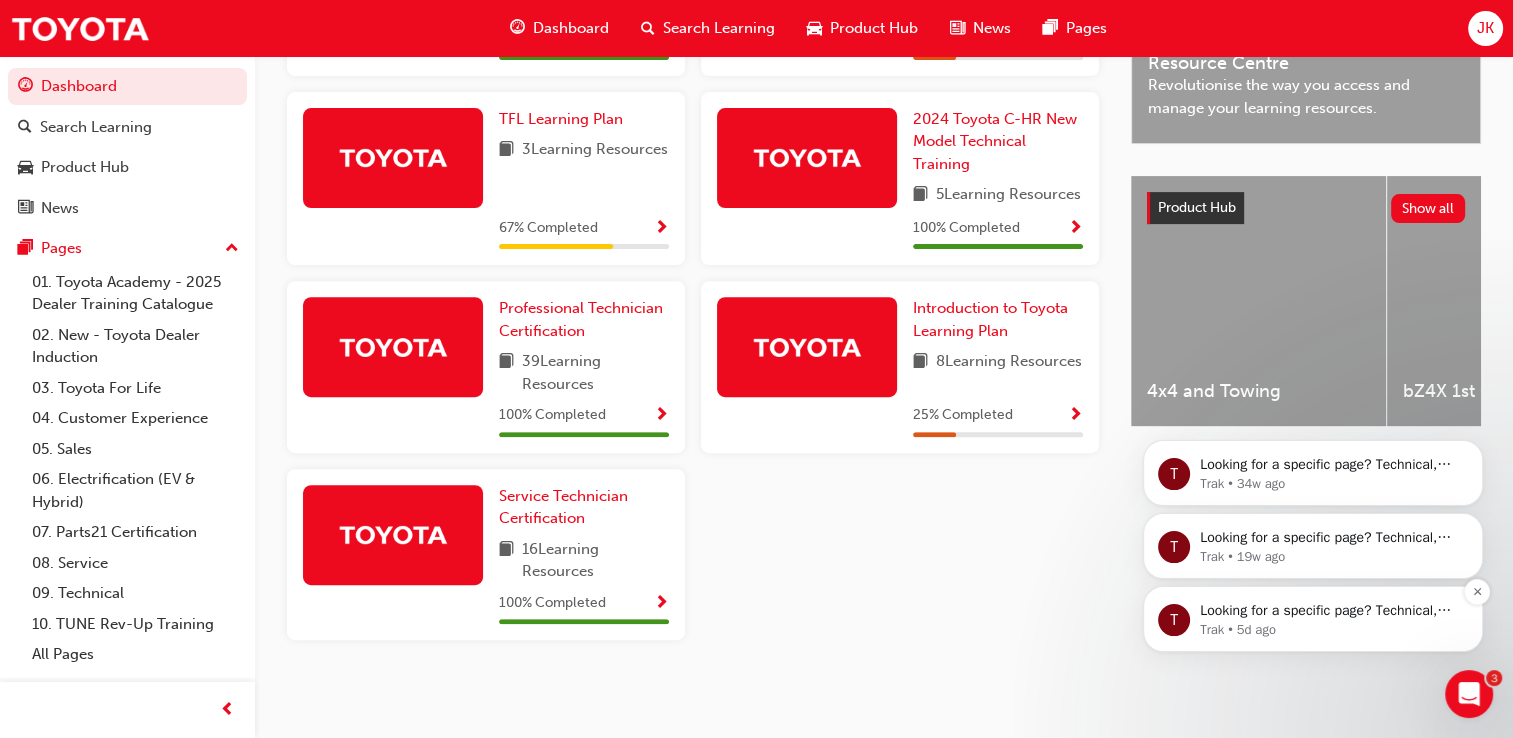 scroll, scrollTop: 695, scrollLeft: 0, axis: vertical 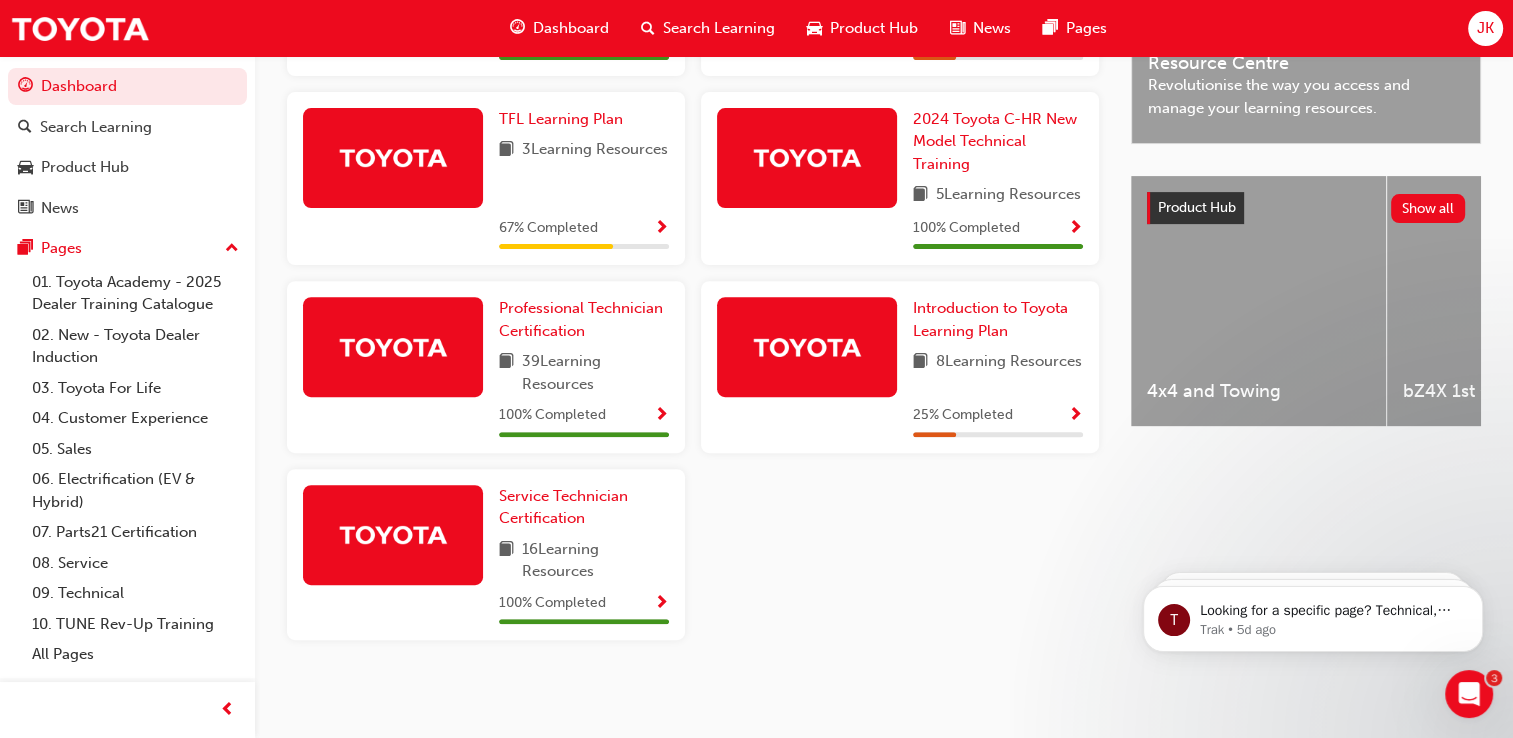 click at bounding box center (807, 347) 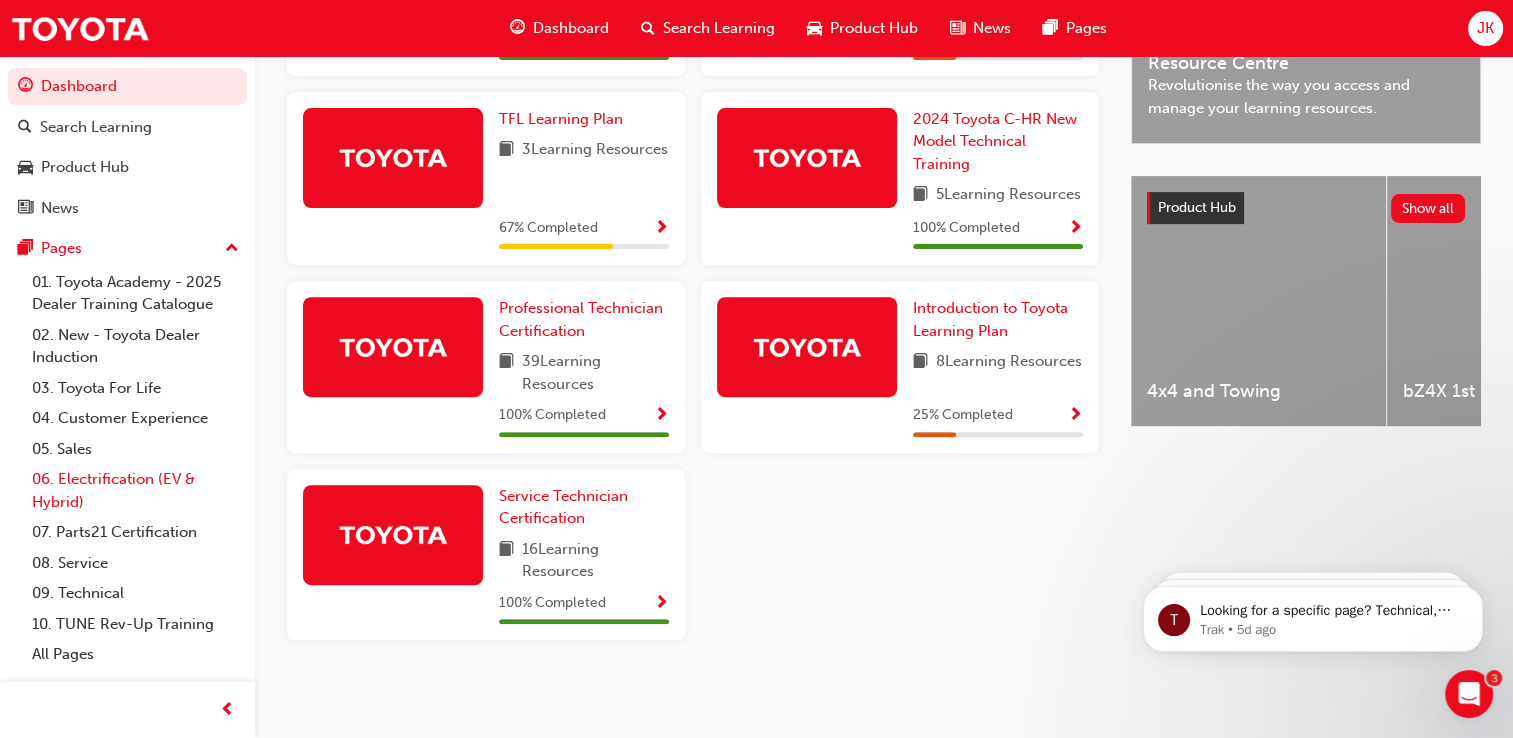 click on "06. Electrification (EV & Hybrid)" at bounding box center [135, 490] 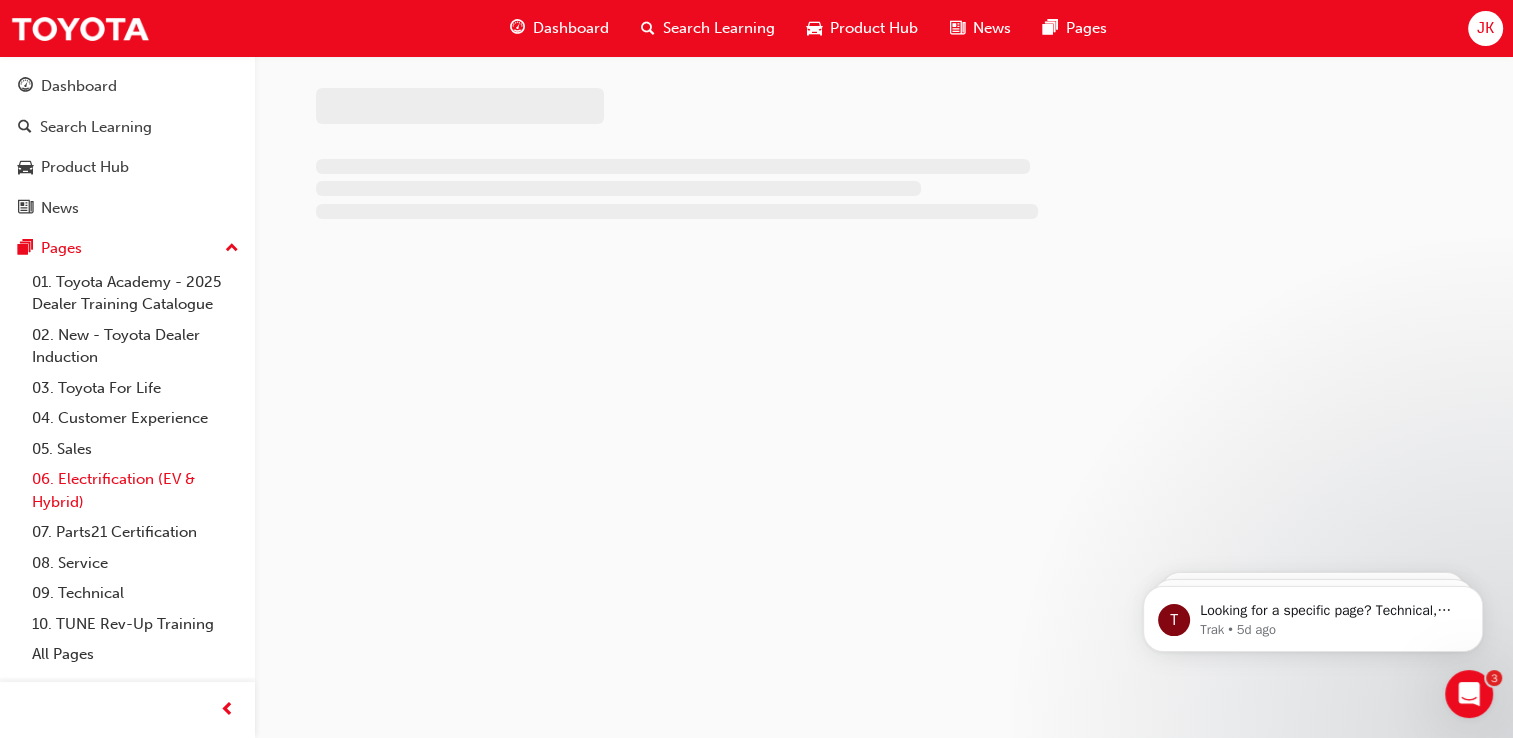 scroll, scrollTop: 0, scrollLeft: 0, axis: both 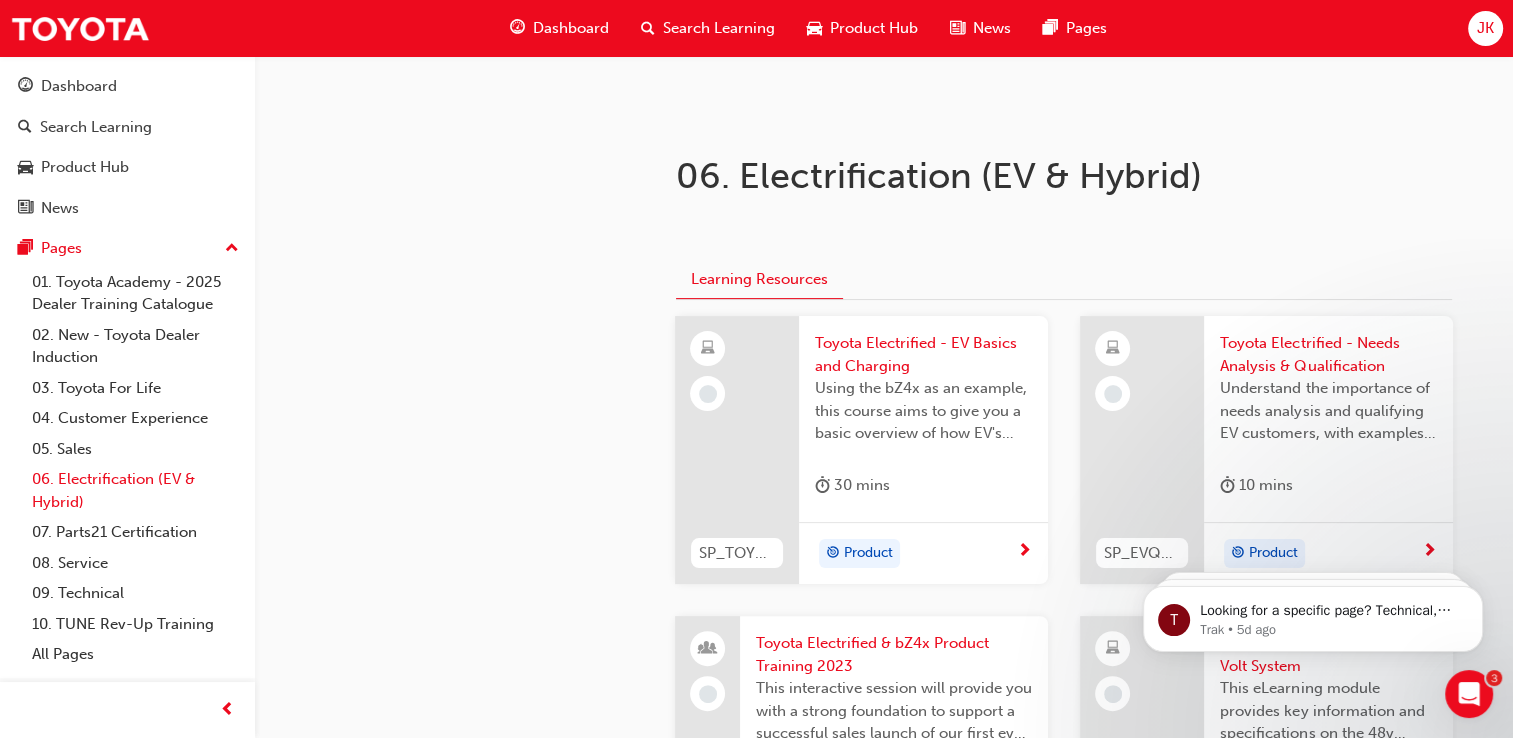 click on "06. Electrification (EV & Hybrid)" at bounding box center (135, 490) 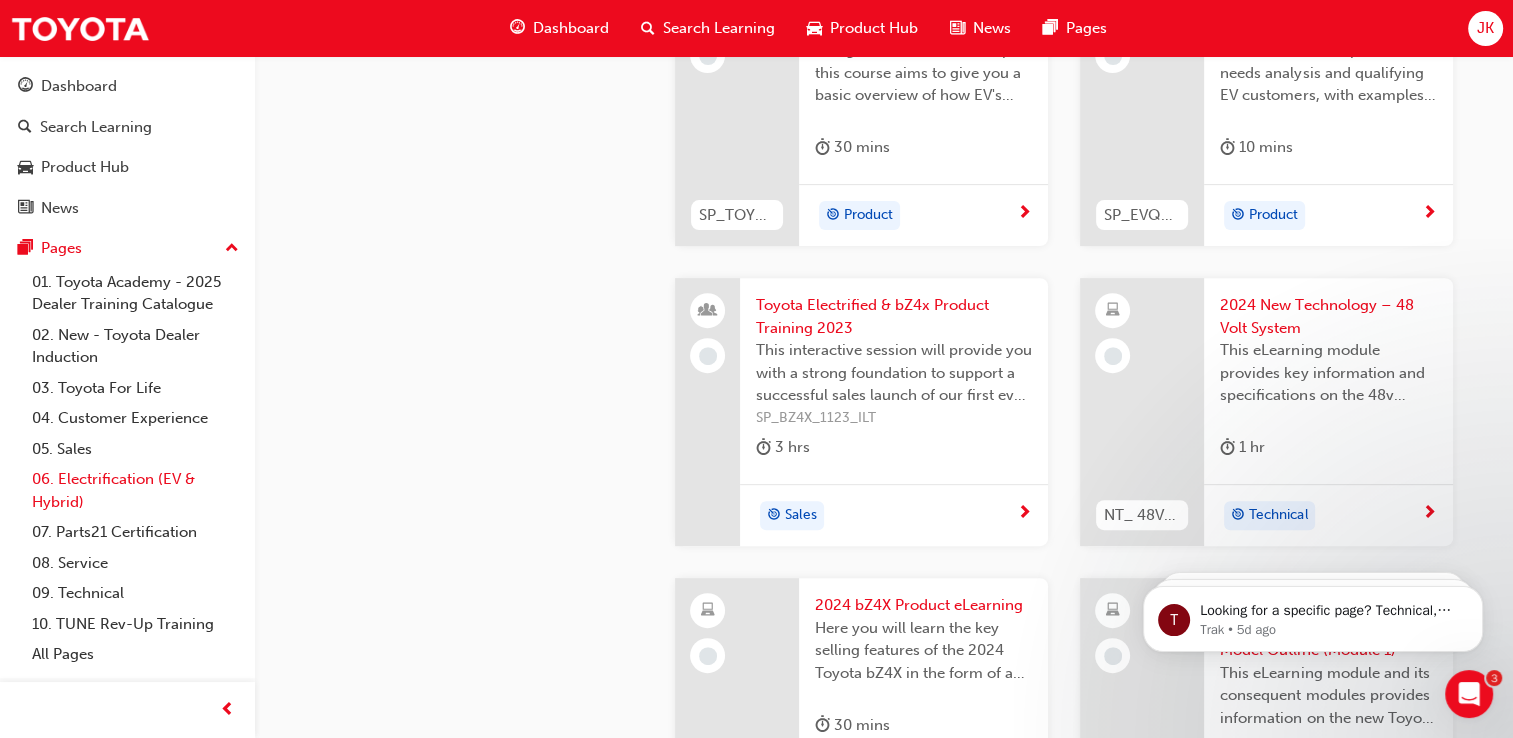 scroll, scrollTop: 560, scrollLeft: 0, axis: vertical 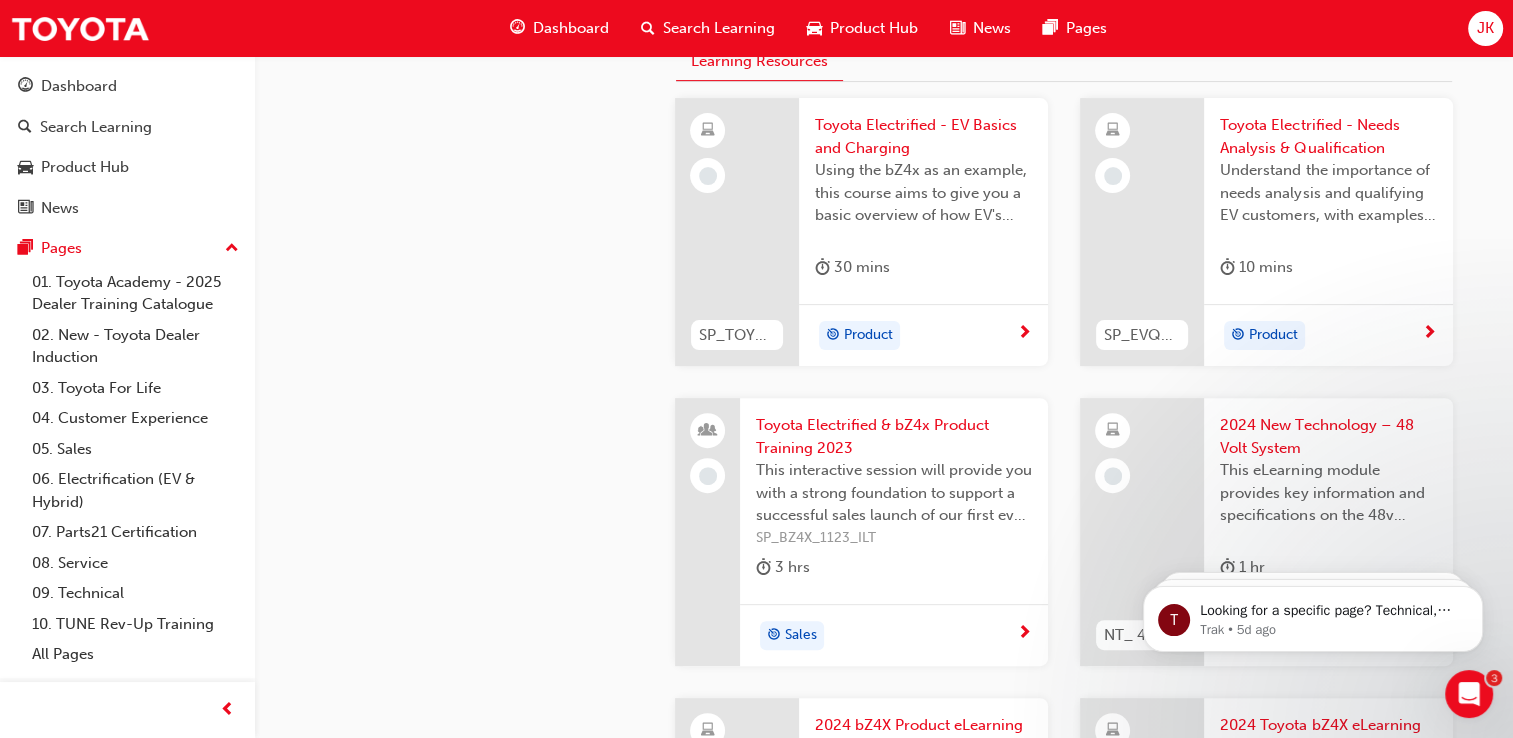 click on "Product" at bounding box center [916, 336] 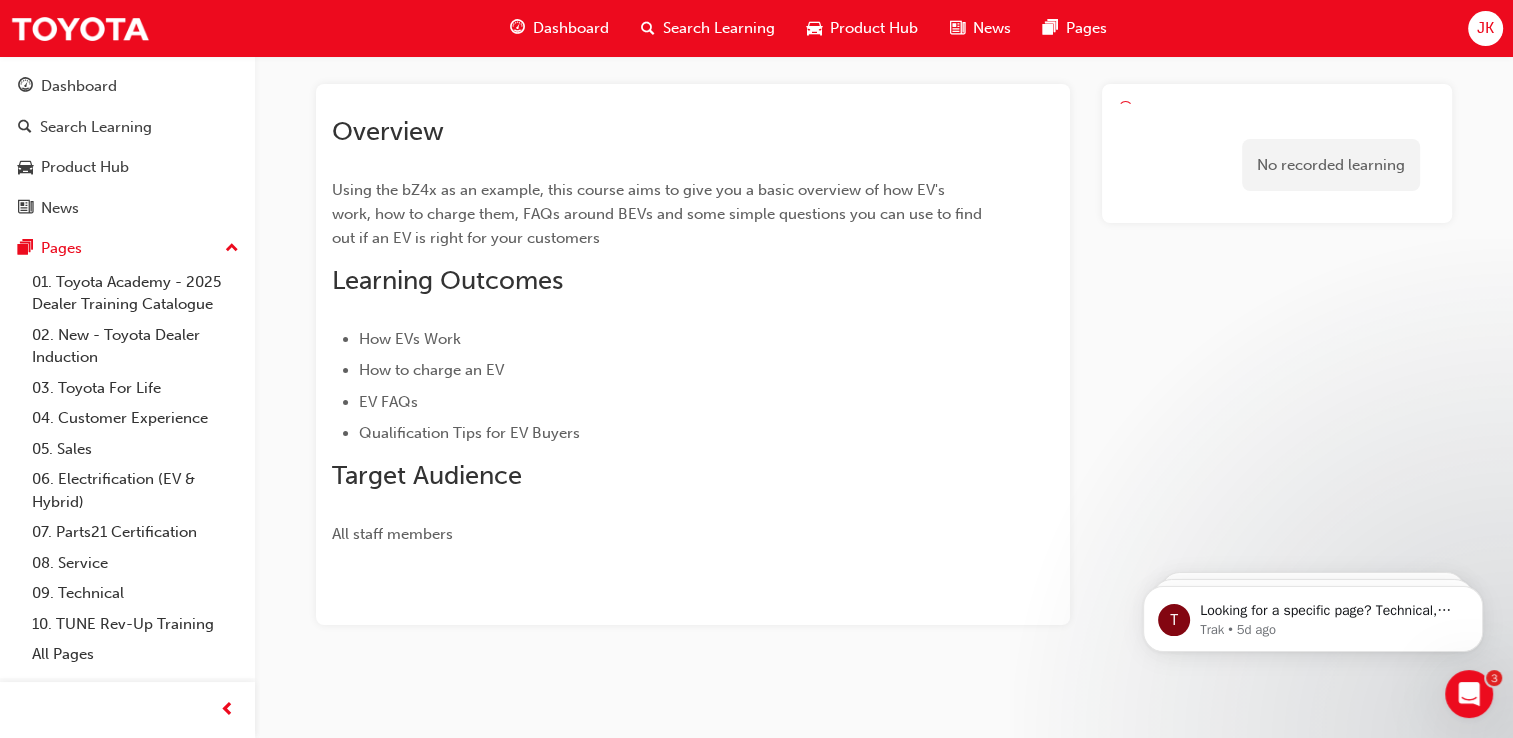 scroll, scrollTop: 96, scrollLeft: 0, axis: vertical 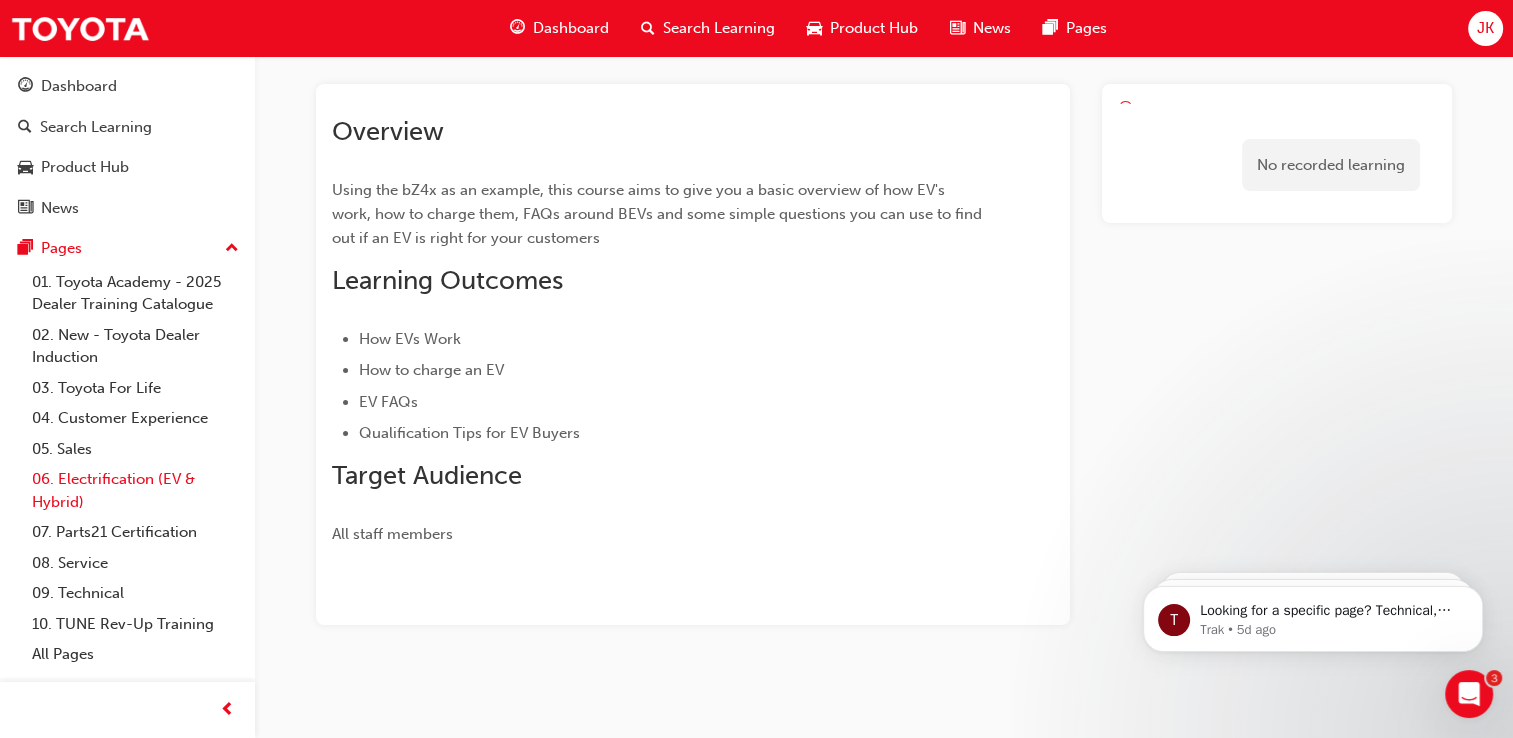 click on "06. Electrification (EV & Hybrid)" at bounding box center (135, 490) 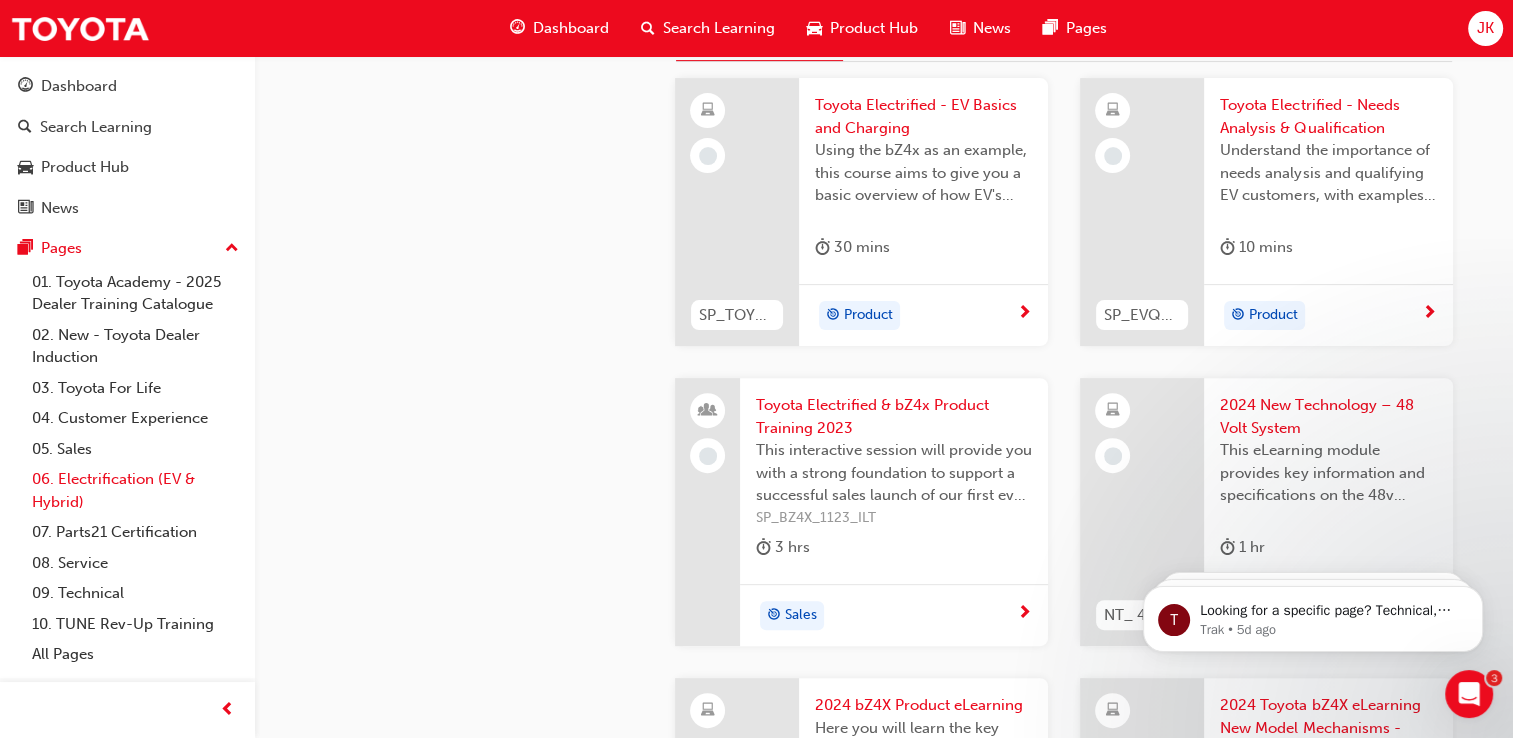 scroll, scrollTop: 616, scrollLeft: 0, axis: vertical 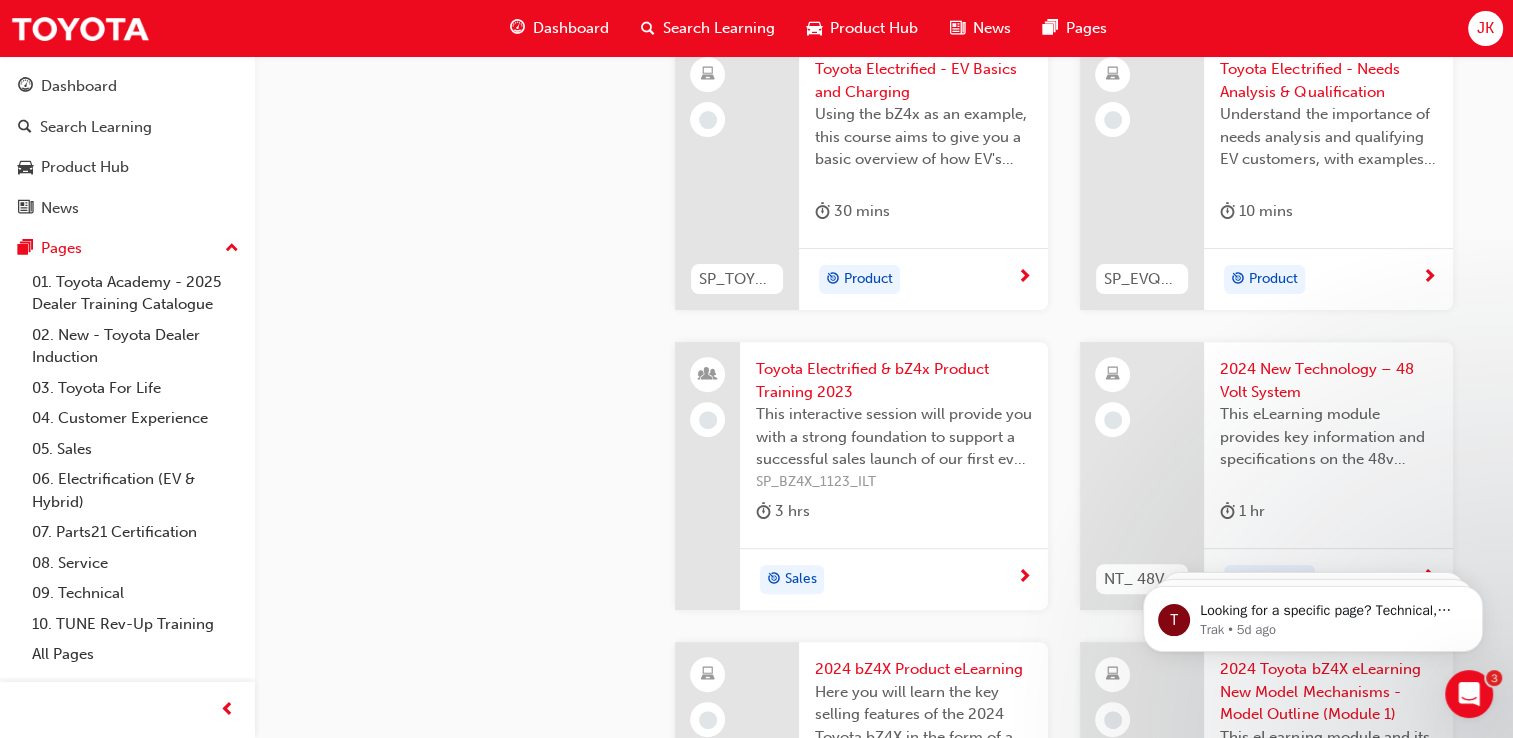 click at bounding box center (1429, 278) 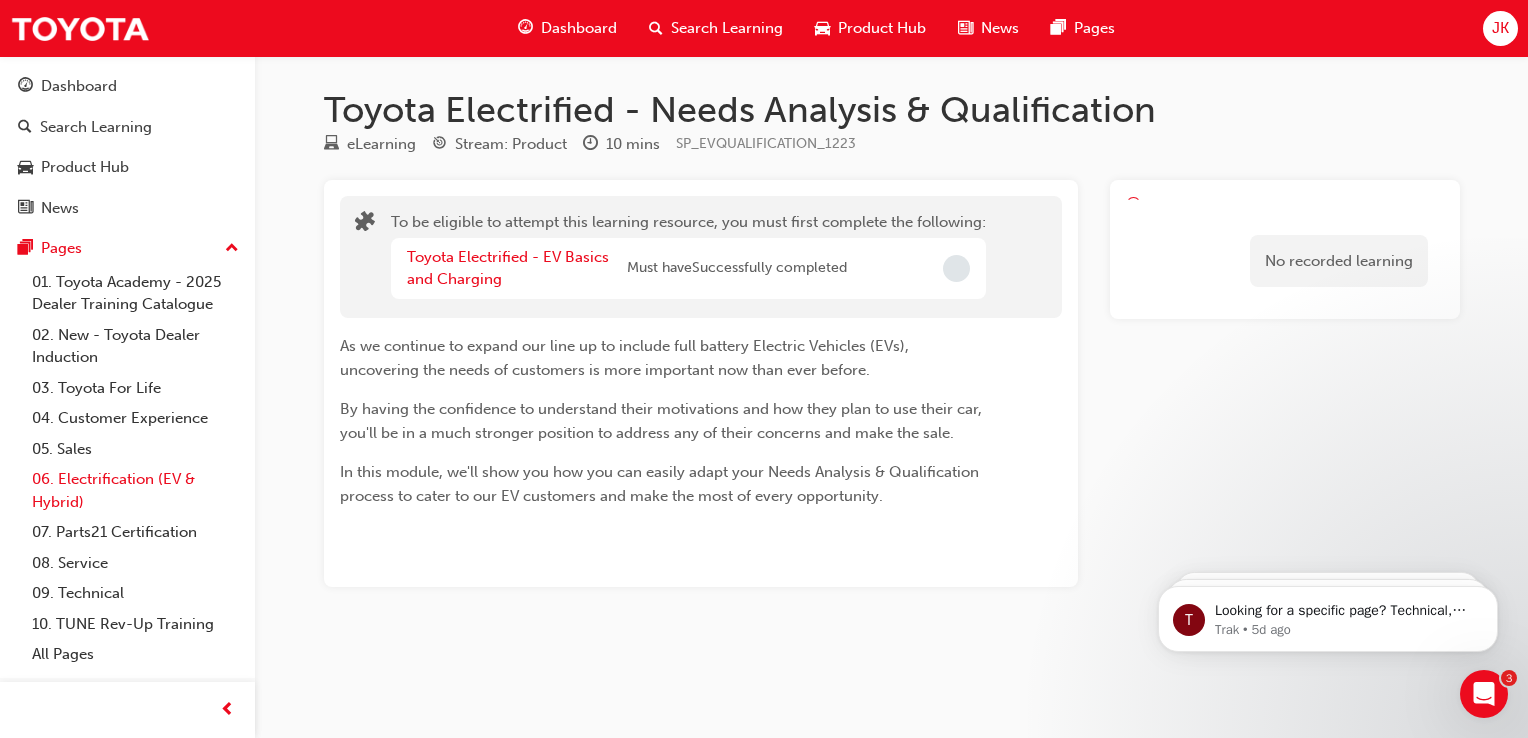 click on "06. Electrification (EV & Hybrid)" at bounding box center [135, 490] 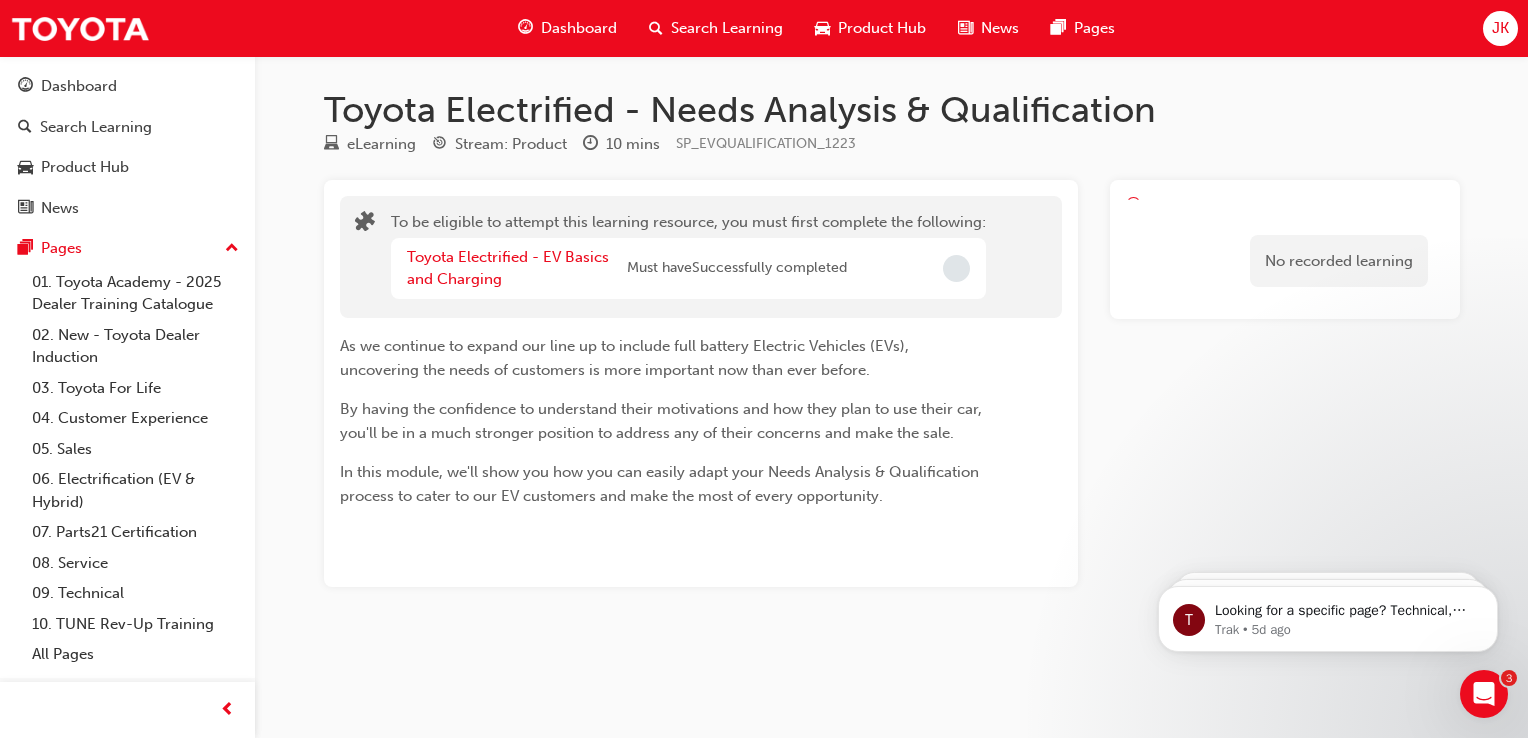 click at bounding box center [956, 268] 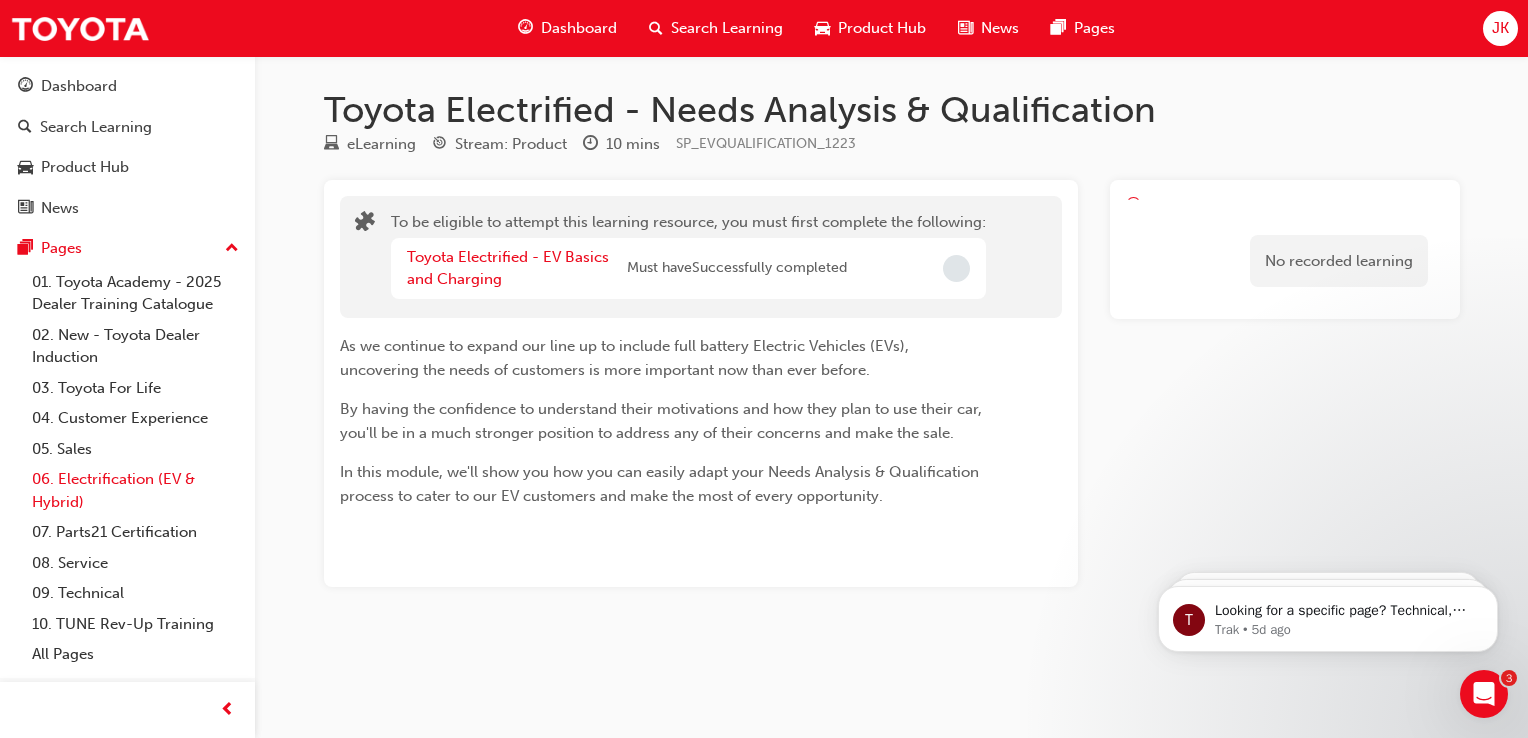 click on "06. Electrification (EV & Hybrid)" at bounding box center (135, 490) 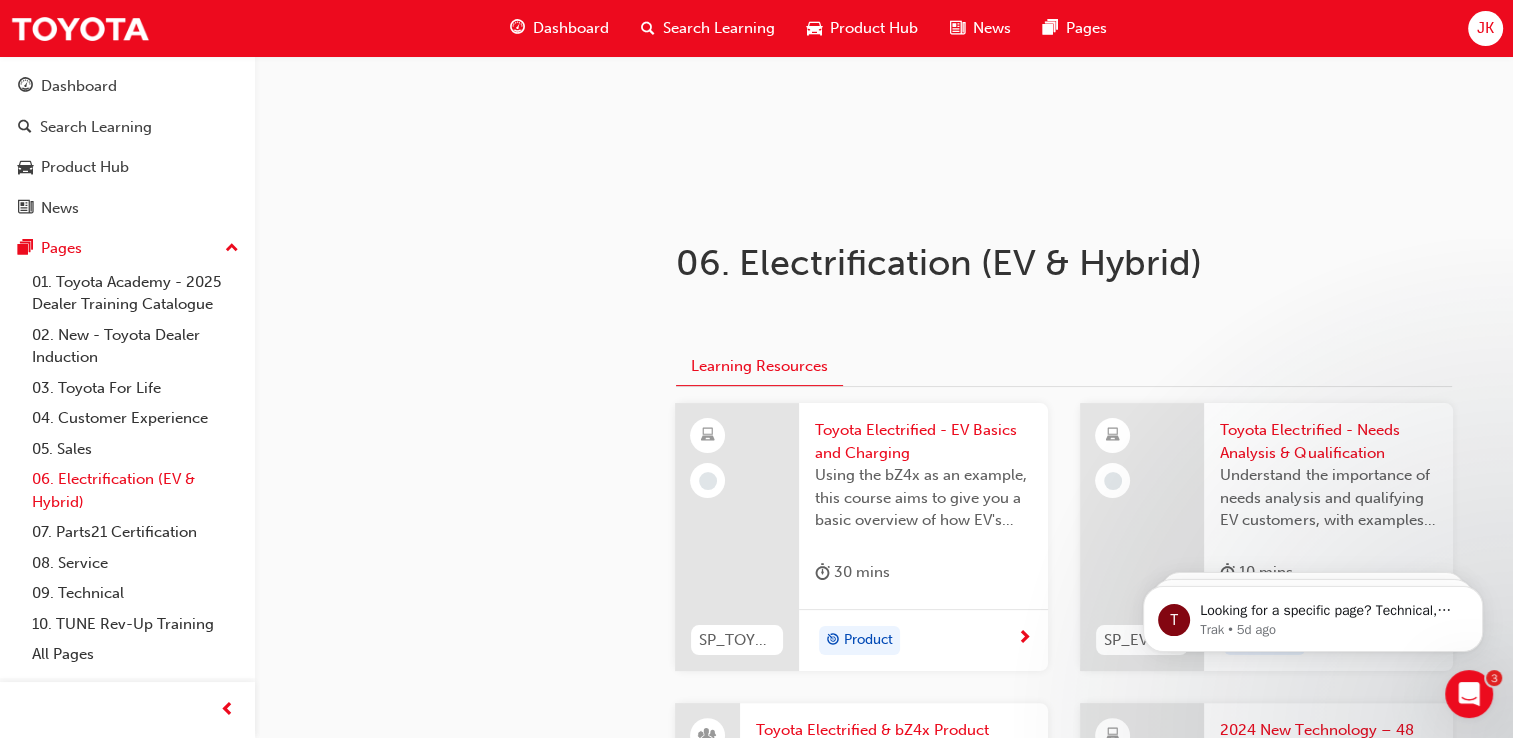 scroll, scrollTop: 440, scrollLeft: 0, axis: vertical 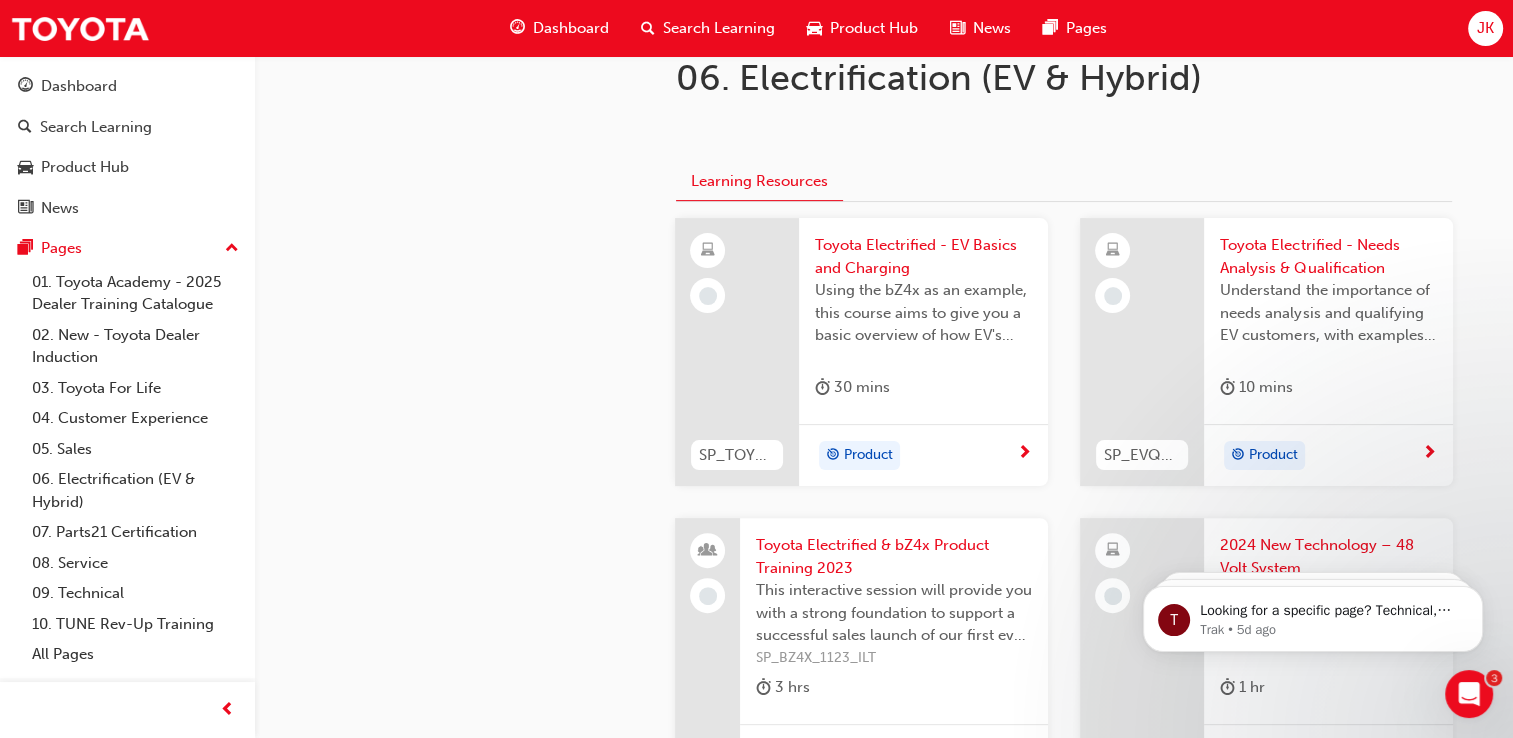 click on "Product" at bounding box center [916, 456] 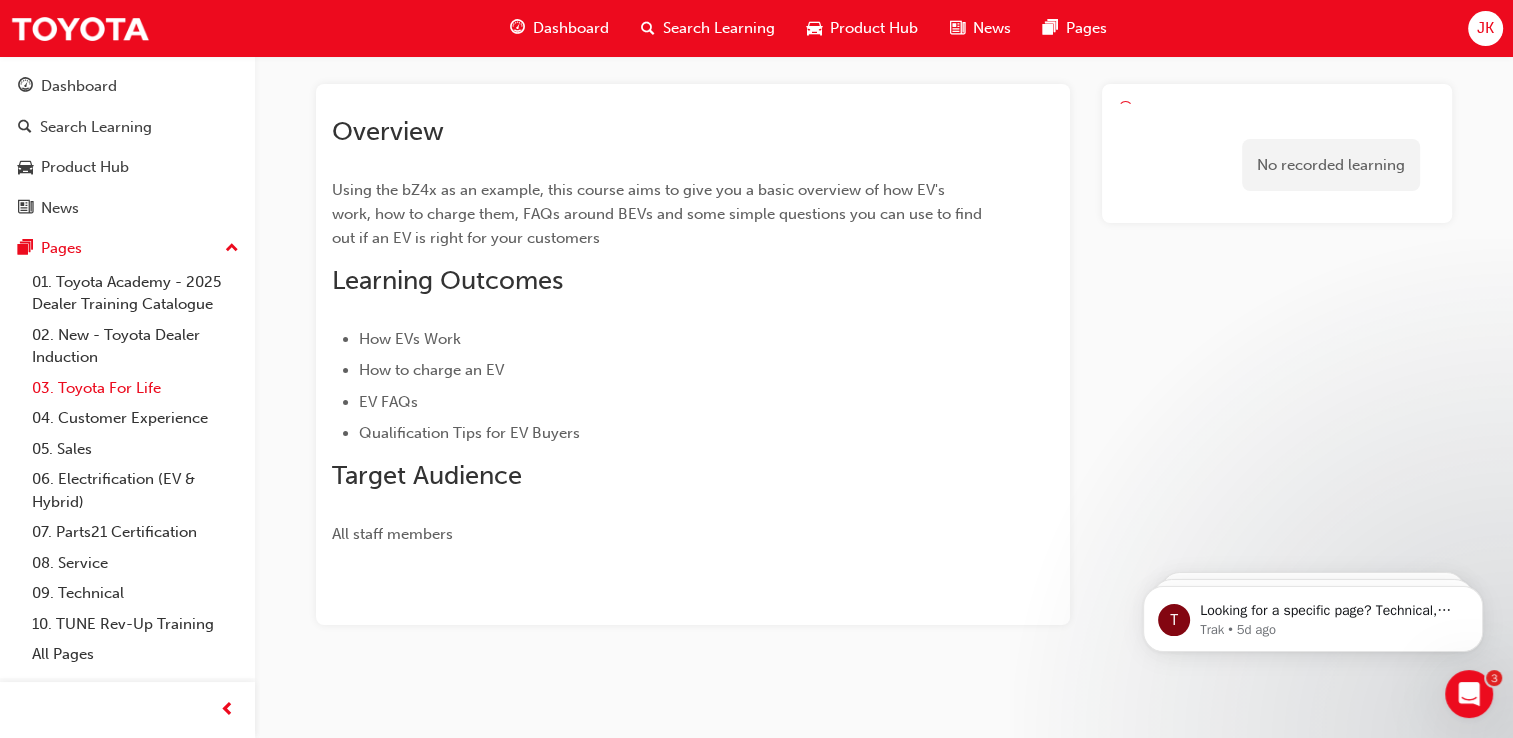 click on "03. Toyota For Life" at bounding box center [135, 388] 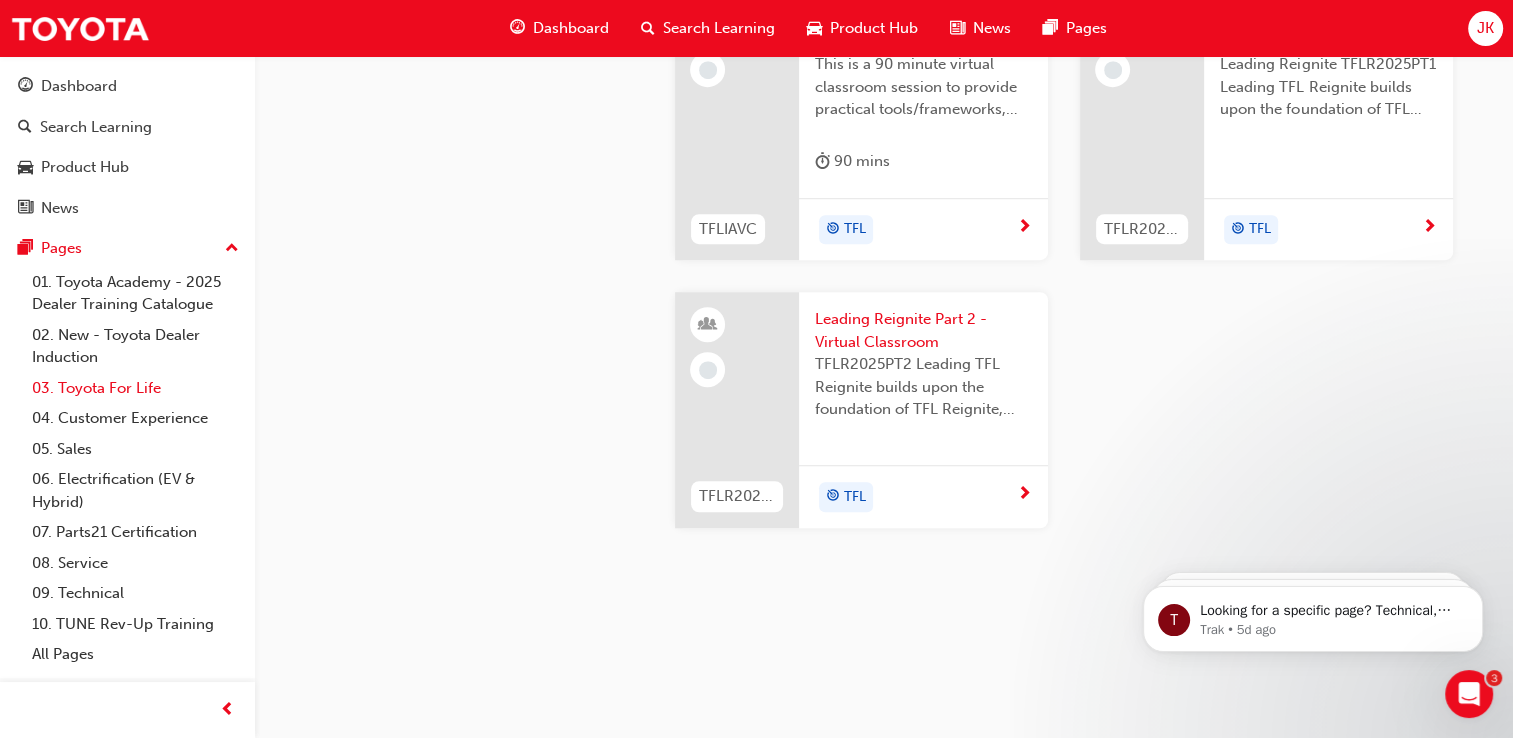 click on "03. Toyota For Life" at bounding box center (135, 388) 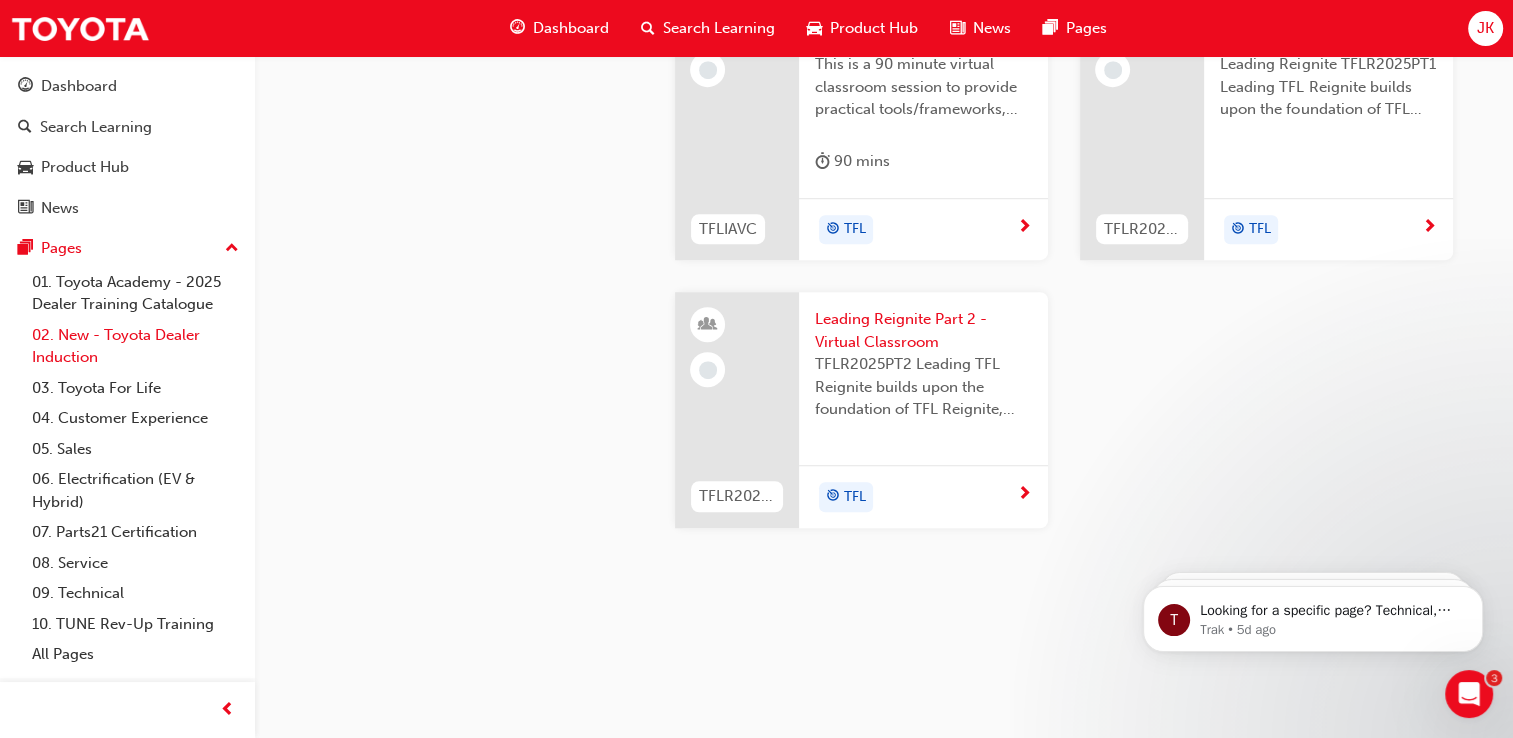 click on "02. New - Toyota Dealer Induction" at bounding box center (135, 346) 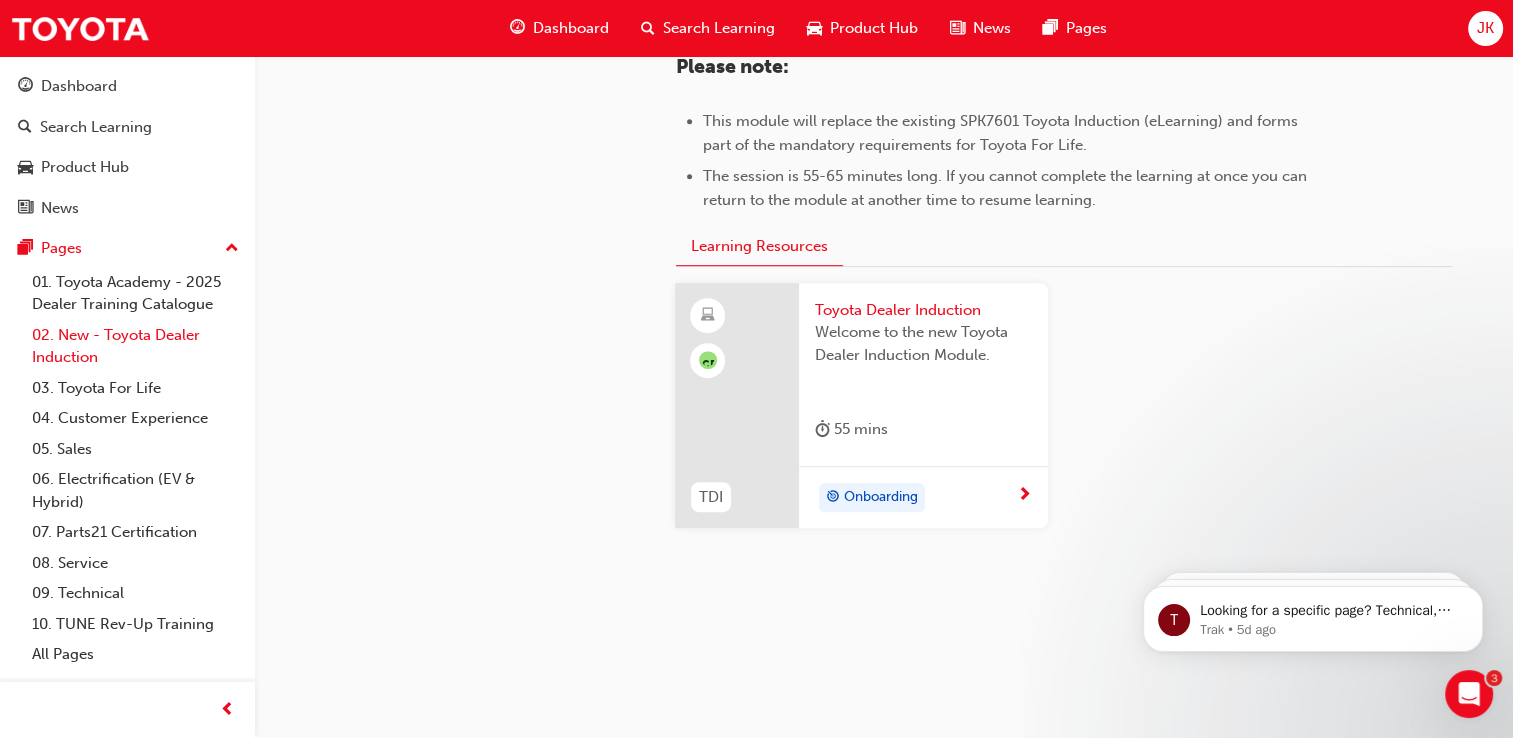 scroll, scrollTop: 1052, scrollLeft: 0, axis: vertical 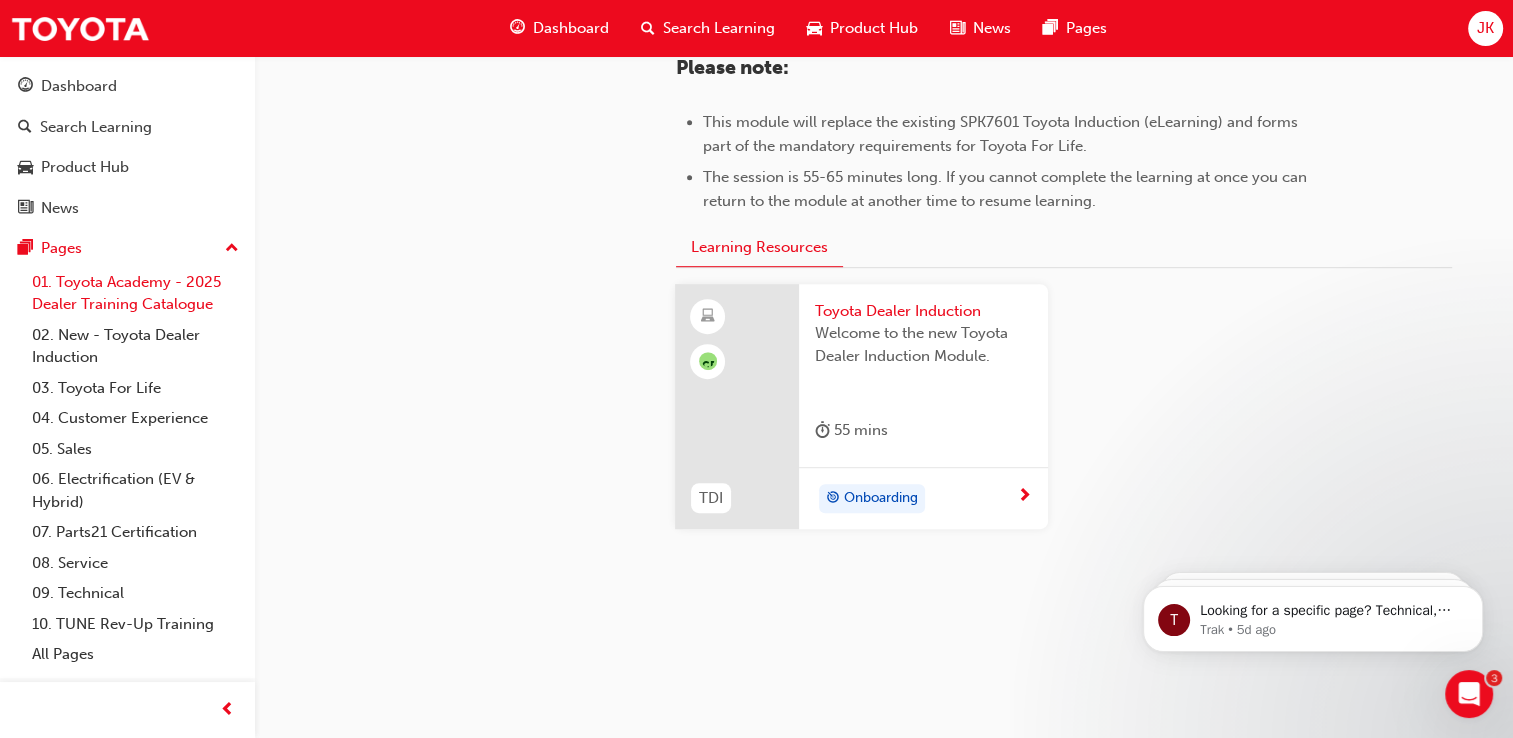click on "01. Toyota Academy - 2025 Dealer Training Catalogue" at bounding box center (135, 293) 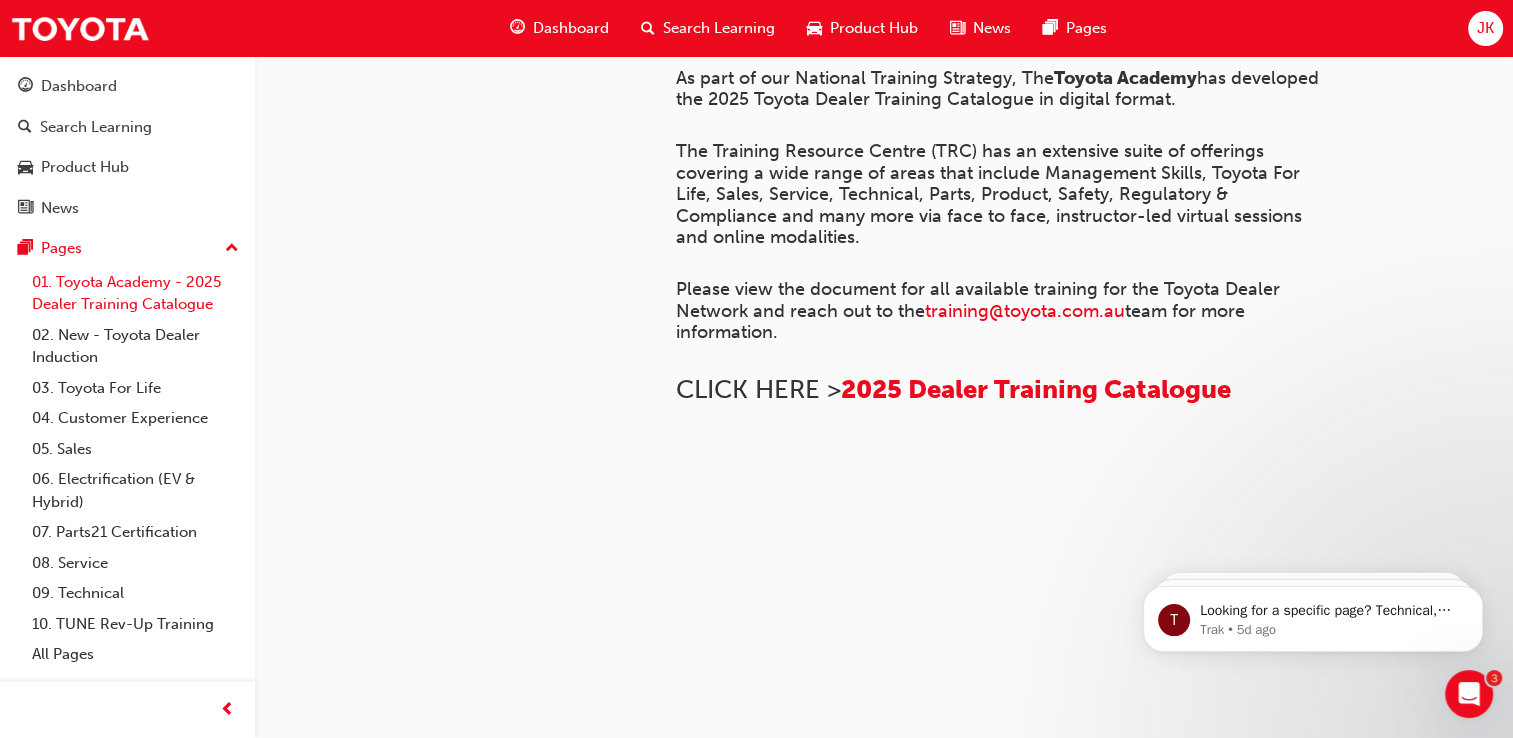 scroll, scrollTop: 1541, scrollLeft: 0, axis: vertical 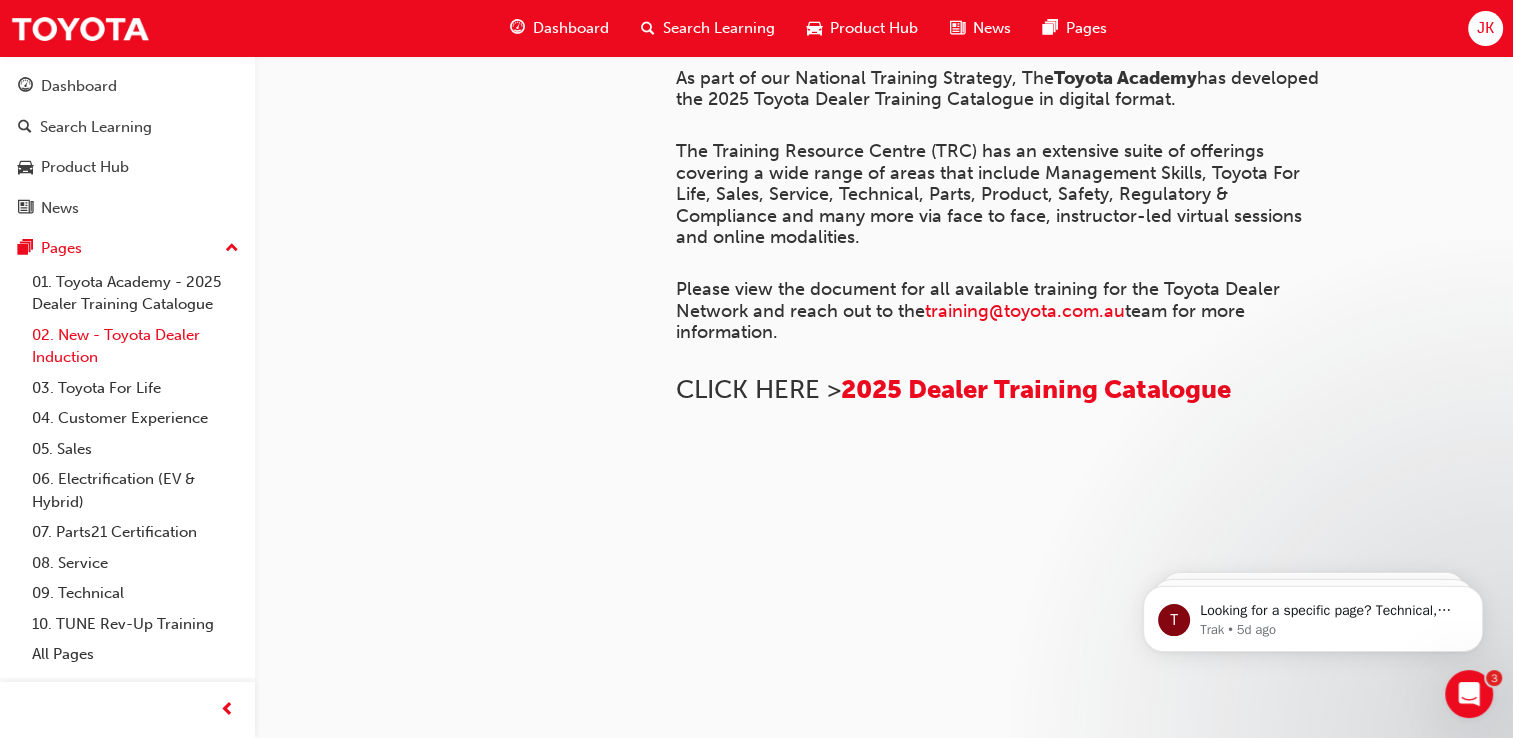 click on "02. New - Toyota Dealer Induction" at bounding box center [135, 346] 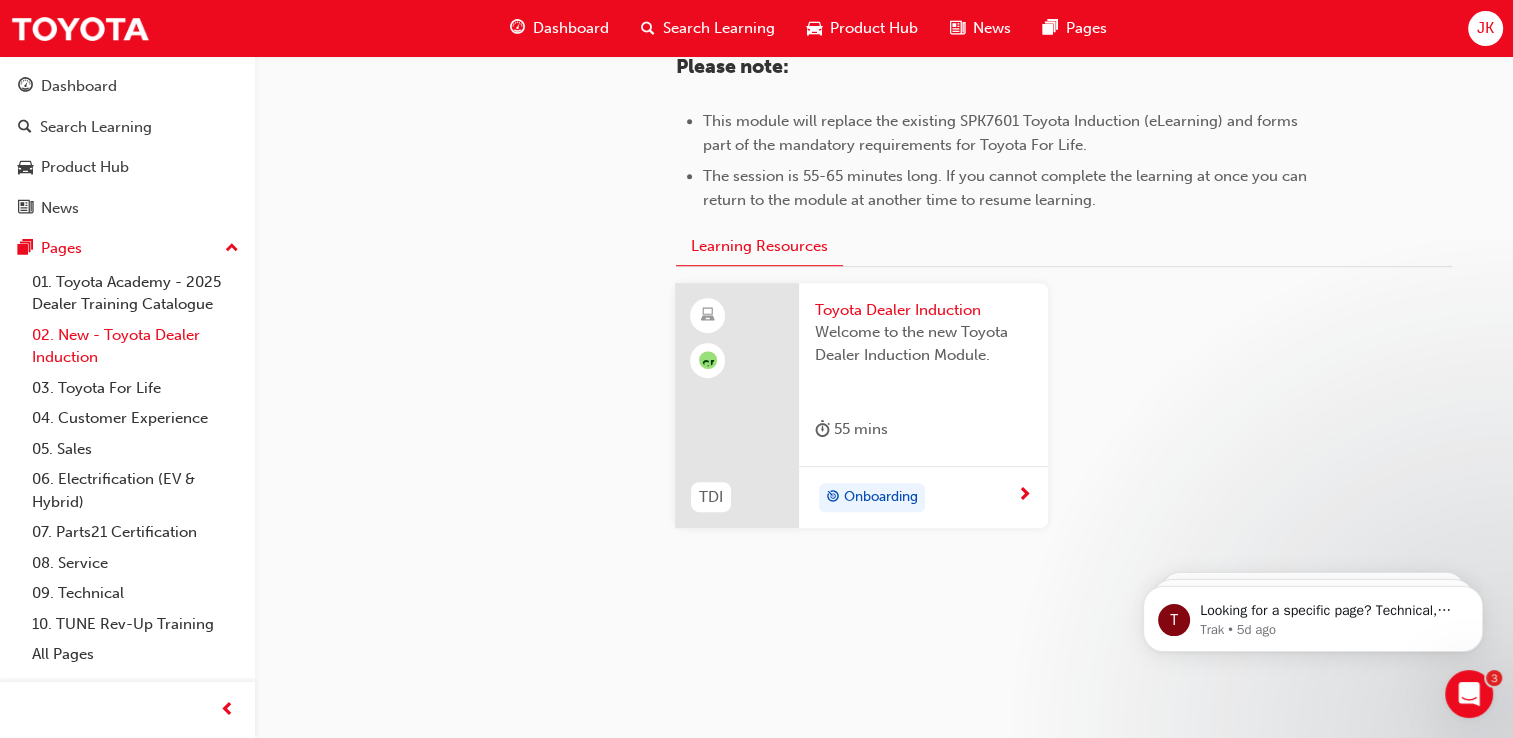 scroll, scrollTop: 1052, scrollLeft: 0, axis: vertical 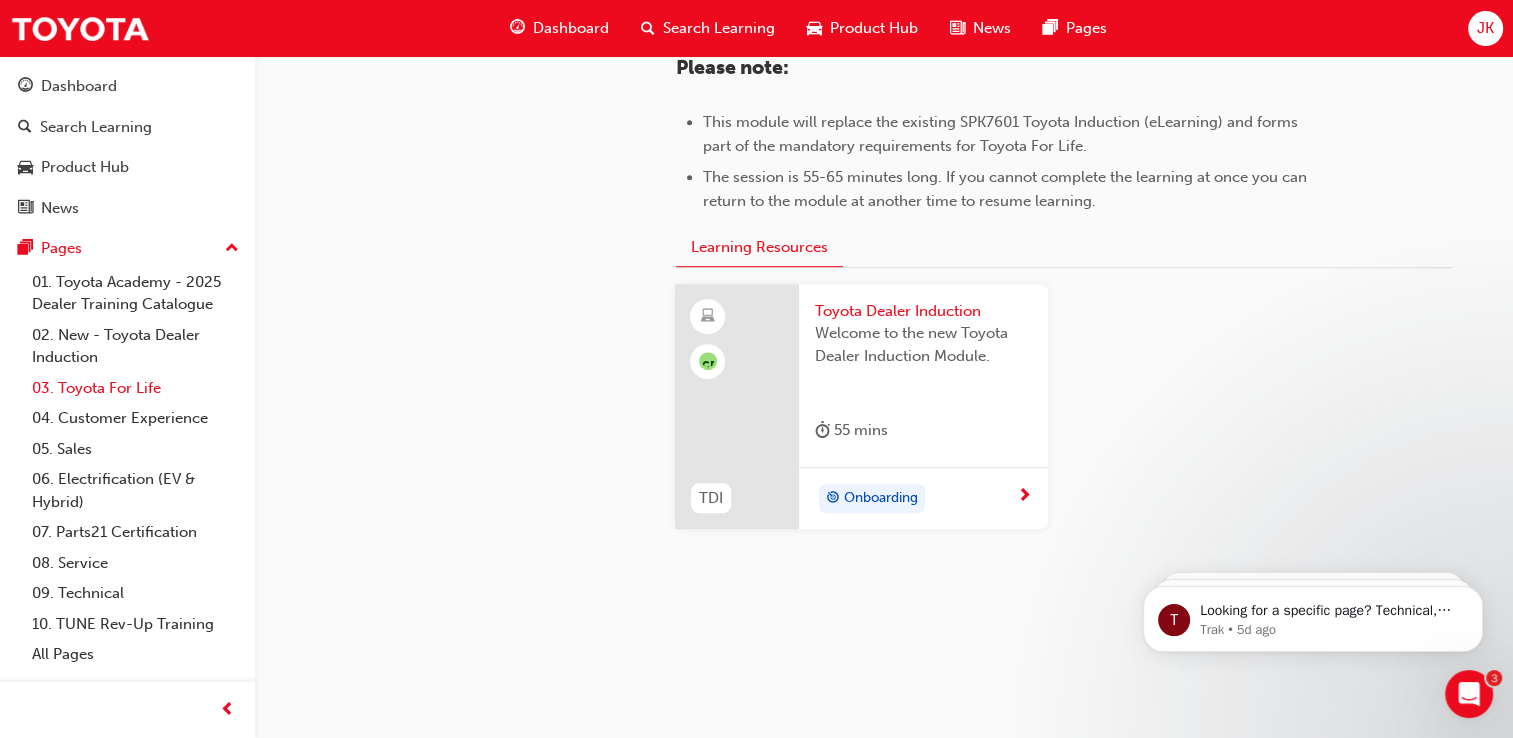 click on "03. Toyota For Life" at bounding box center (135, 388) 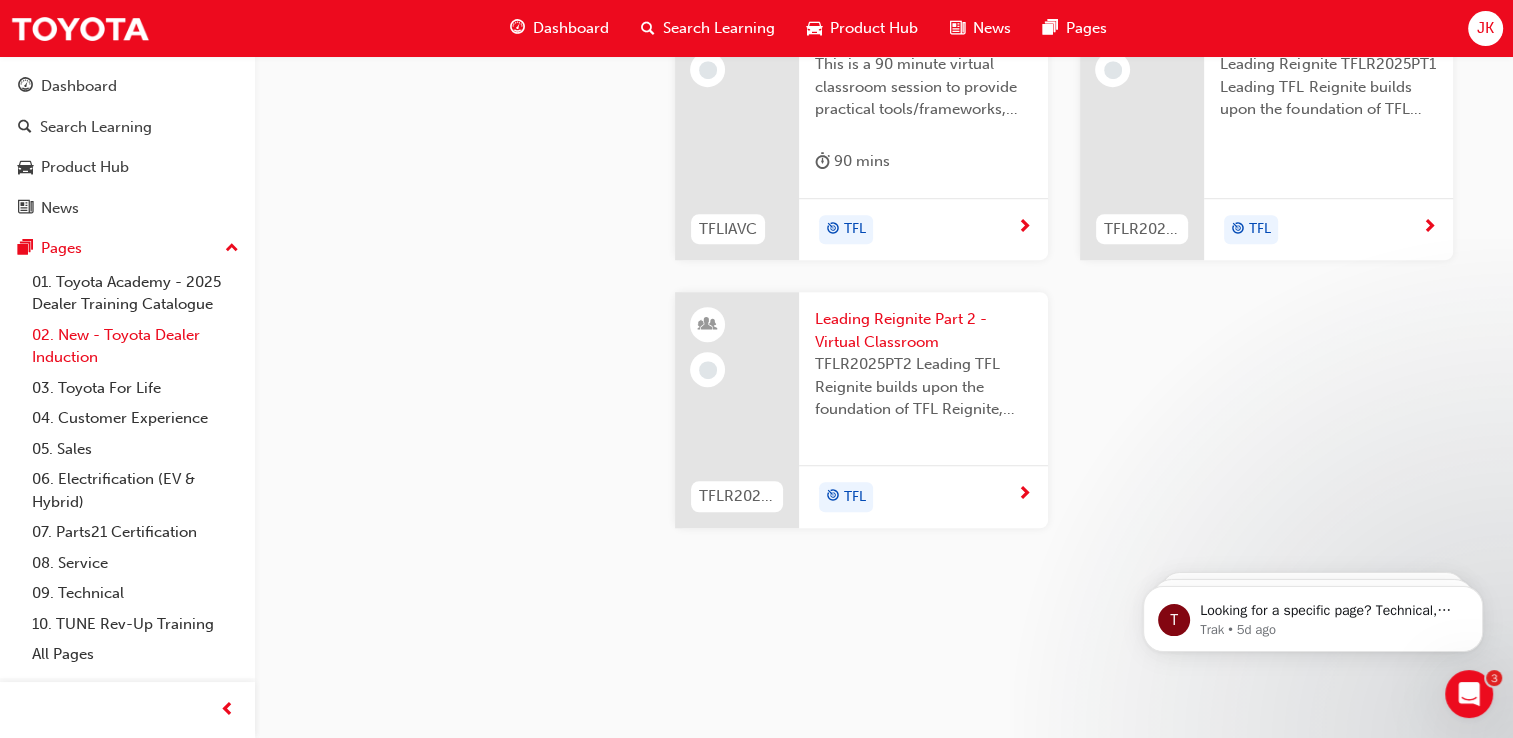 scroll, scrollTop: 2298, scrollLeft: 0, axis: vertical 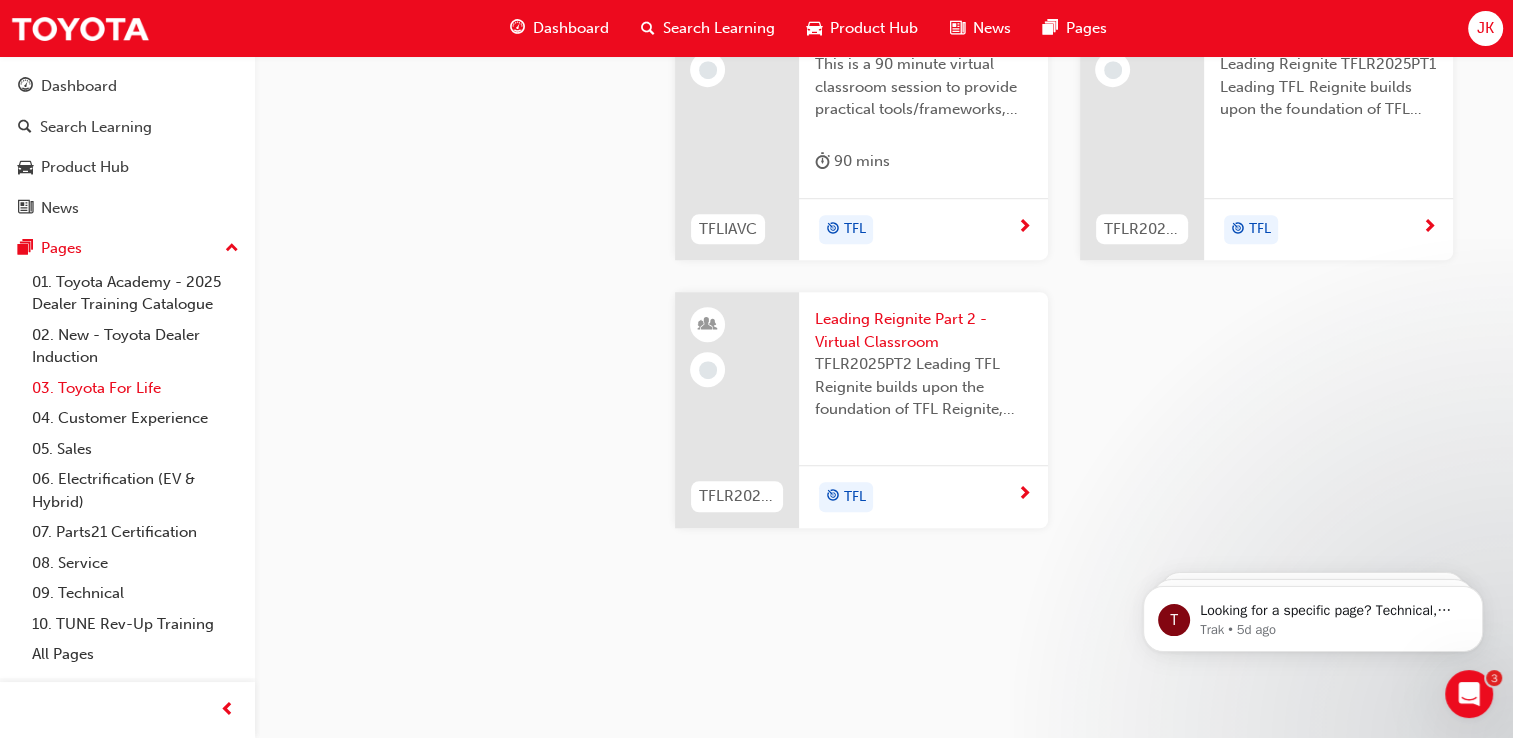 click on "03. Toyota For Life" at bounding box center (135, 388) 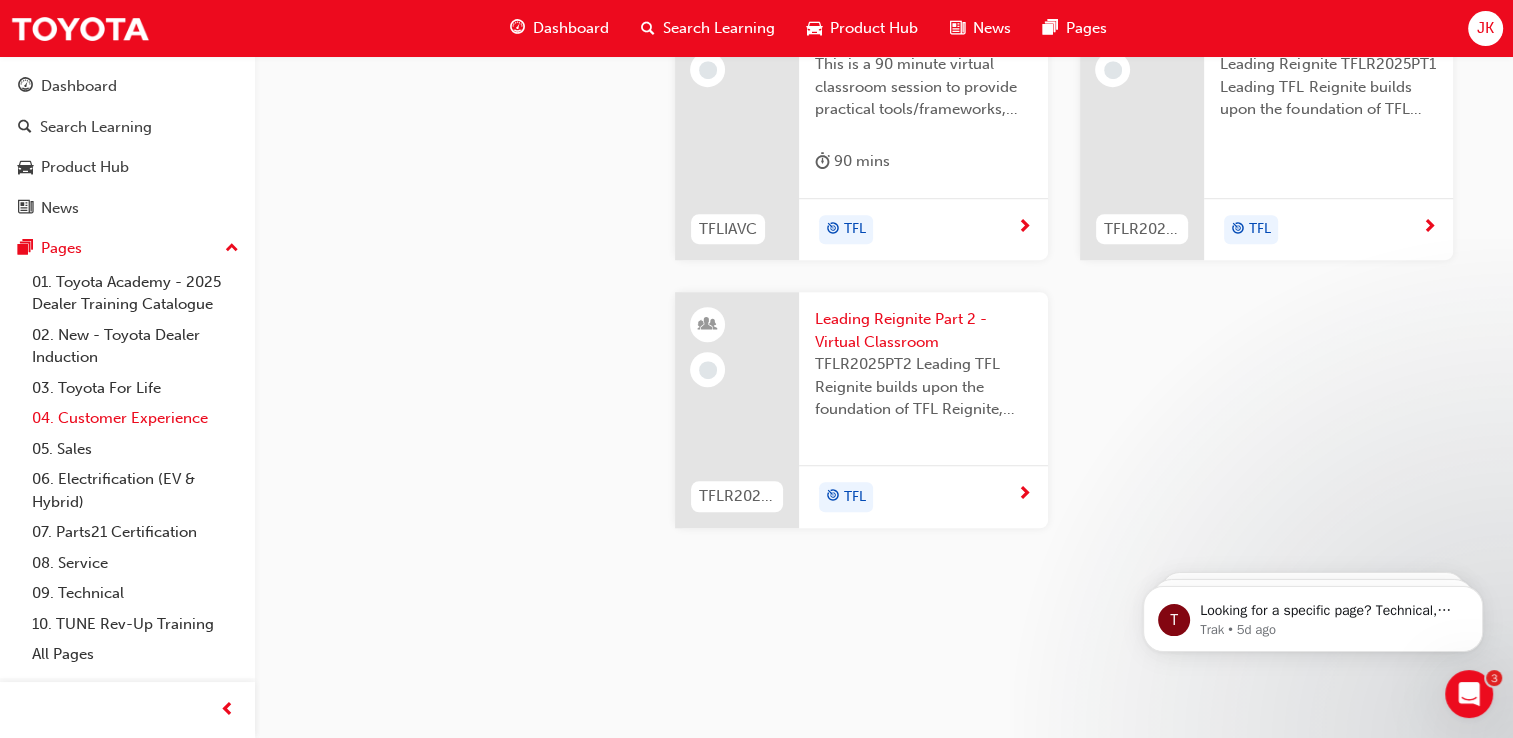 click on "04. Customer Experience" at bounding box center [135, 418] 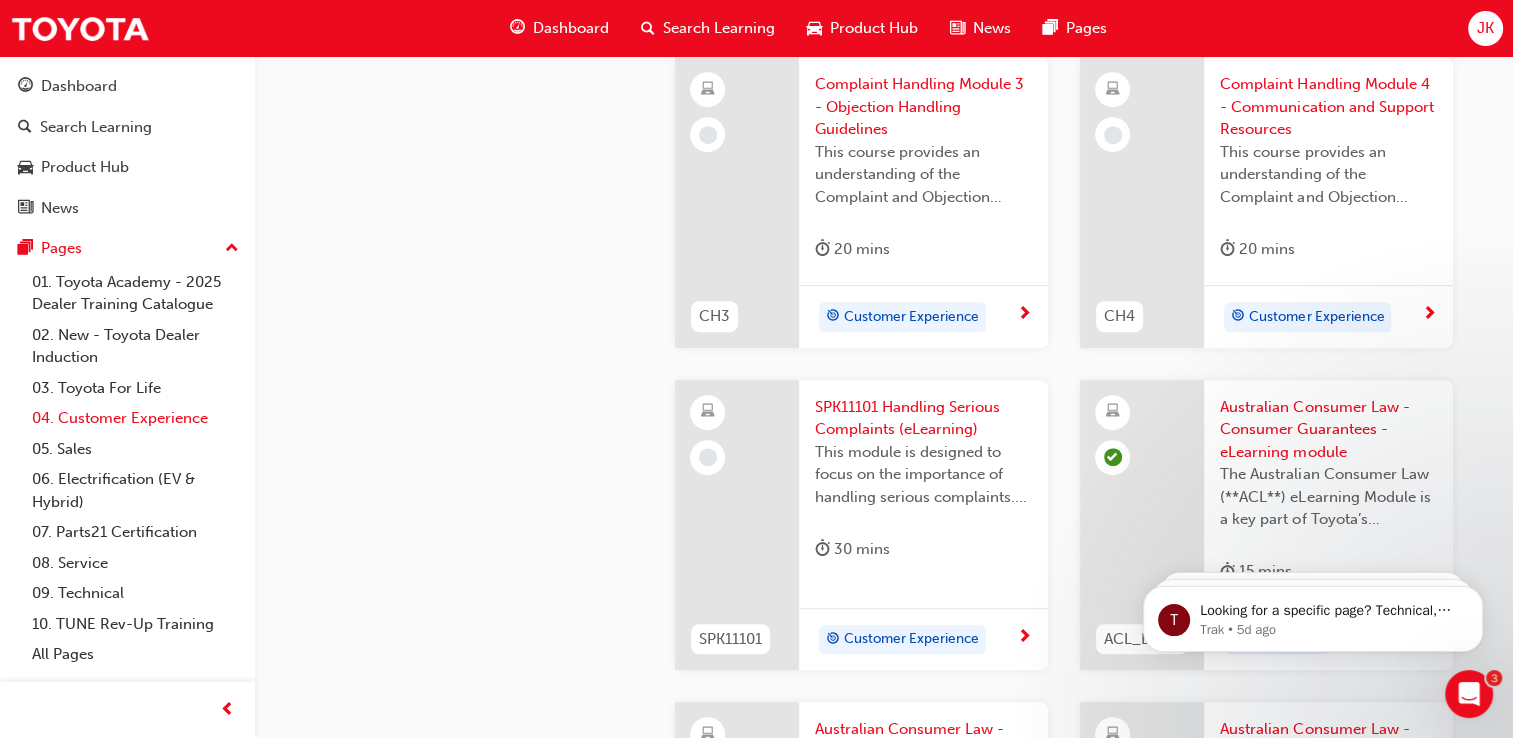 scroll, scrollTop: 978, scrollLeft: 0, axis: vertical 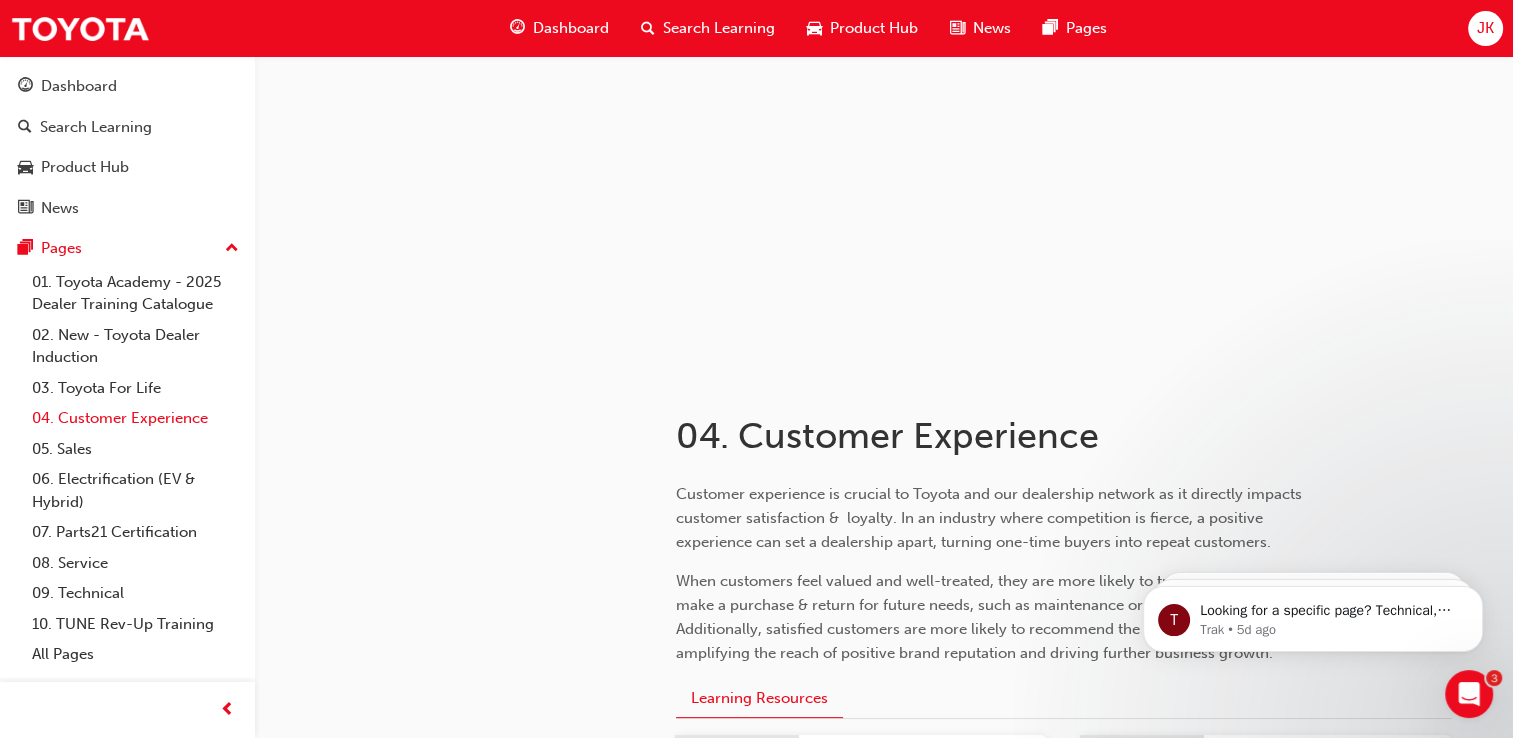 click on "04. Customer Experience" at bounding box center (135, 418) 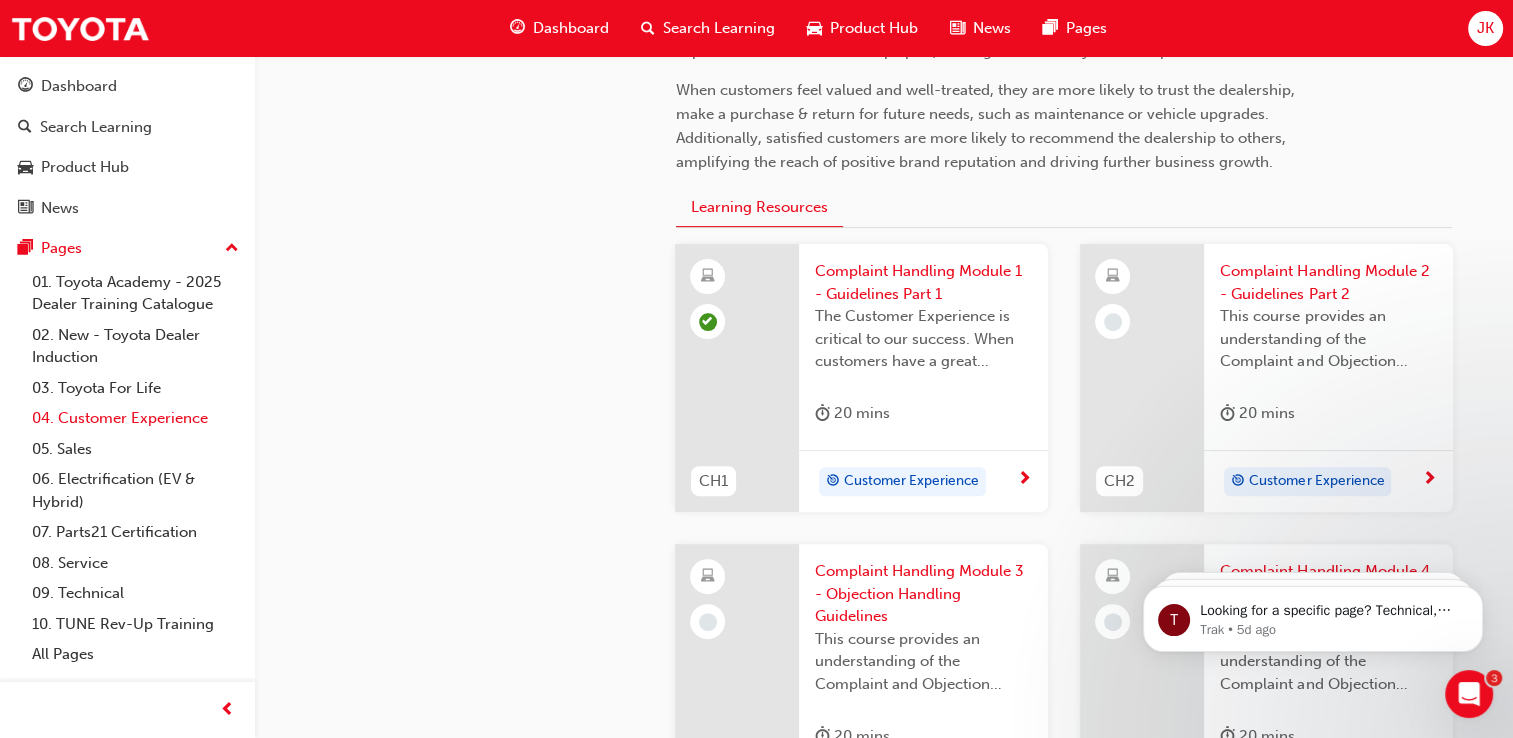 scroll, scrollTop: 578, scrollLeft: 0, axis: vertical 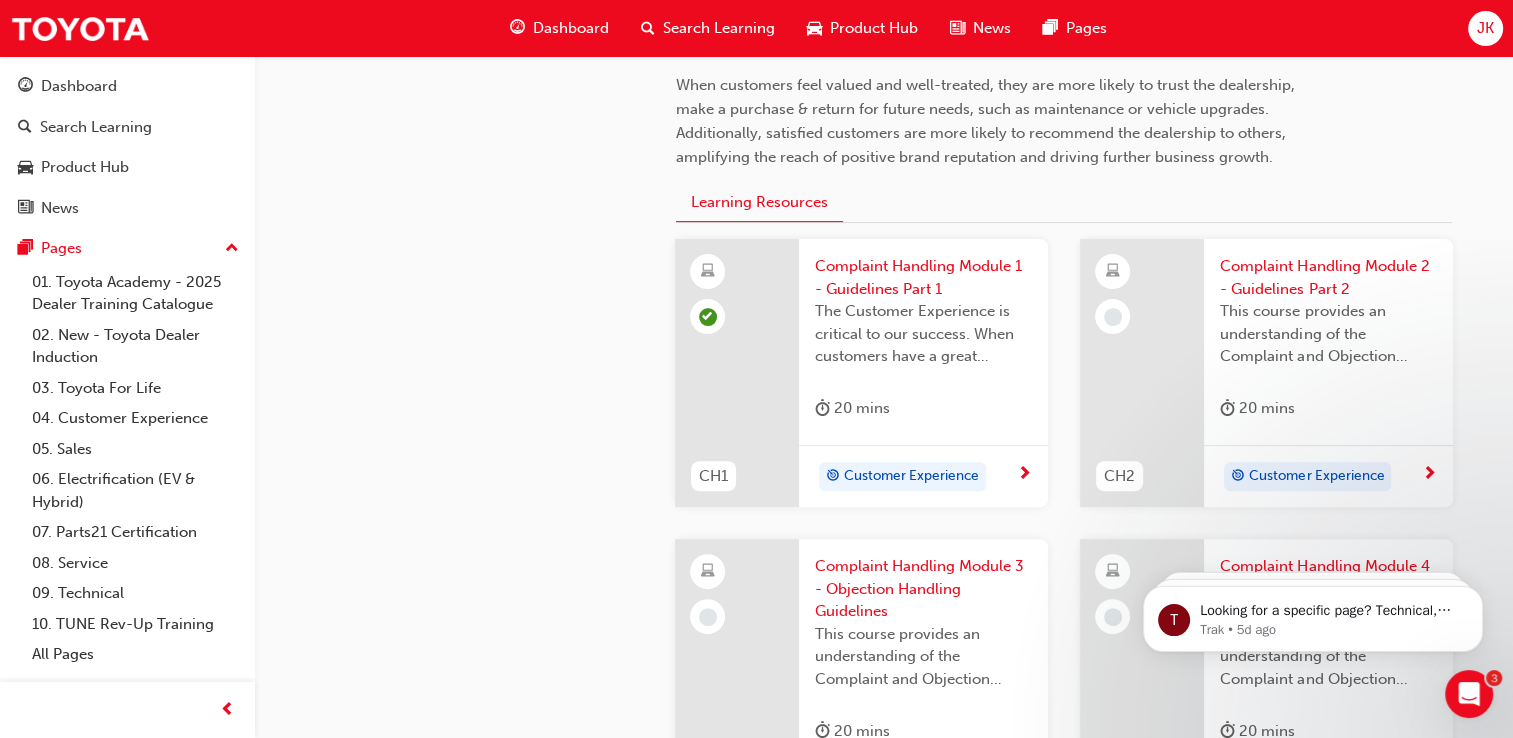 click on "Customer Experience" at bounding box center (1328, 476) 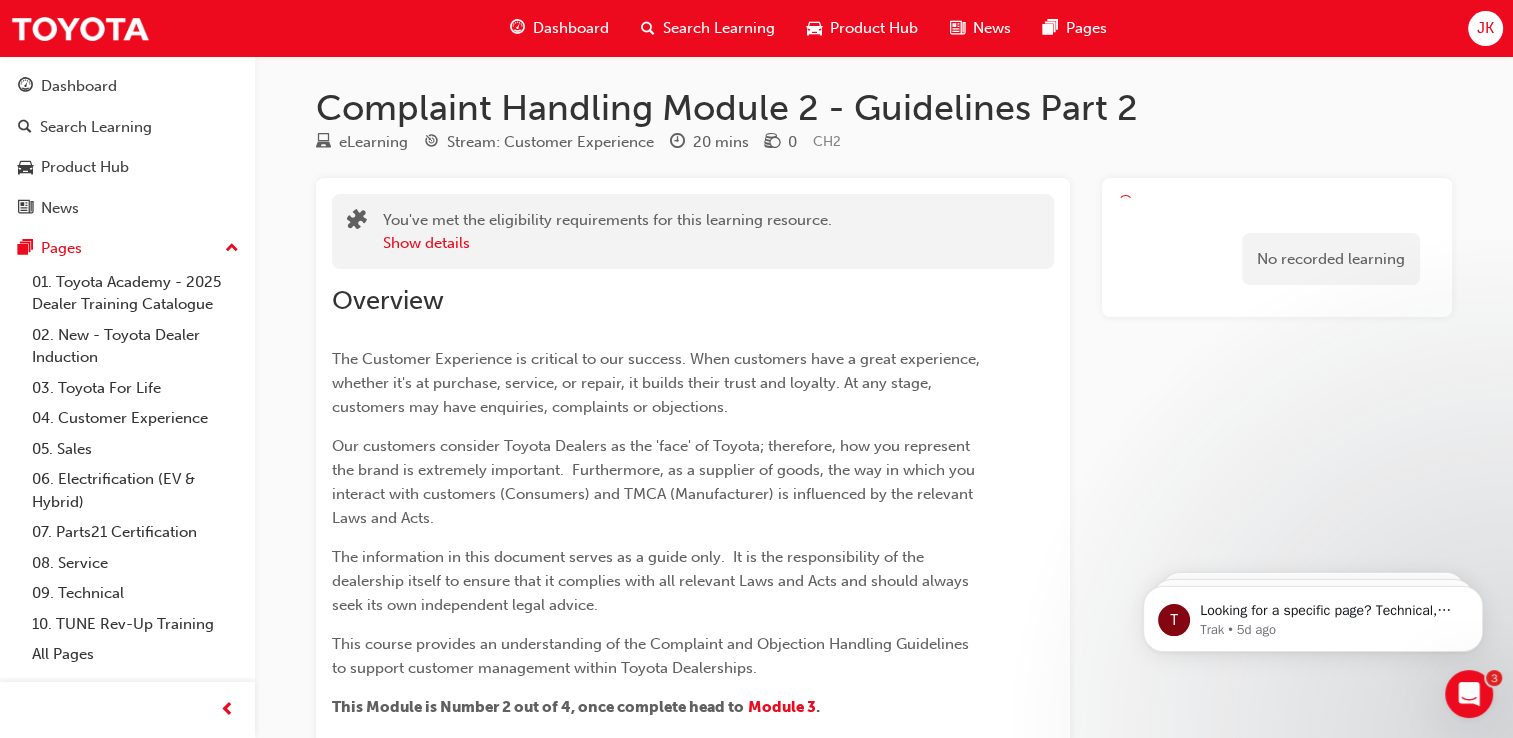 scroll, scrollTop: 0, scrollLeft: 0, axis: both 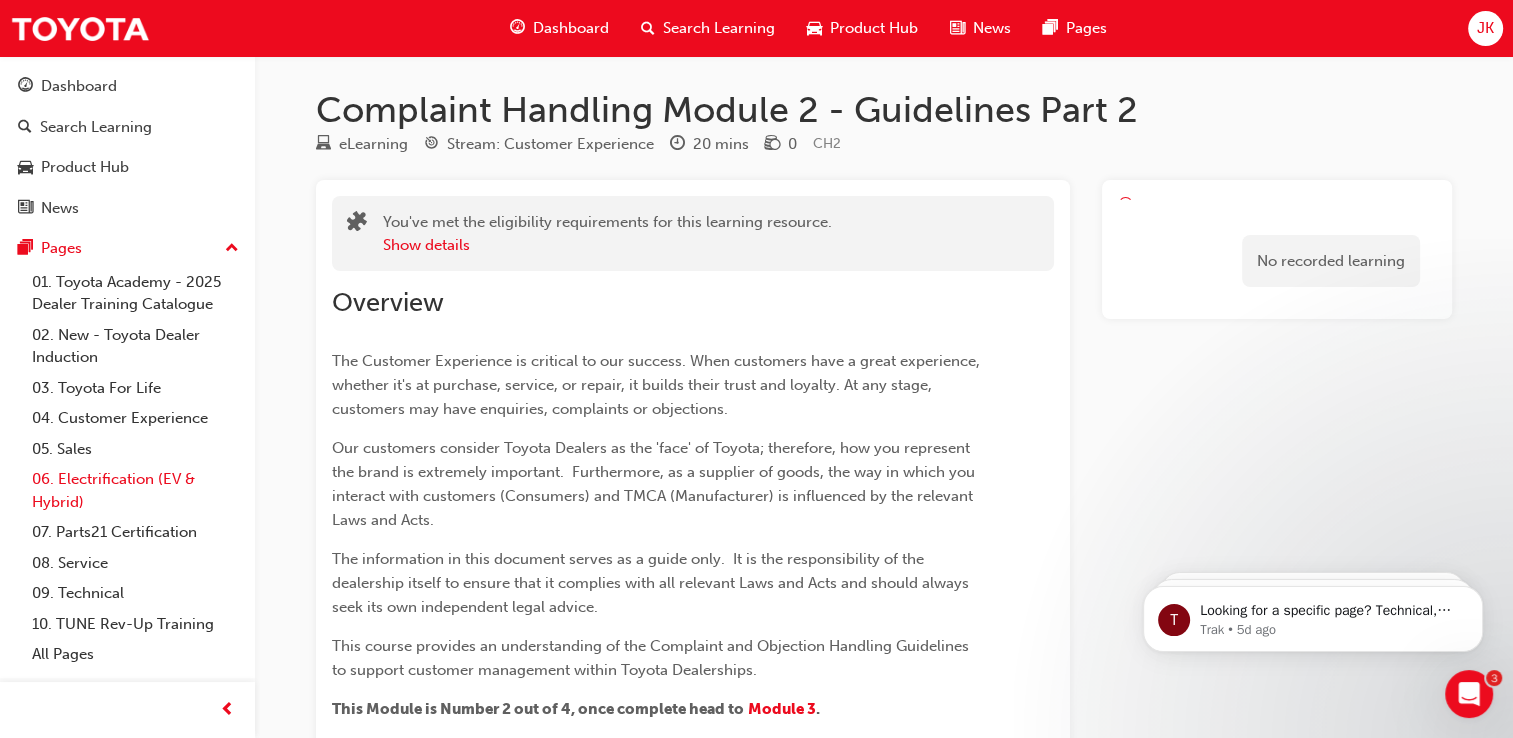 click on "06. Electrification (EV & Hybrid)" at bounding box center (135, 490) 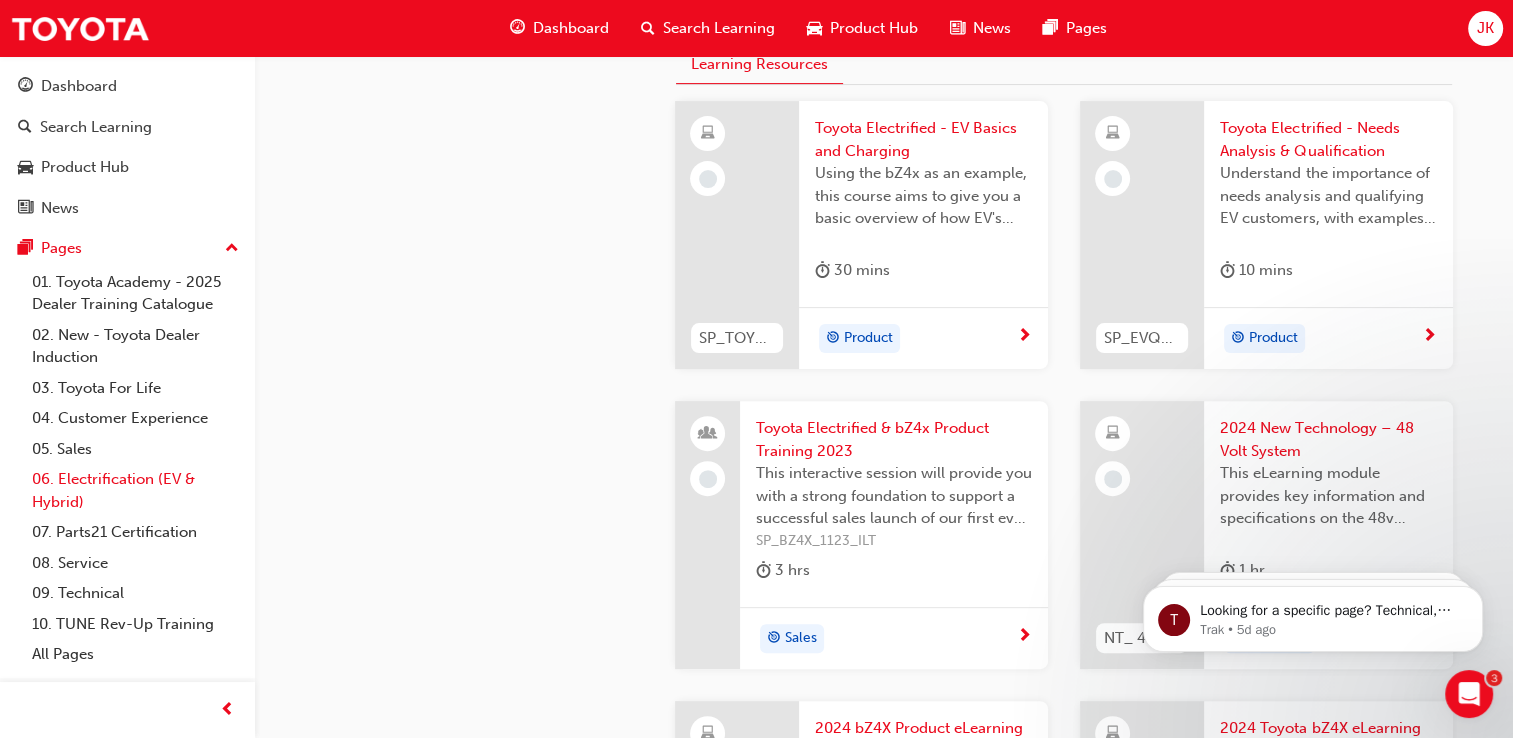scroll, scrollTop: 560, scrollLeft: 0, axis: vertical 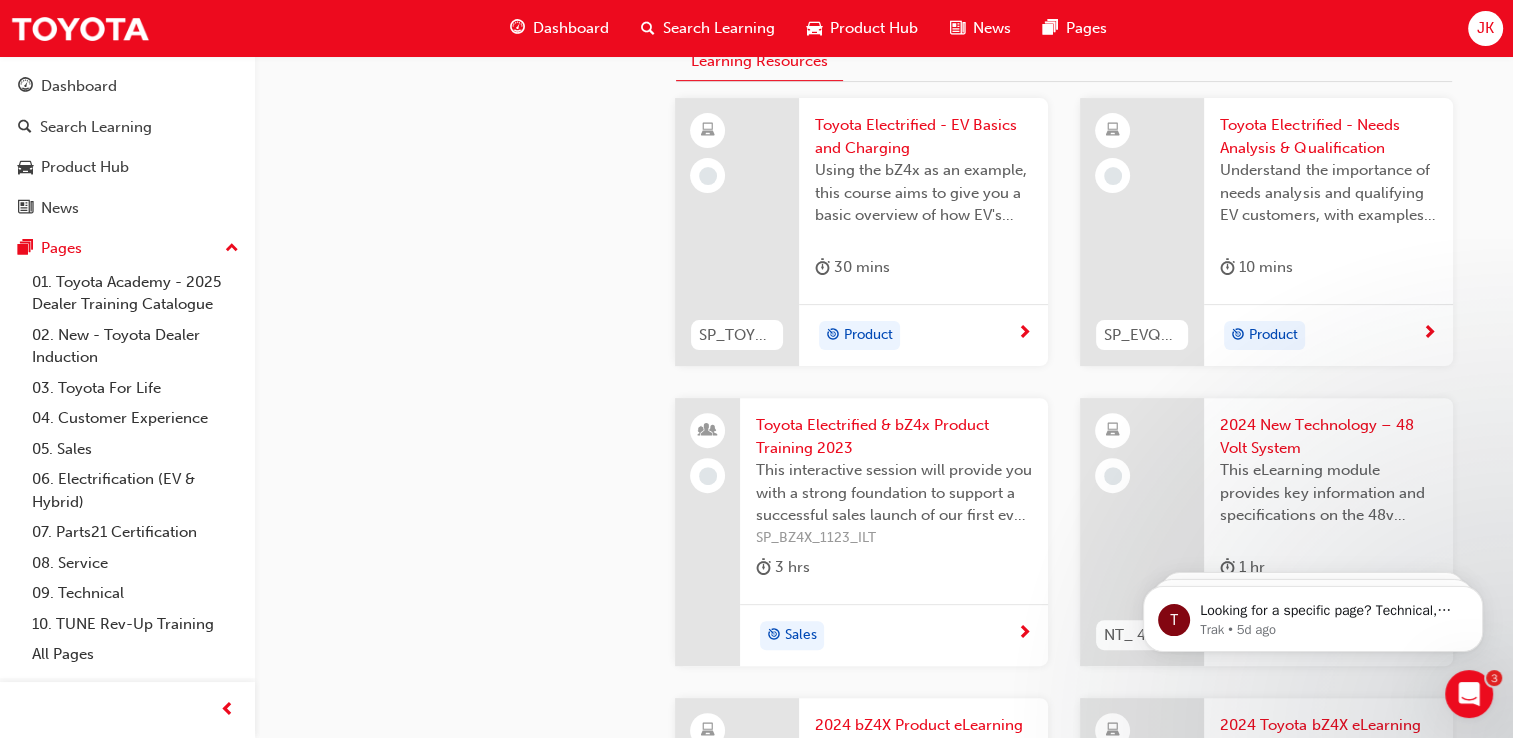 click on "Product" at bounding box center (916, 336) 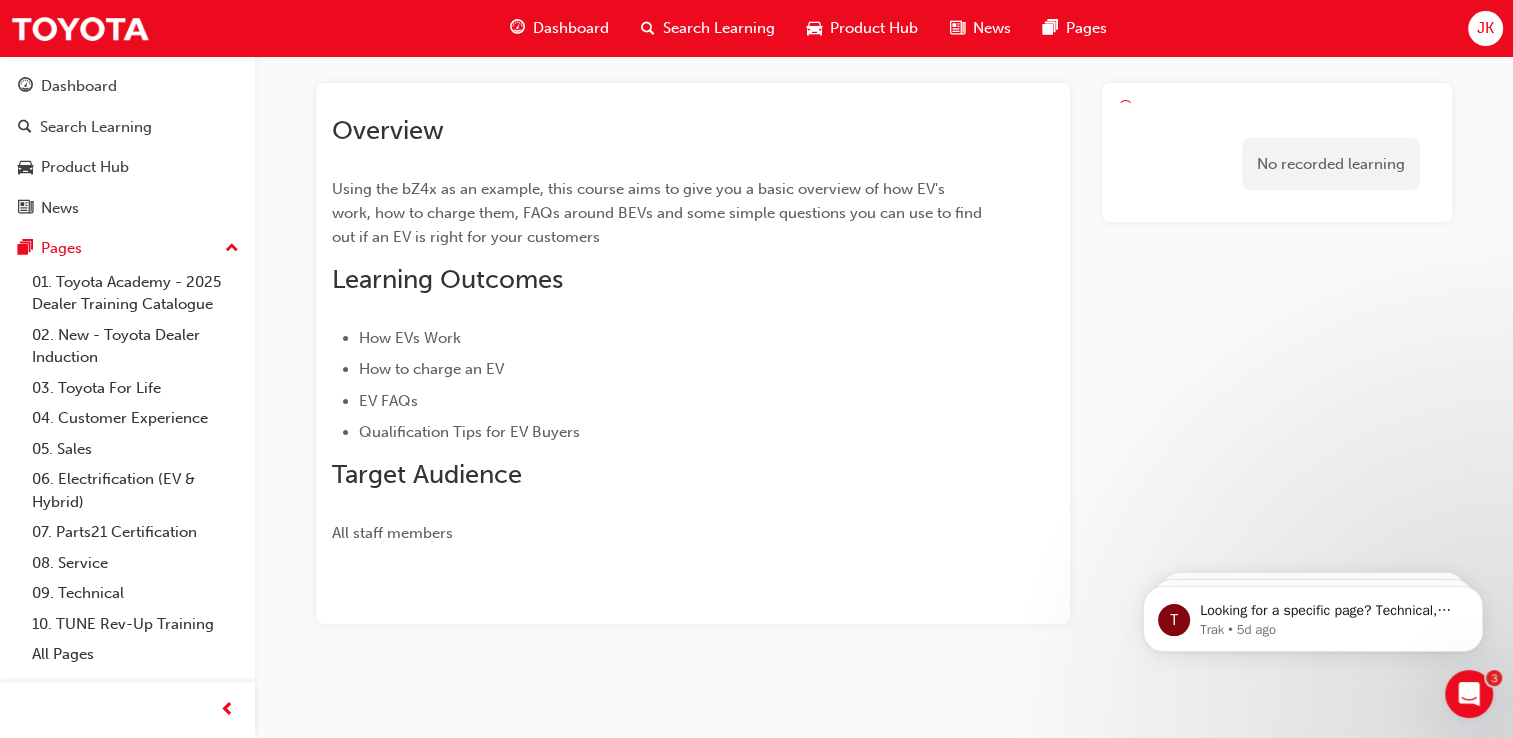 scroll, scrollTop: 96, scrollLeft: 0, axis: vertical 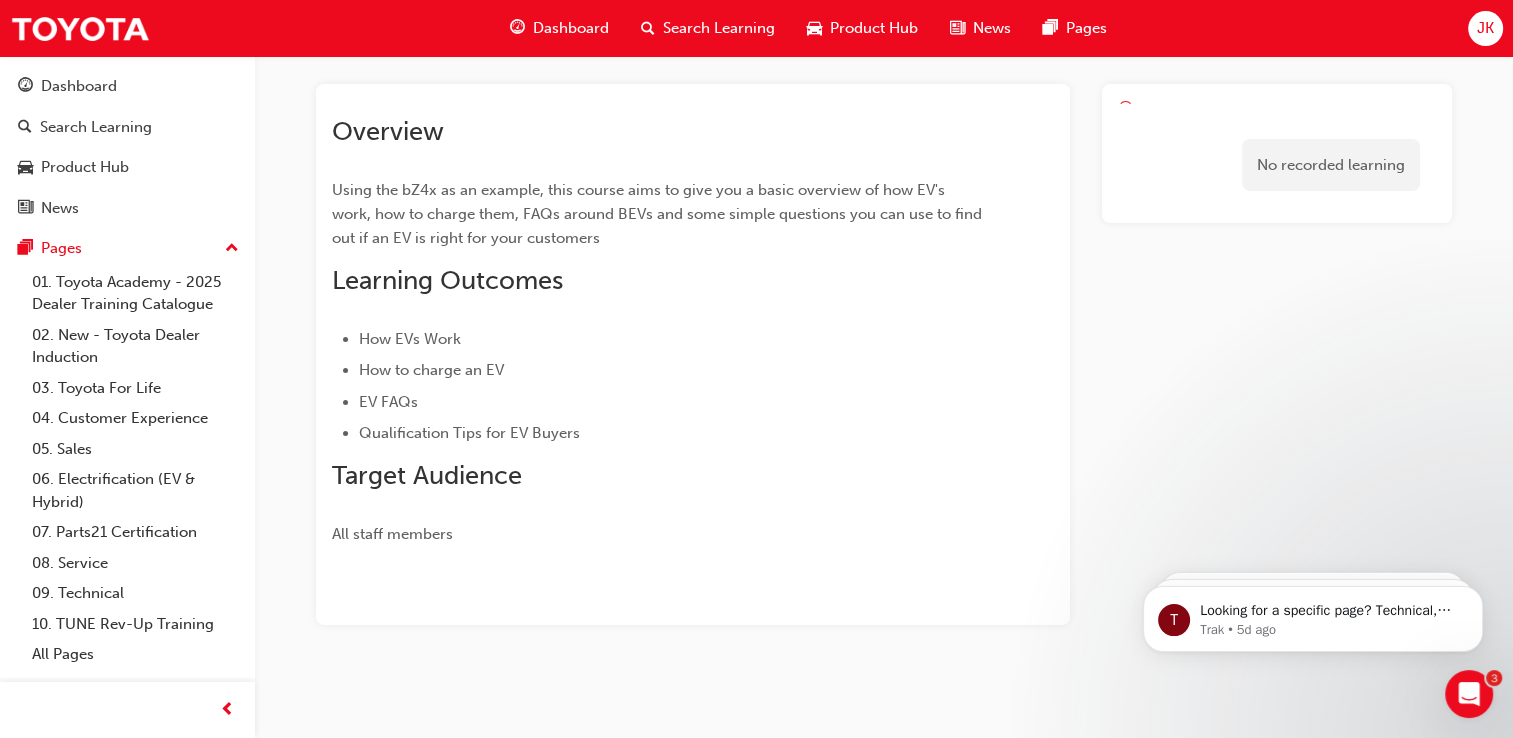 click on "Overview Using the bZ4x as an example, this course aims to give you a basic overview of how EV's work, how to charge them, FAQs around BEVs and some simple questions you can use to find out if an EV is right for your customers Learning Outcomes How EVs Work How to charge an EV EV FAQs Qualification Tips for EV Buyers Target Audience All staff members" at bounding box center (693, 323) 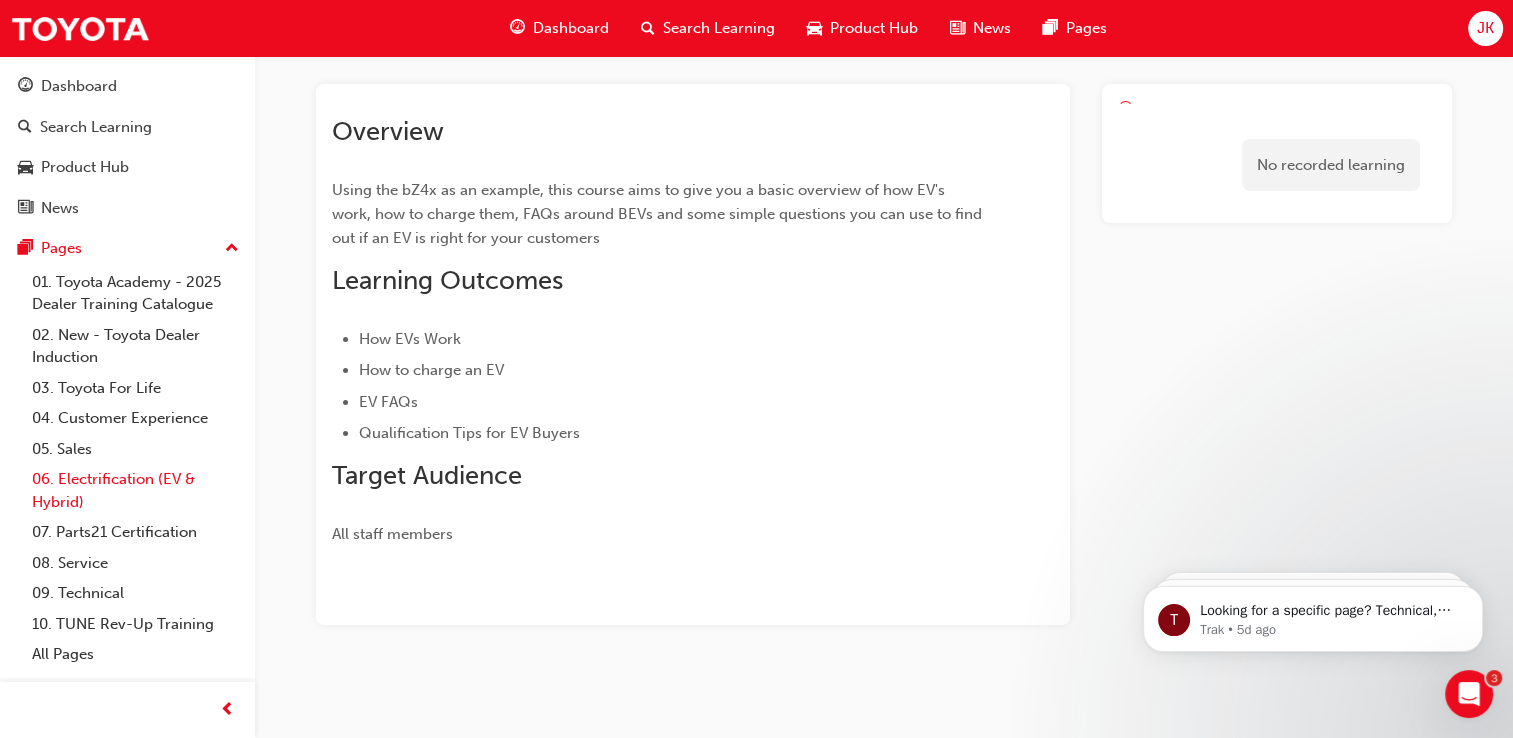click on "06. Electrification (EV & Hybrid)" at bounding box center [135, 490] 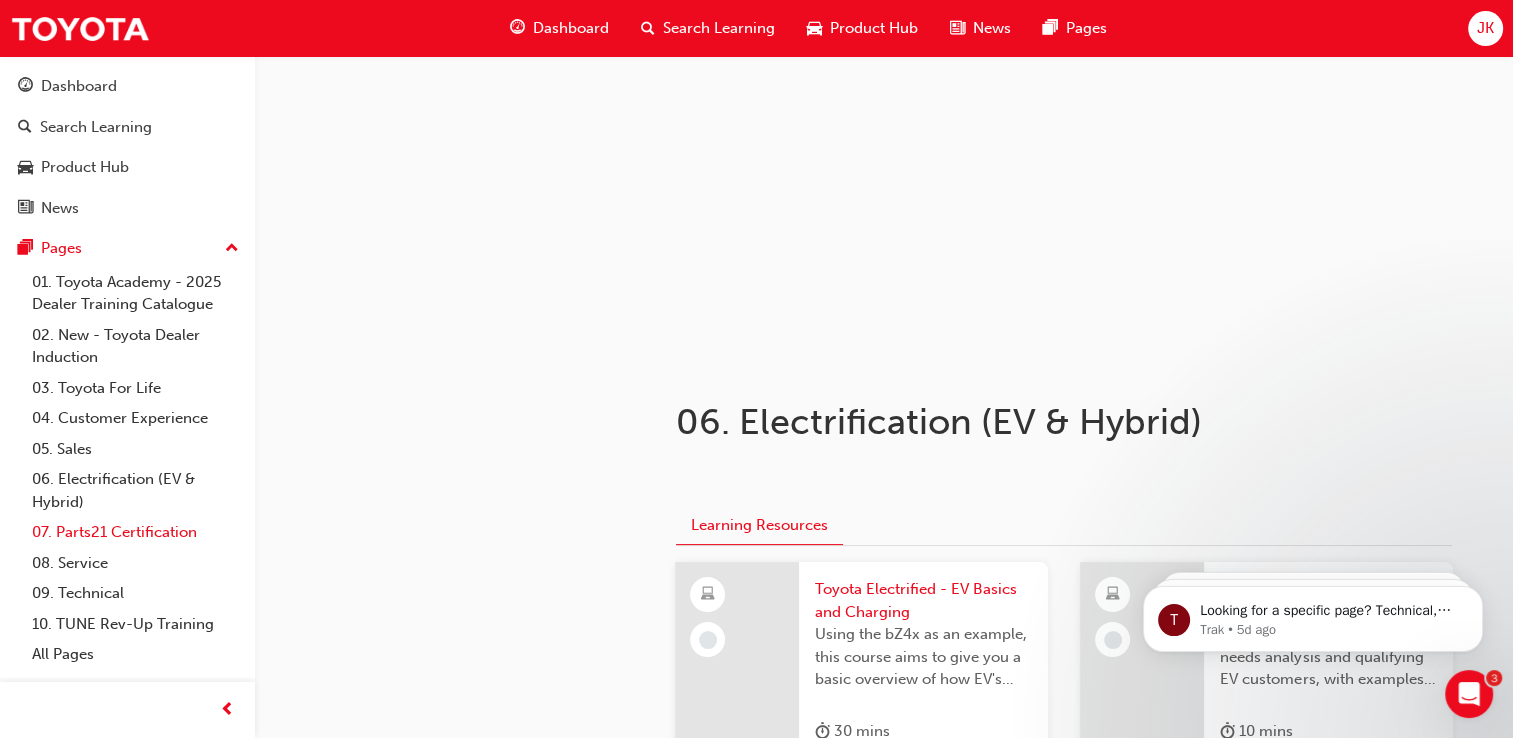 click on "07. Parts21 Certification" at bounding box center (135, 532) 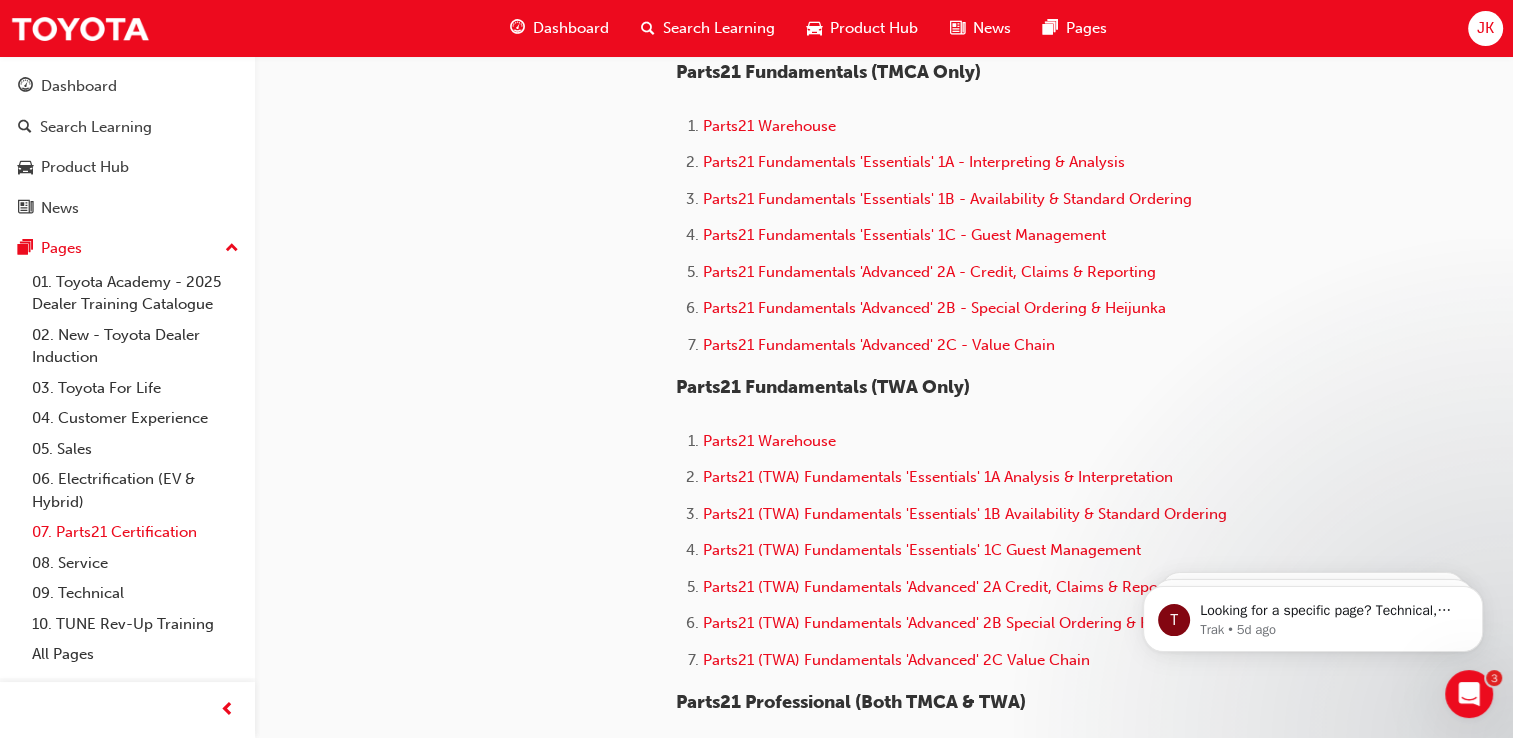 scroll, scrollTop: 720, scrollLeft: 0, axis: vertical 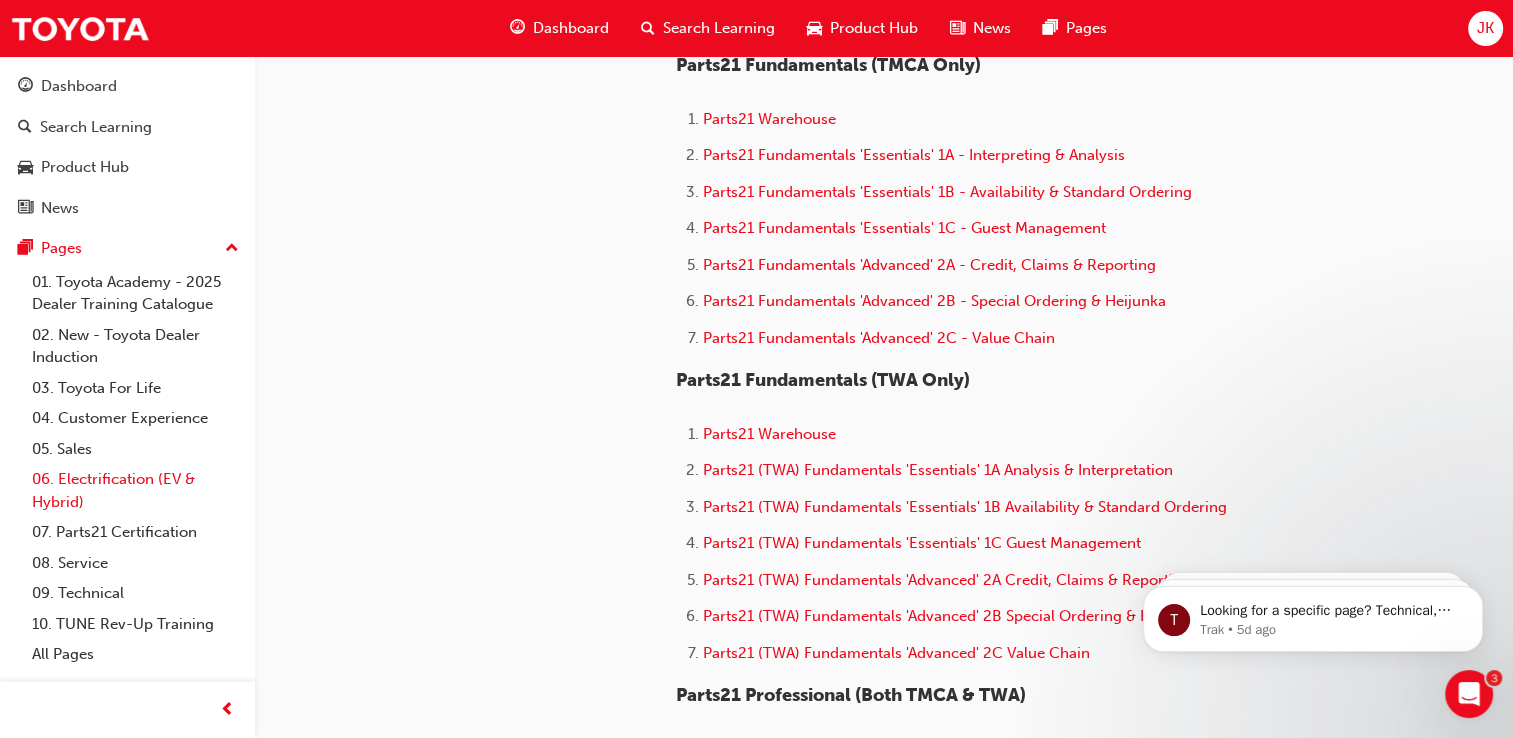 click on "06. Electrification (EV & Hybrid)" at bounding box center [135, 490] 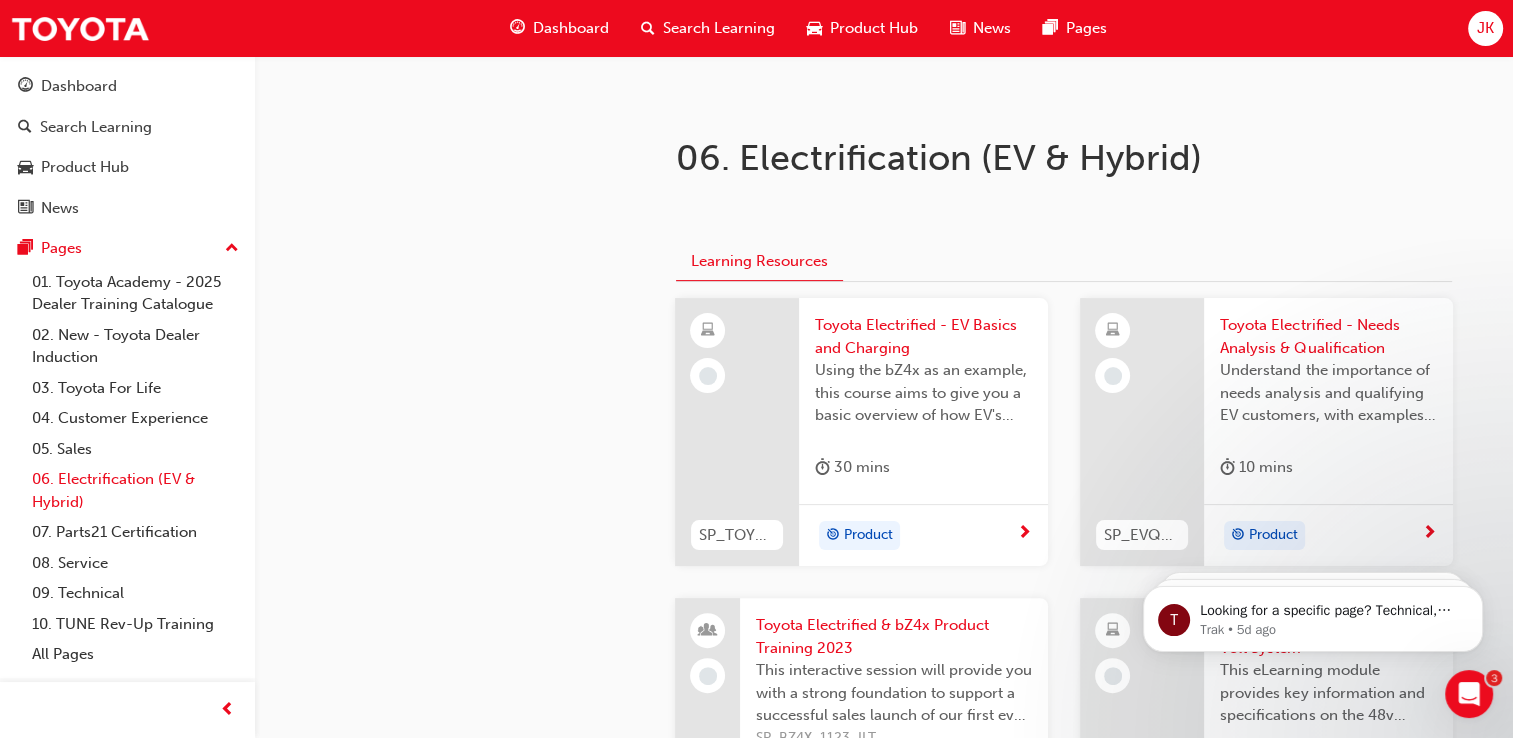 scroll, scrollTop: 400, scrollLeft: 0, axis: vertical 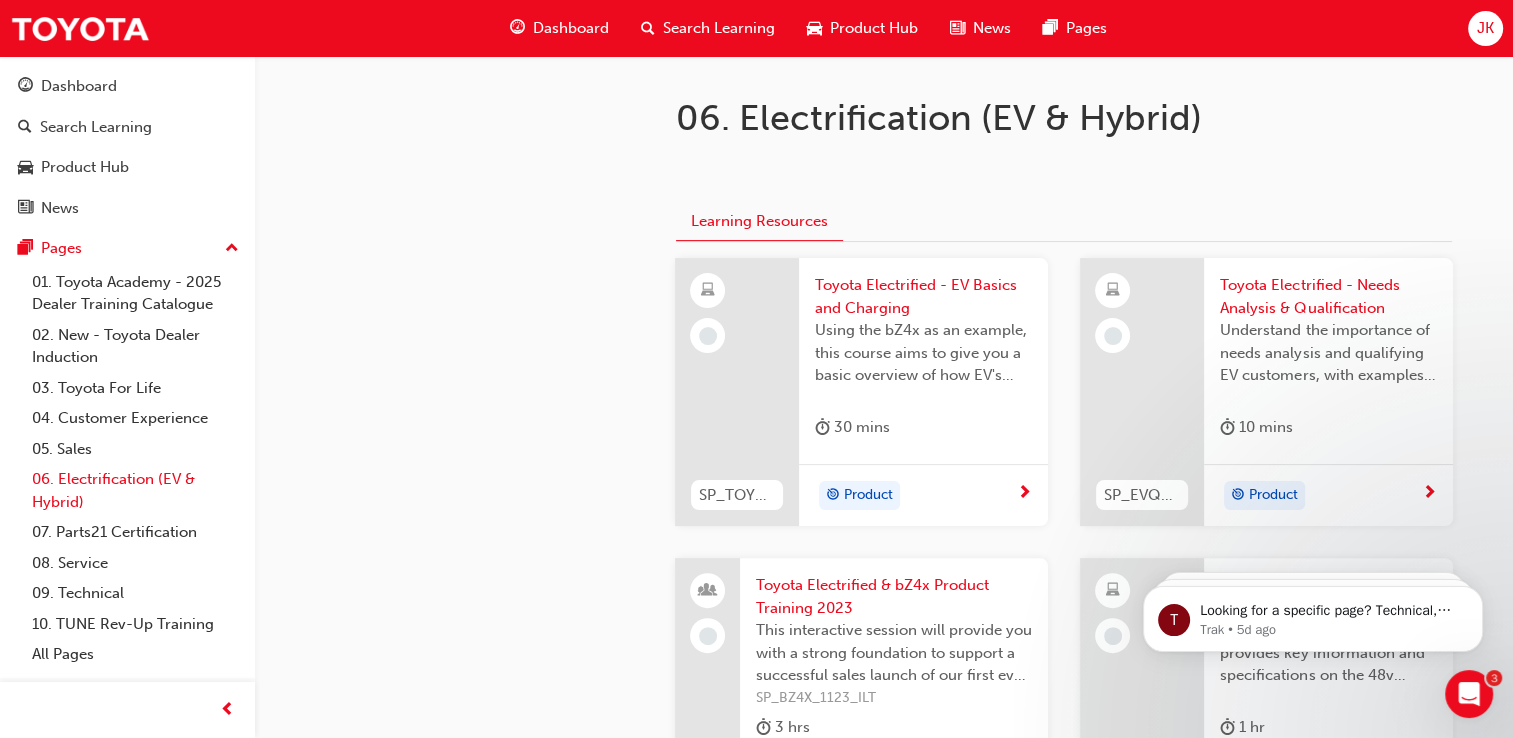 click on "06. Electrification (EV & Hybrid)" at bounding box center (135, 490) 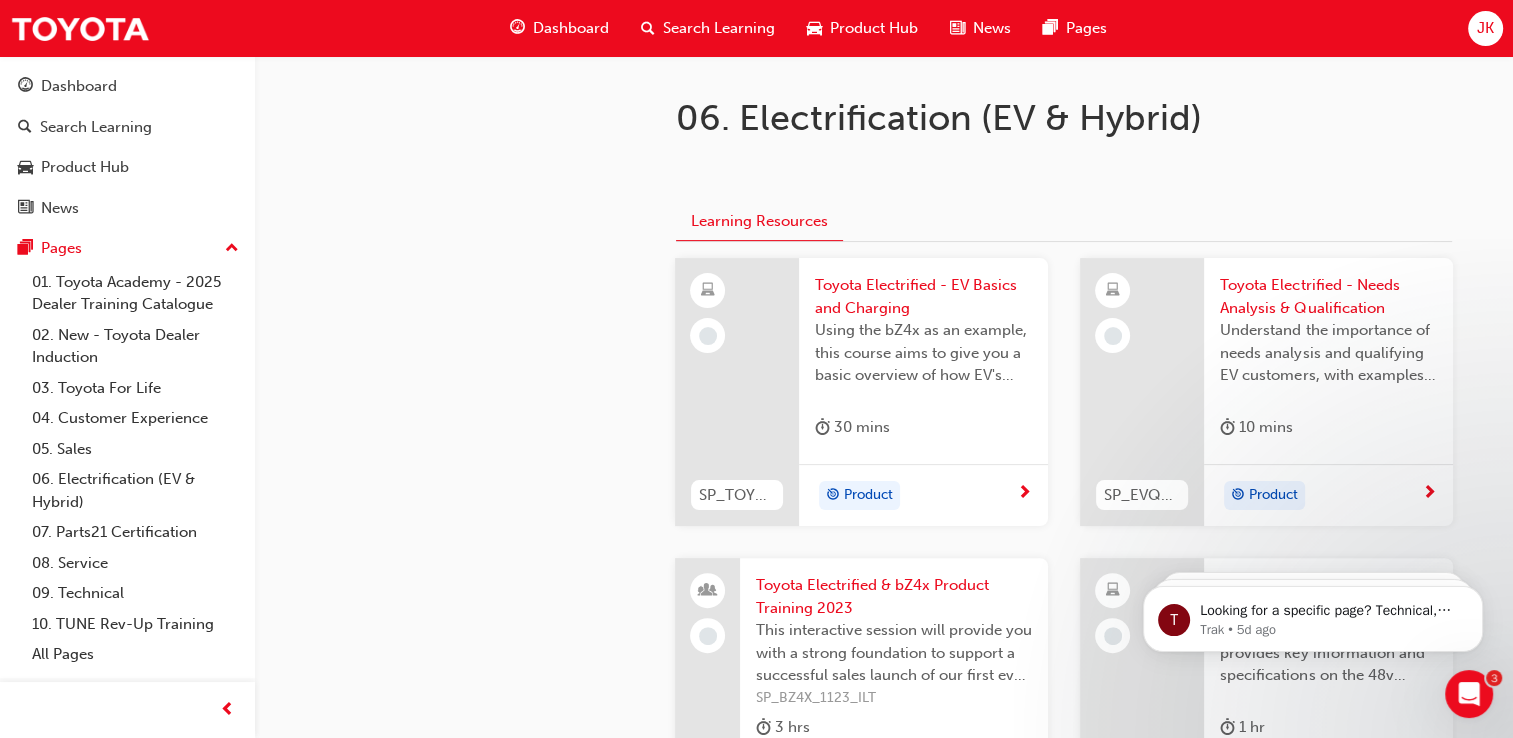 click at bounding box center [1024, 493] 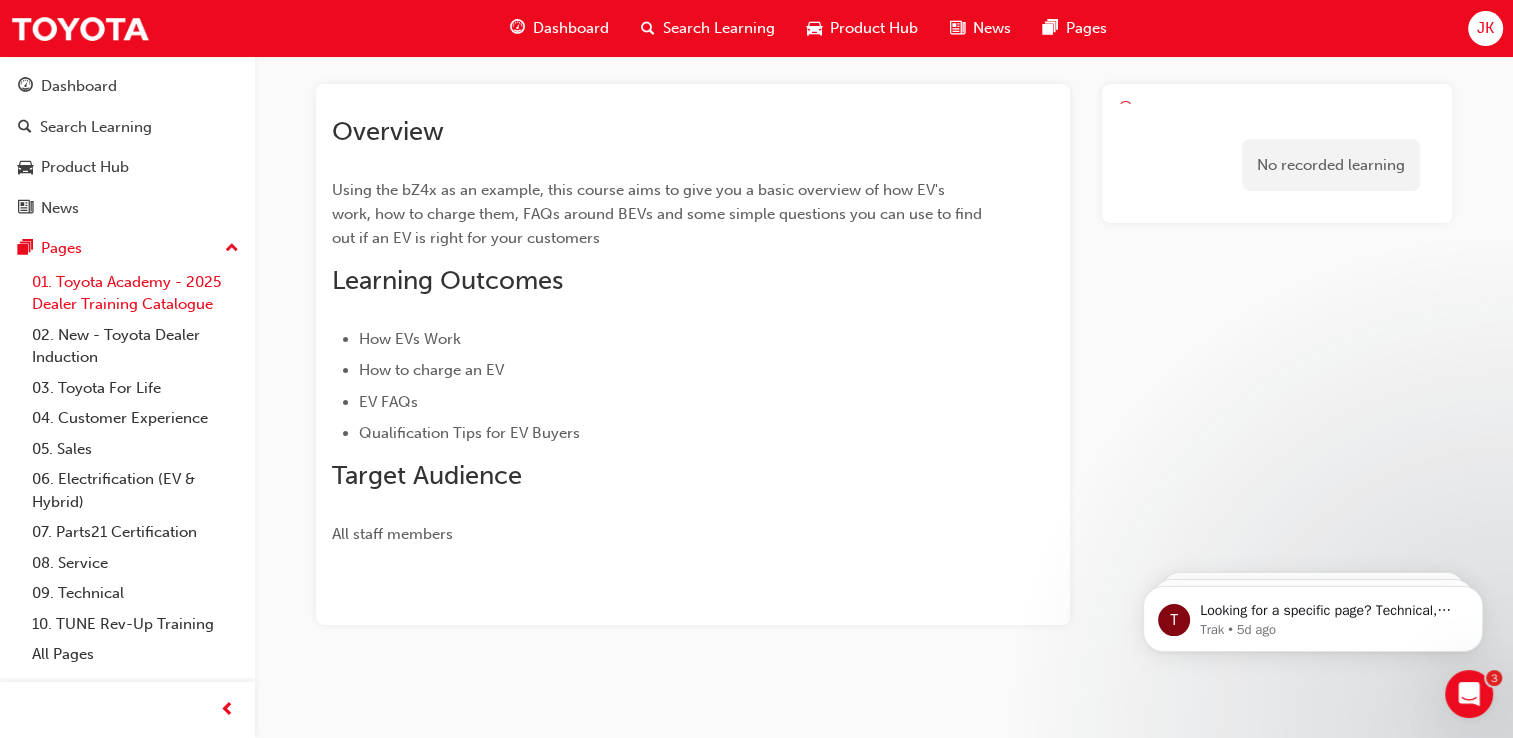 click on "01. Toyota Academy - 2025 Dealer Training Catalogue" at bounding box center (135, 293) 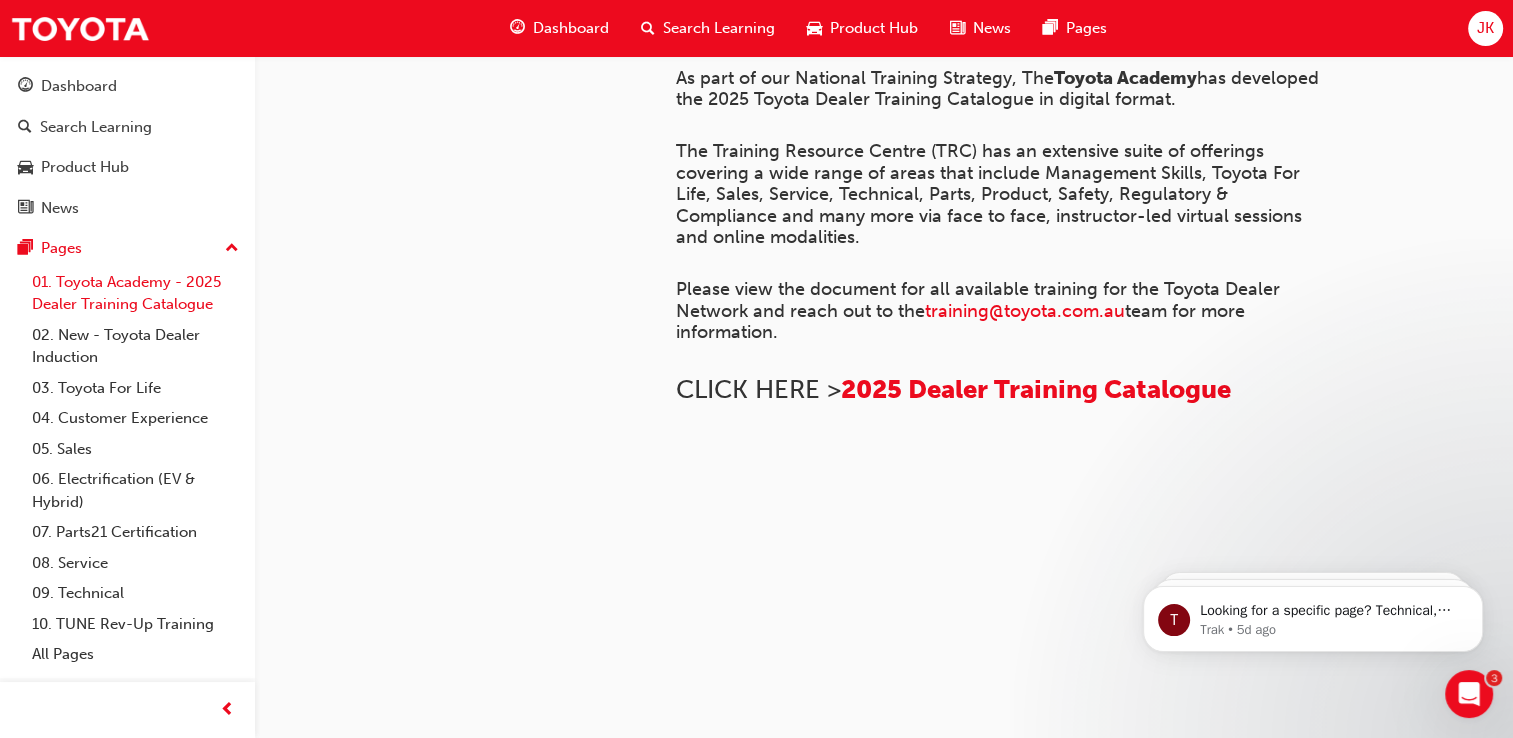 scroll, scrollTop: 1541, scrollLeft: 0, axis: vertical 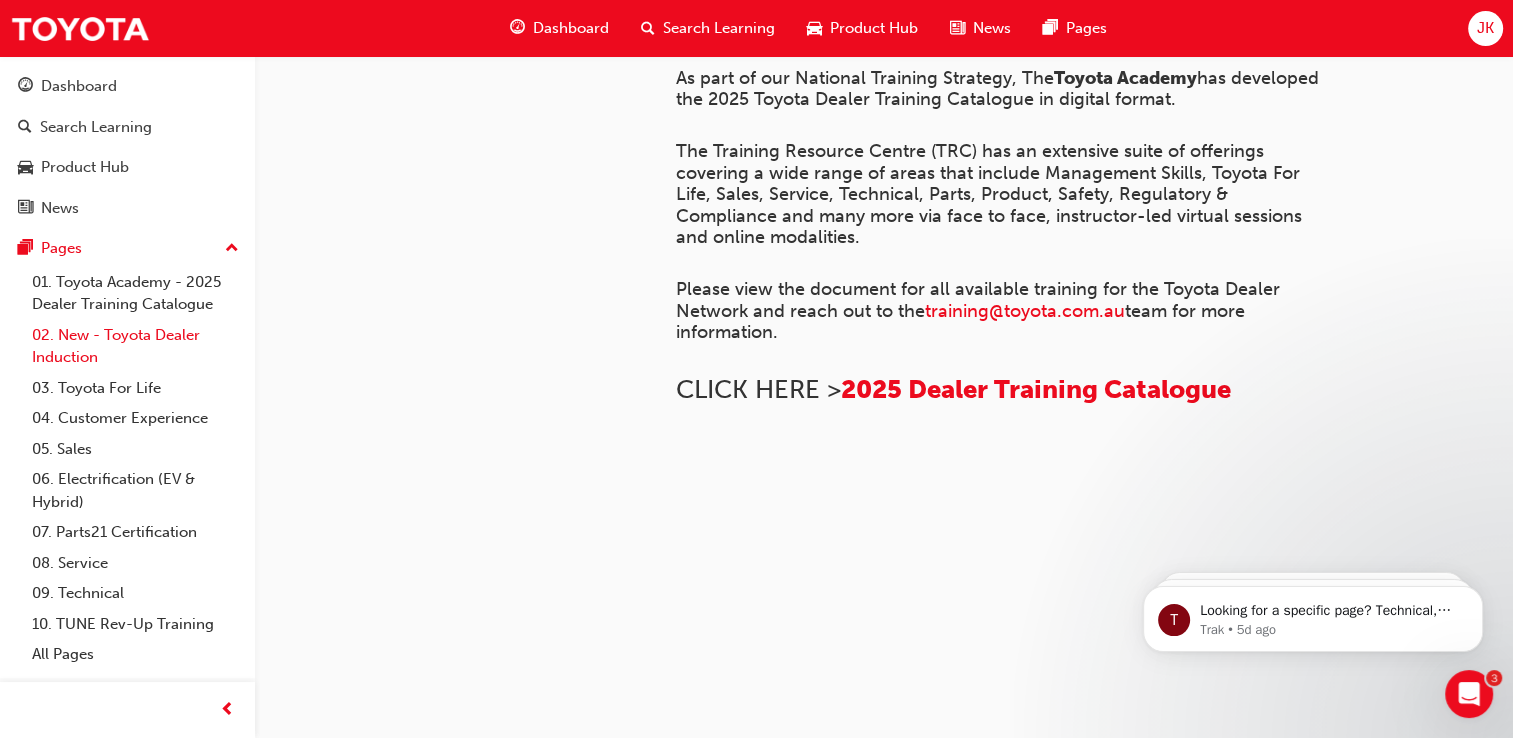 click on "02. New - Toyota Dealer Induction" at bounding box center [135, 346] 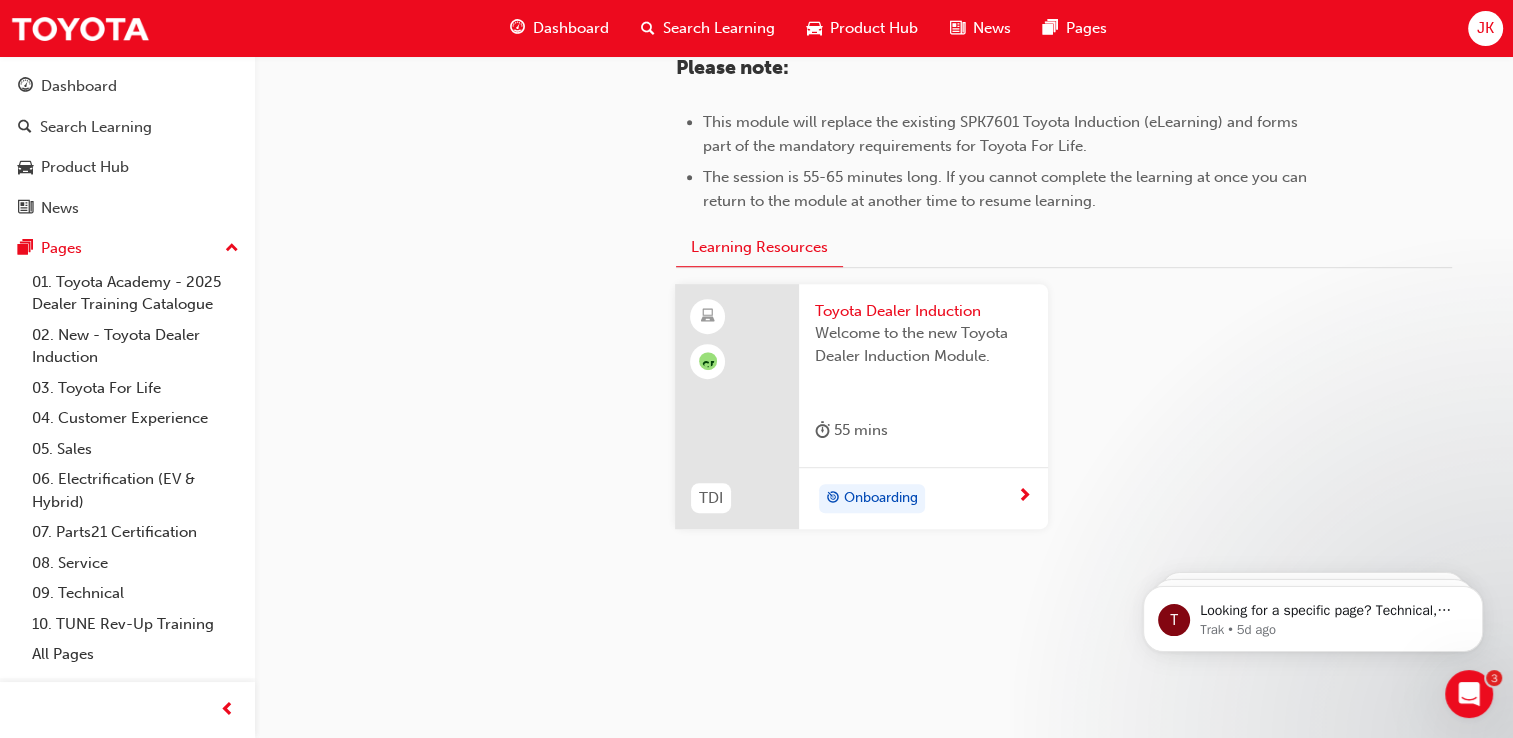 click at bounding box center [1024, 497] 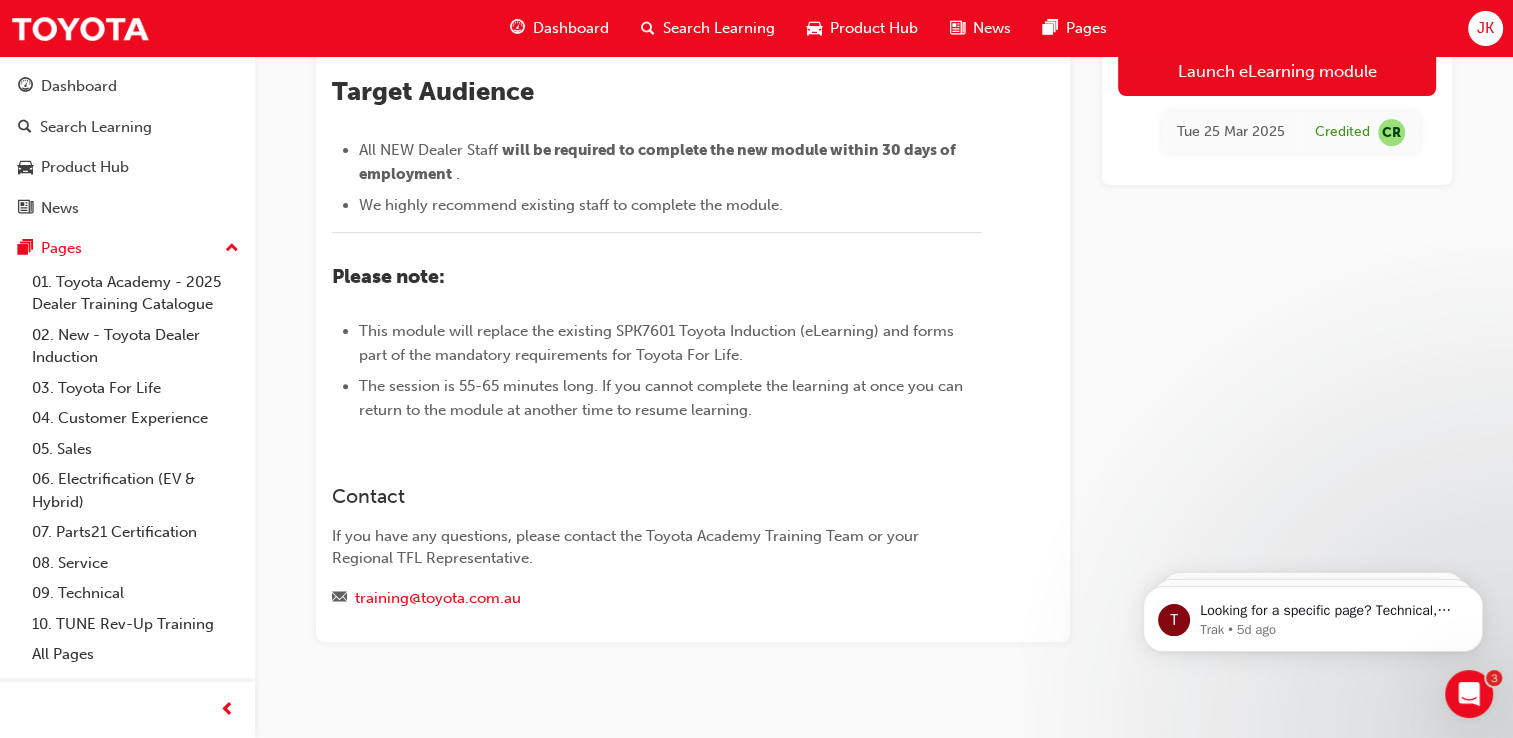 scroll, scrollTop: 463, scrollLeft: 0, axis: vertical 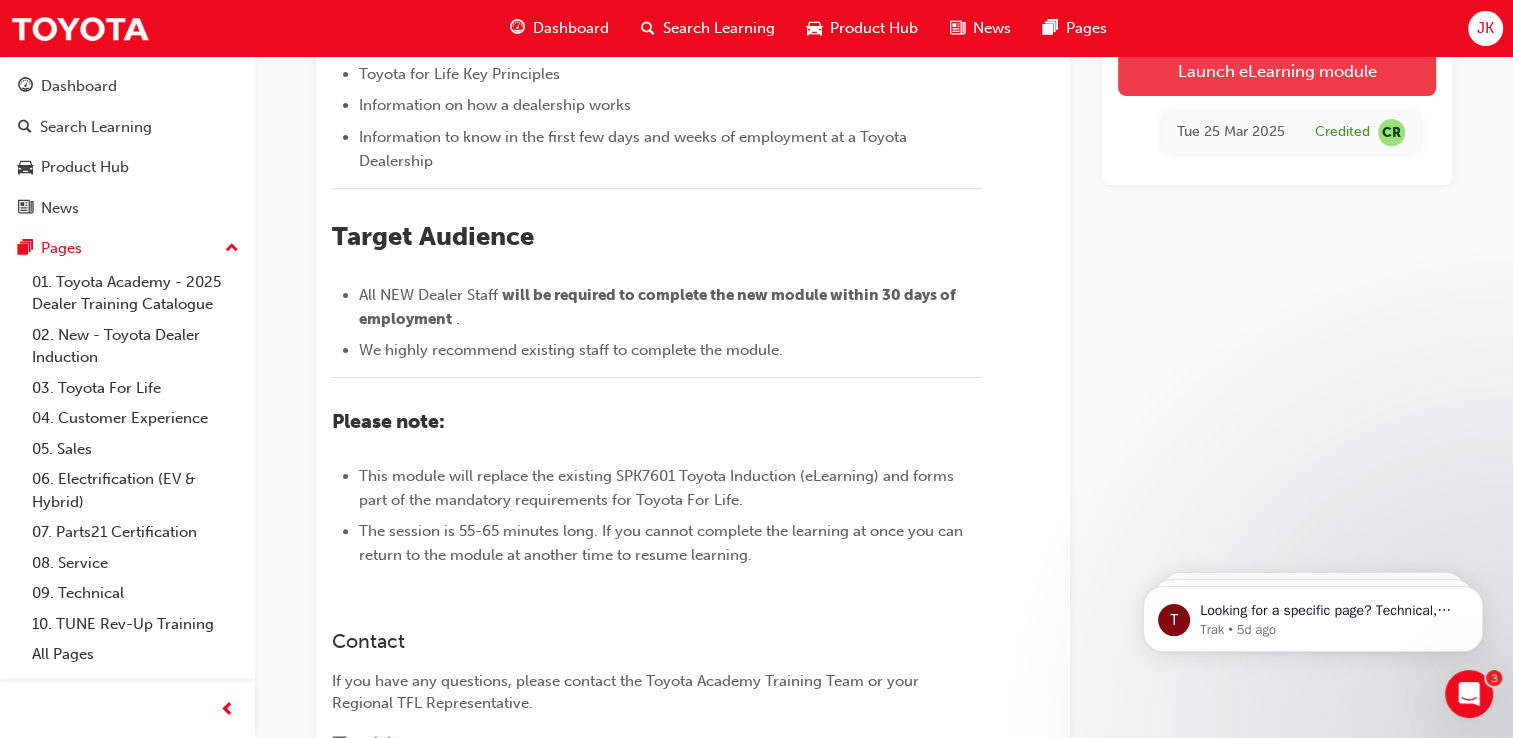 click on "Launch eLearning module" at bounding box center [1277, 71] 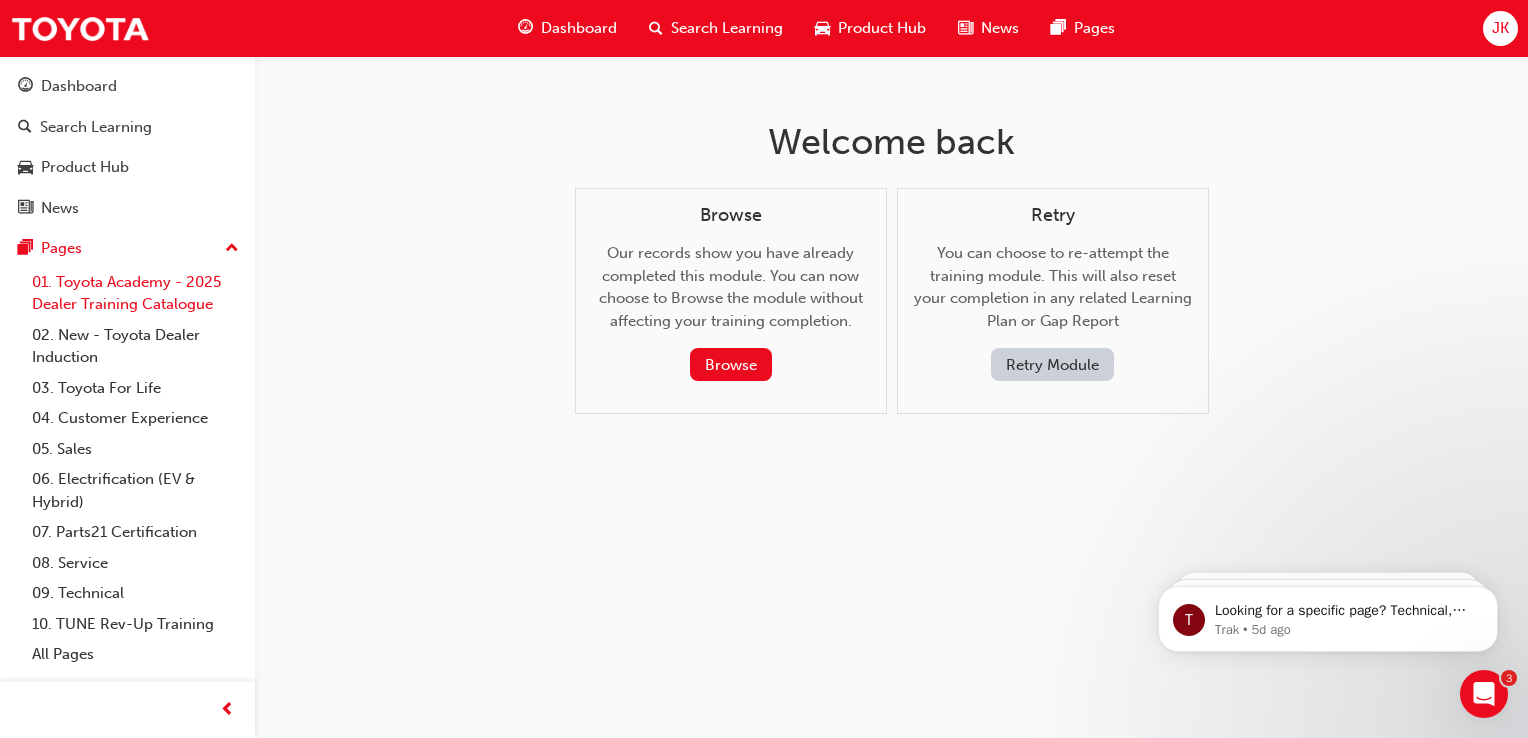 click on "01. Toyota Academy - 2025 Dealer Training Catalogue" at bounding box center (135, 293) 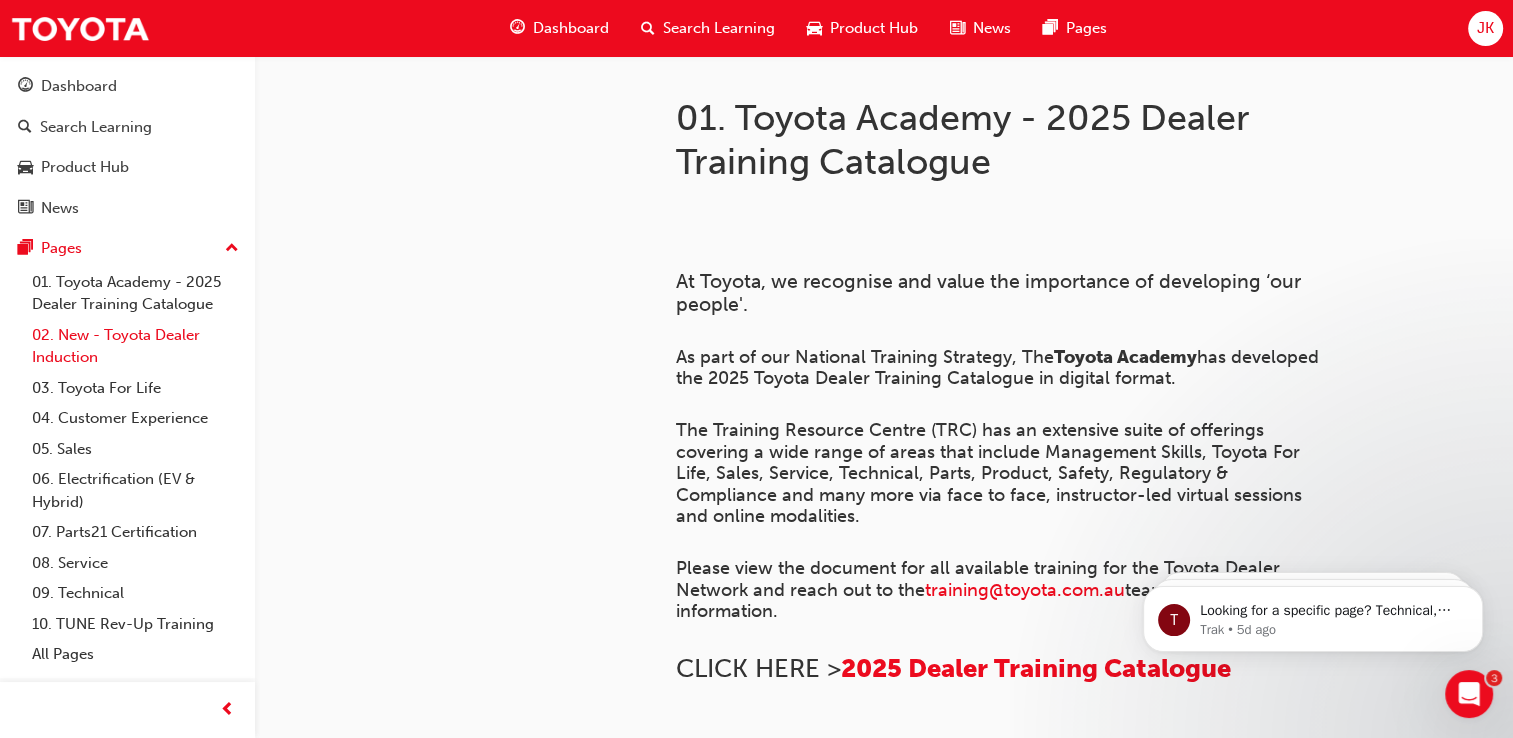 click on "02. New - Toyota Dealer Induction" at bounding box center [135, 346] 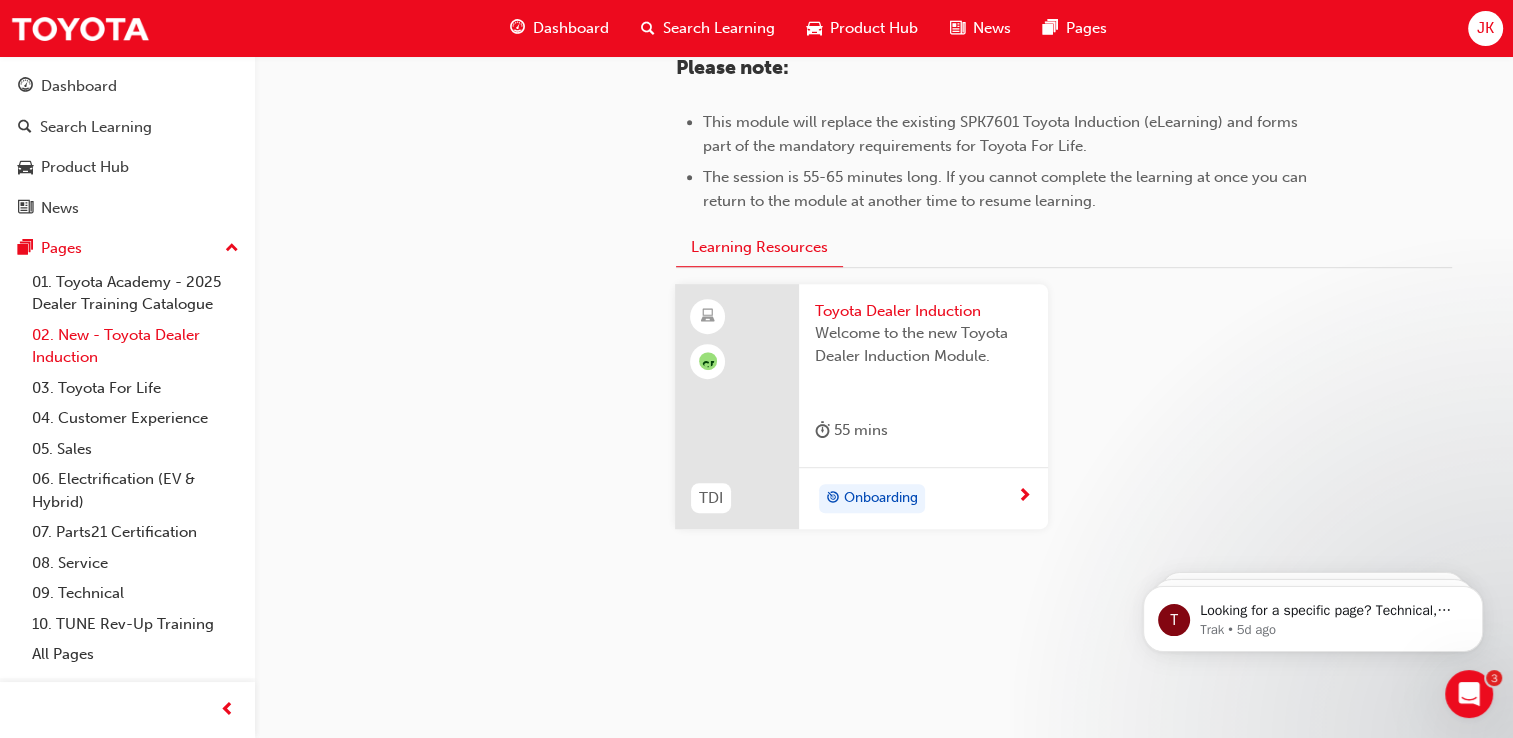 scroll, scrollTop: 1052, scrollLeft: 0, axis: vertical 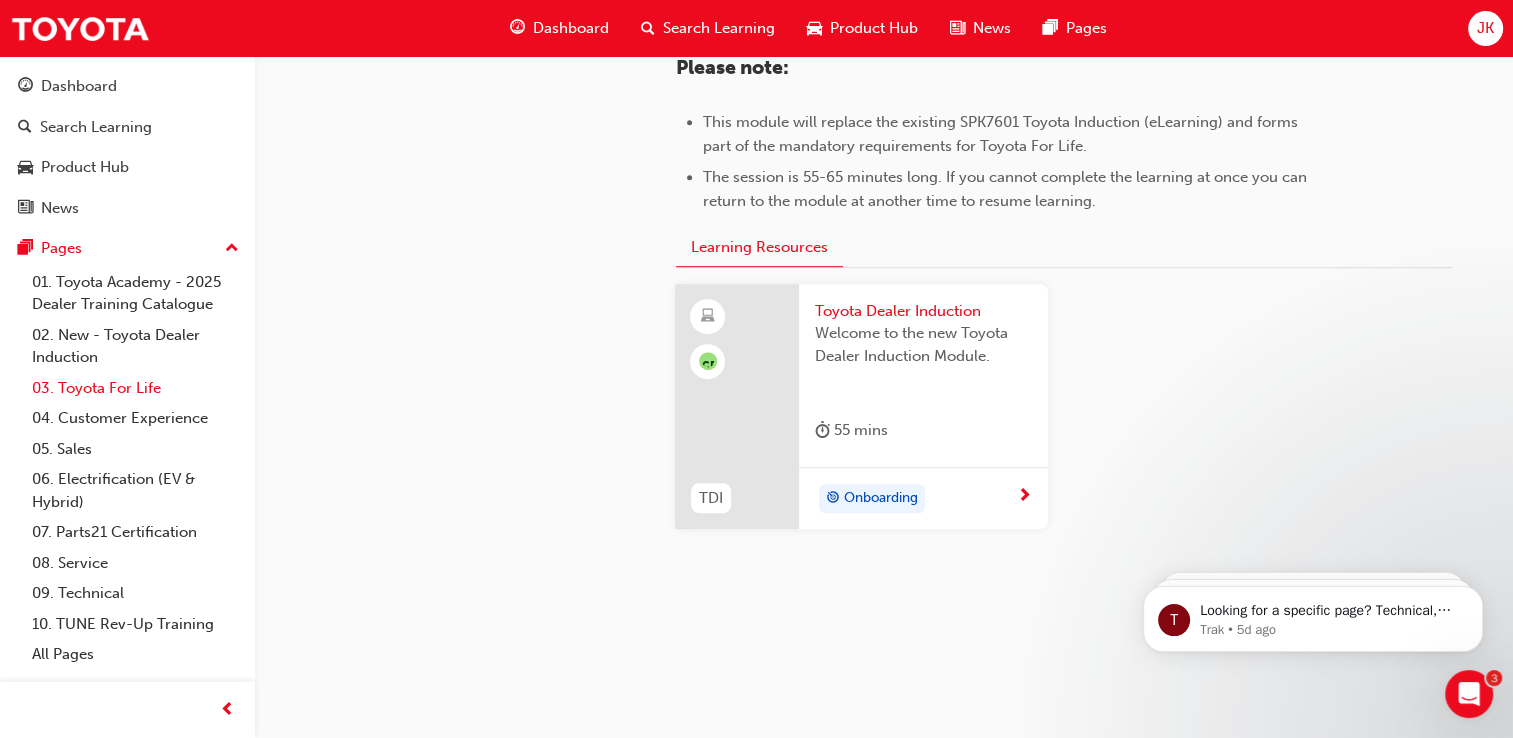 click on "03. Toyota For Life" at bounding box center (135, 388) 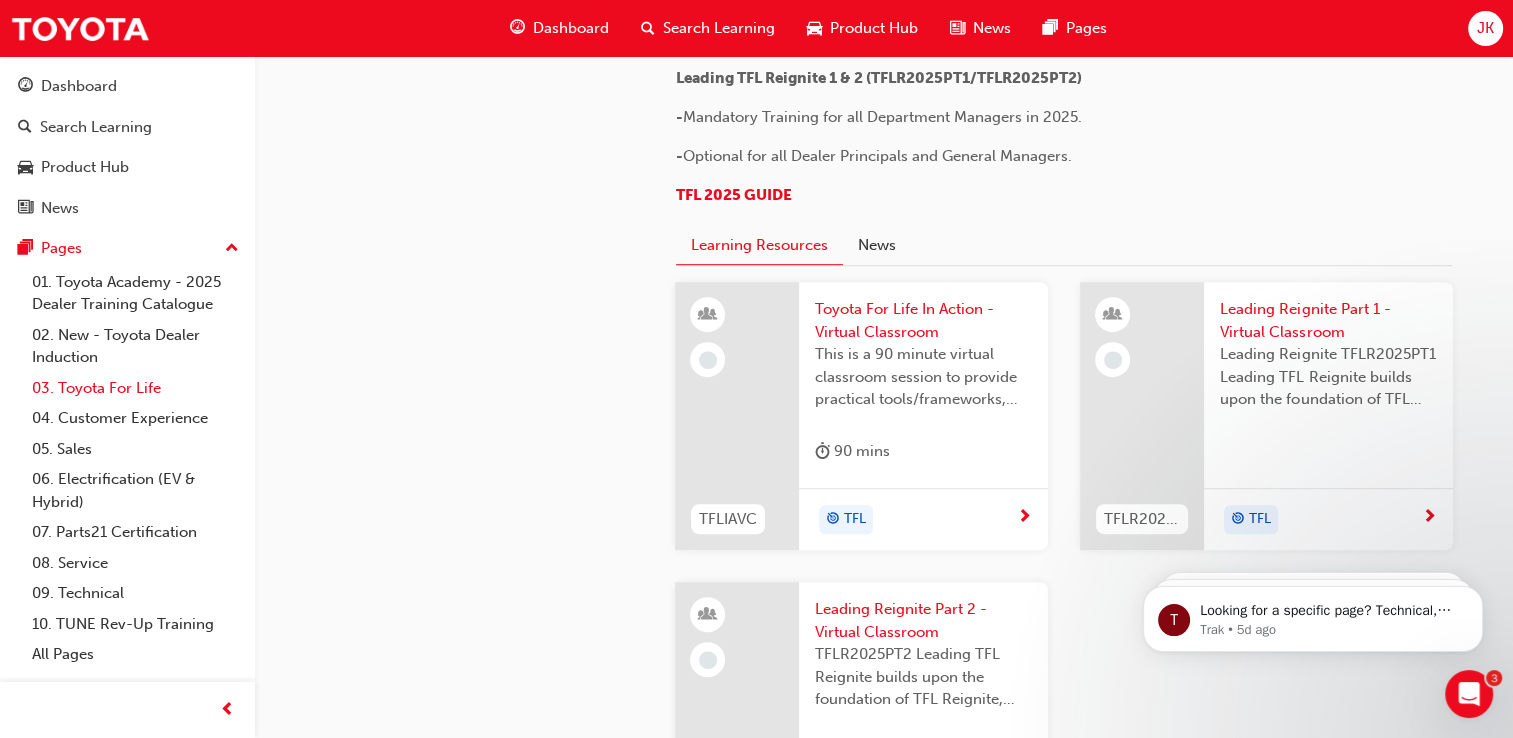 scroll, scrollTop: 1252, scrollLeft: 0, axis: vertical 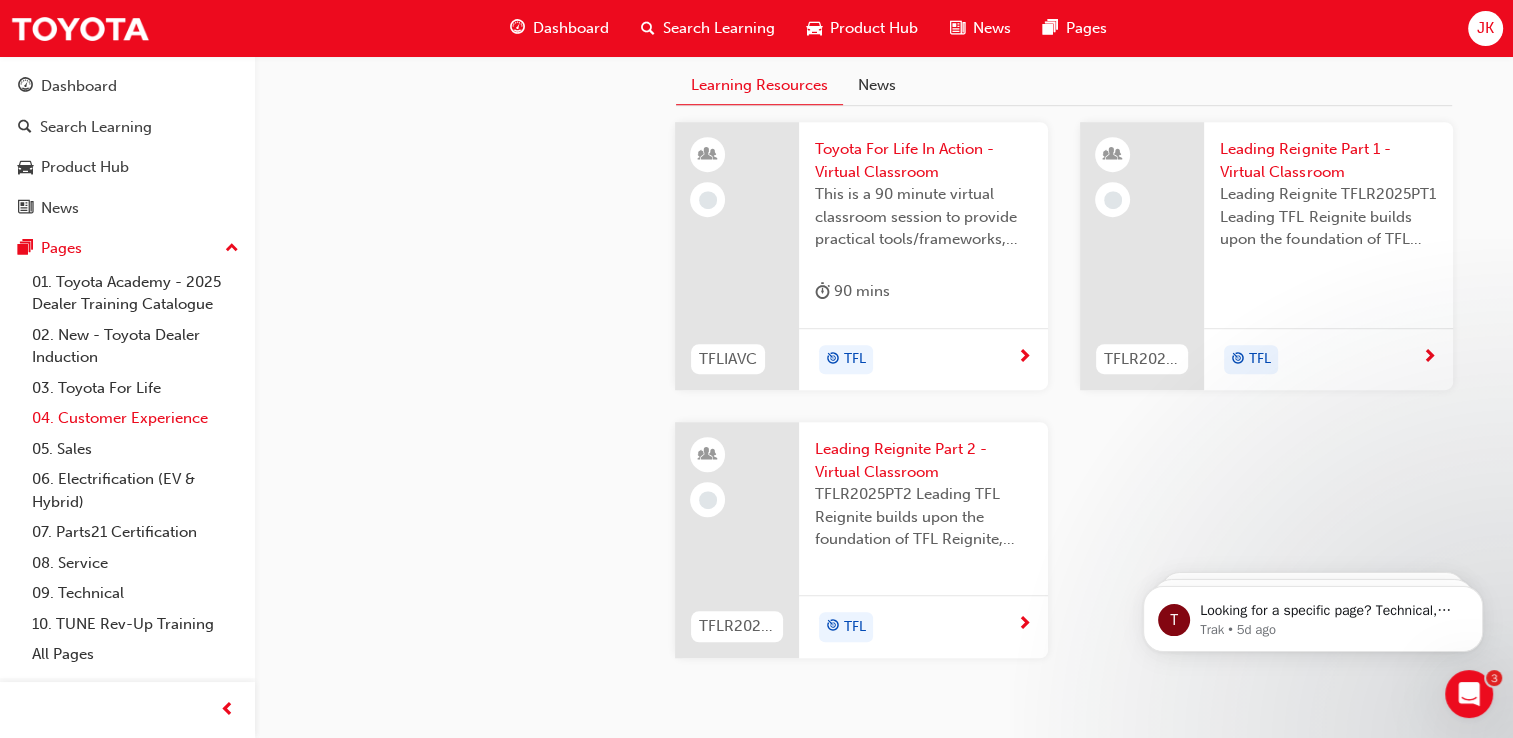 click on "04. Customer Experience" at bounding box center [135, 418] 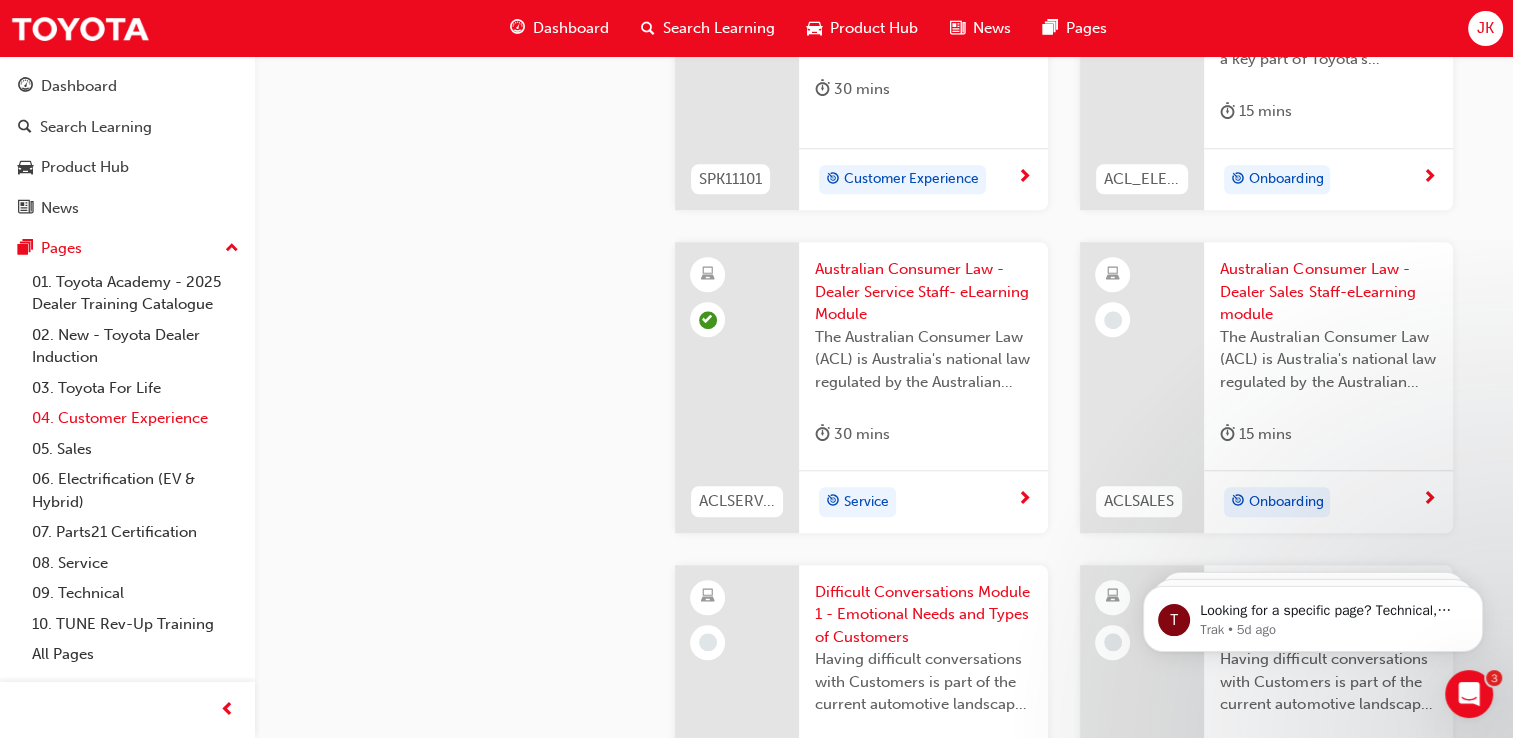 scroll, scrollTop: 1692, scrollLeft: 0, axis: vertical 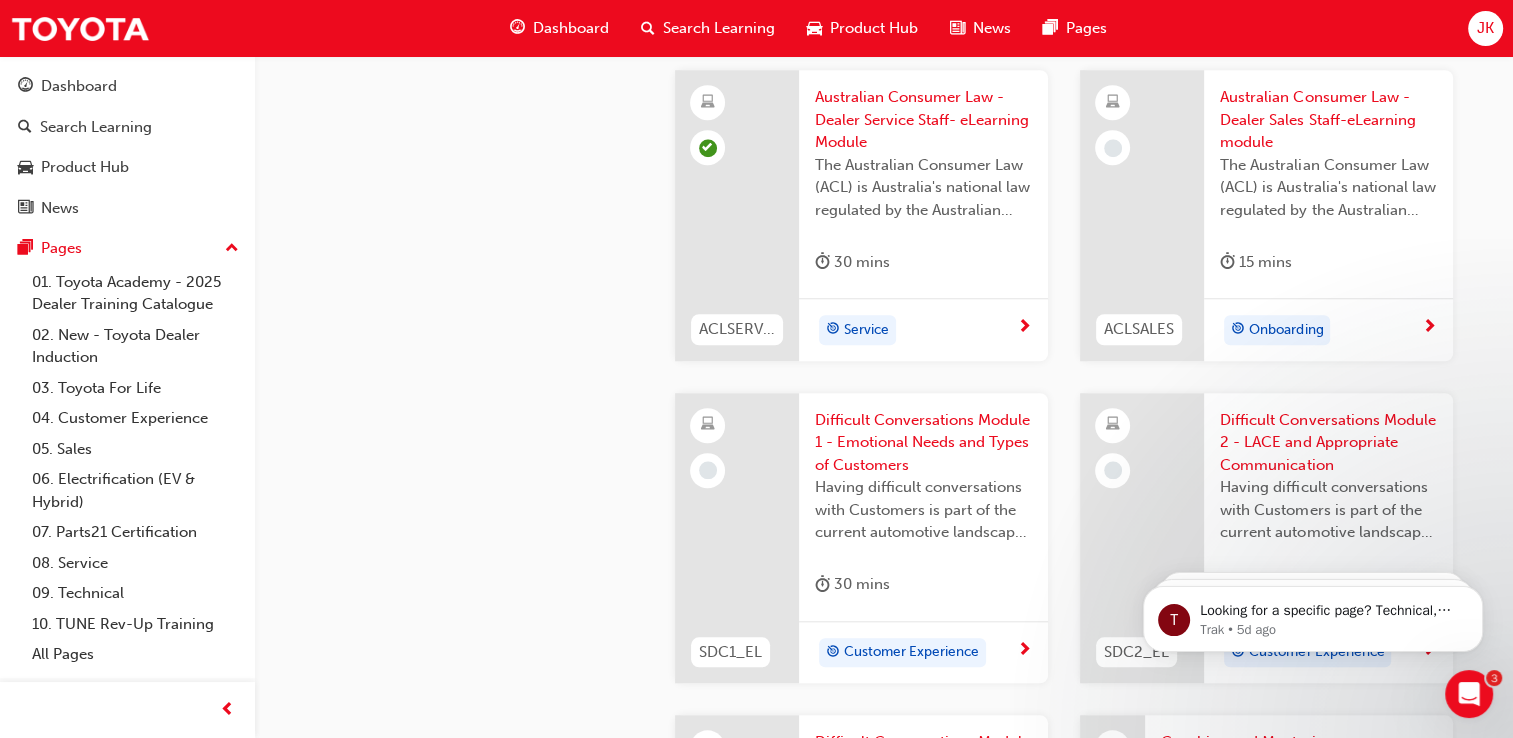 click on "Service" at bounding box center [916, 330] 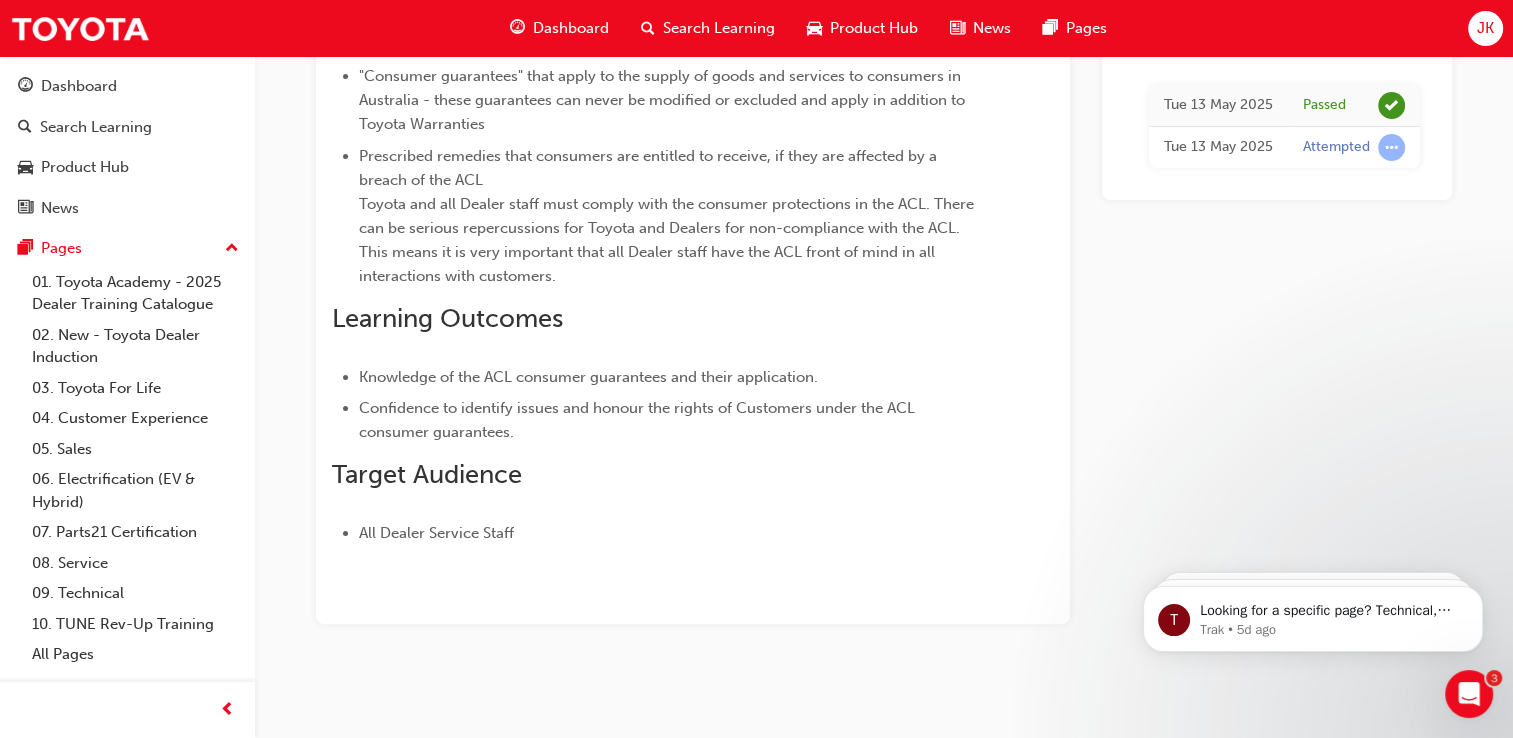 scroll, scrollTop: 367, scrollLeft: 0, axis: vertical 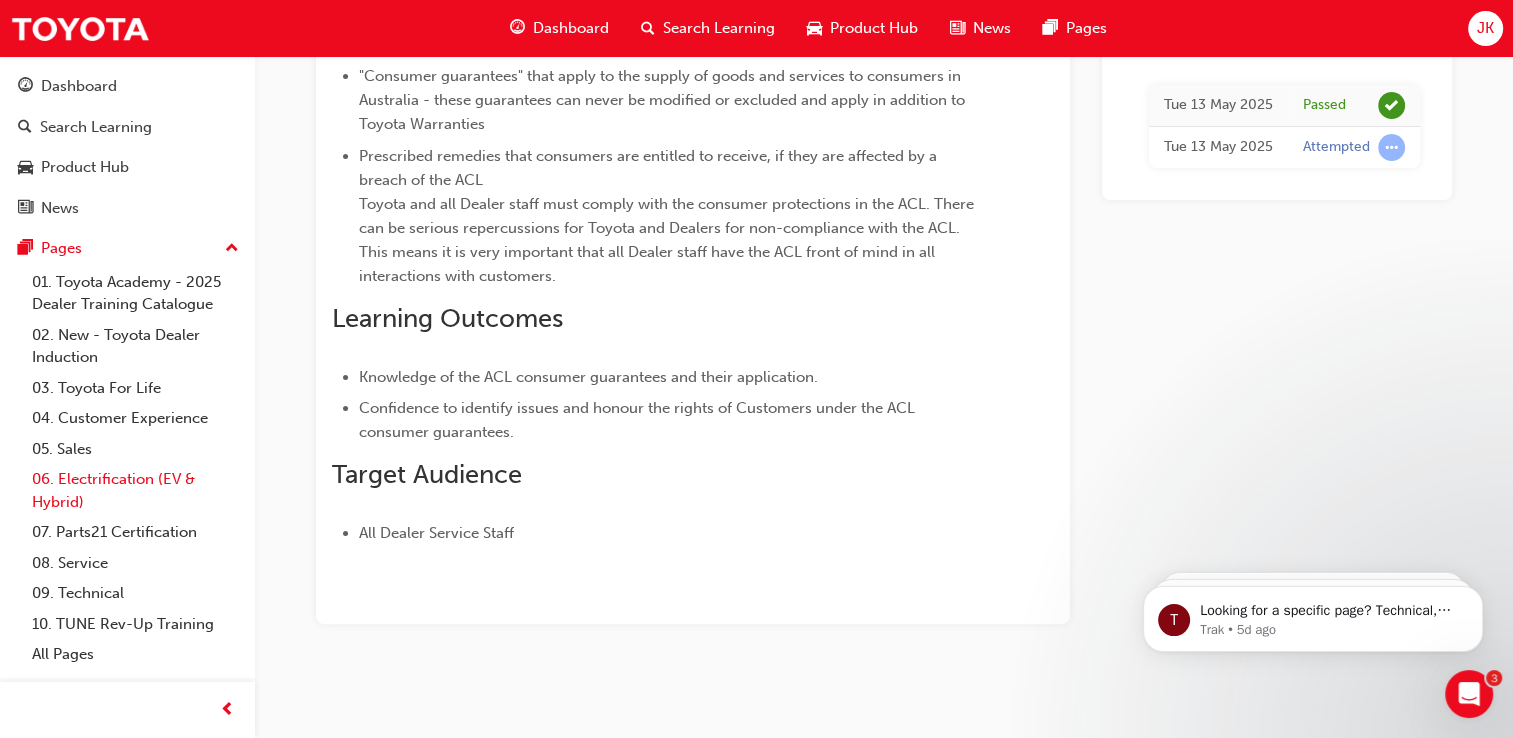 click on "06. Electrification (EV & Hybrid)" at bounding box center (135, 490) 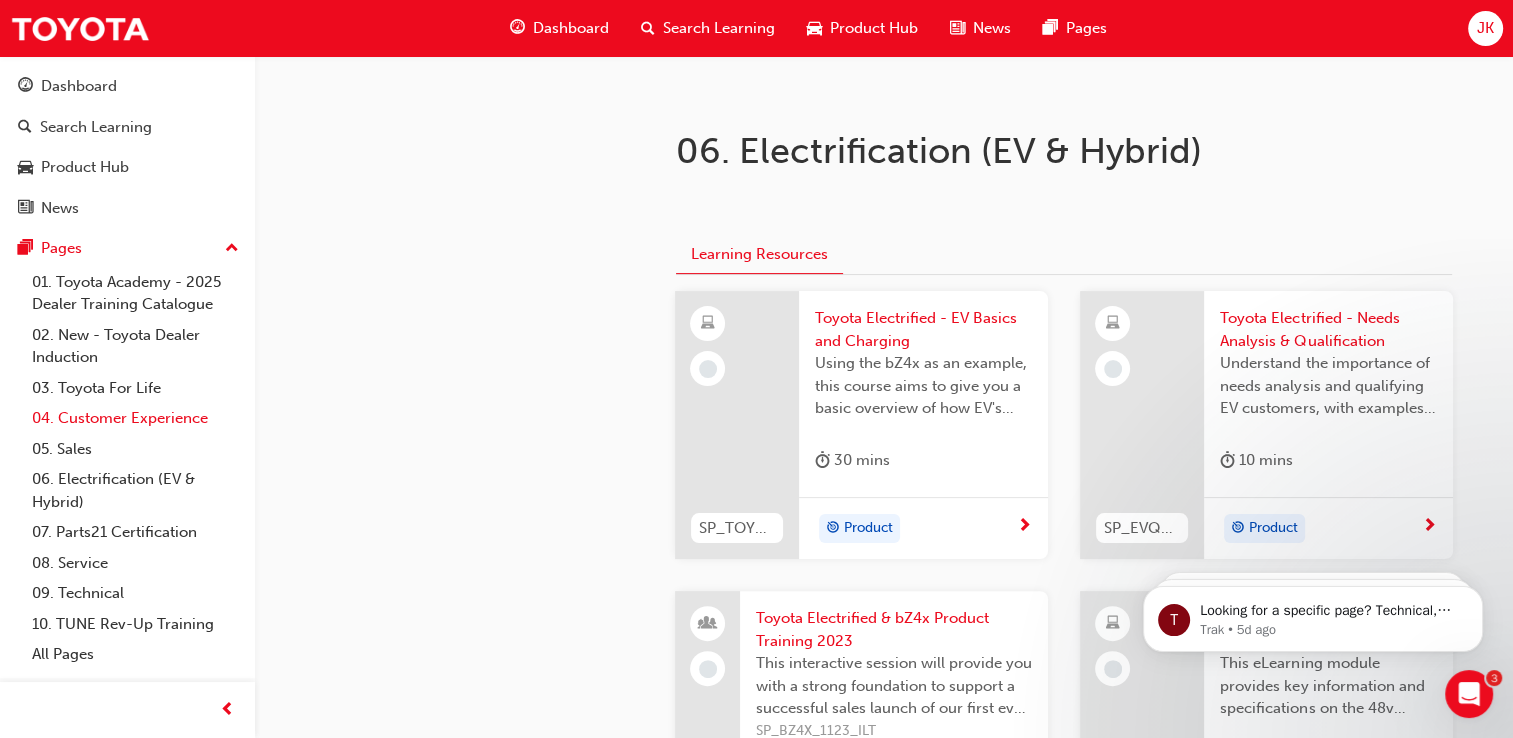 click on "04. Customer Experience" at bounding box center [135, 418] 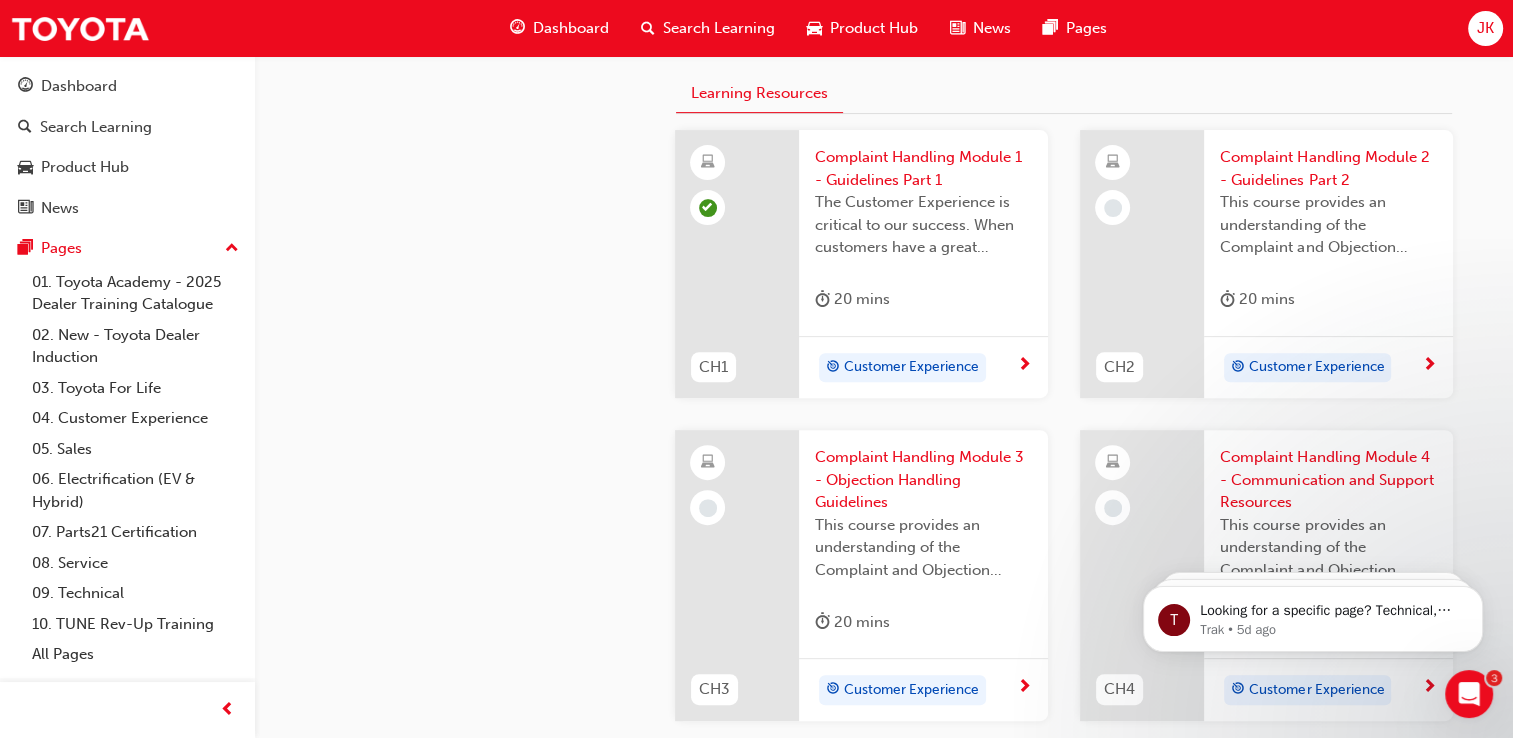 scroll, scrollTop: 807, scrollLeft: 0, axis: vertical 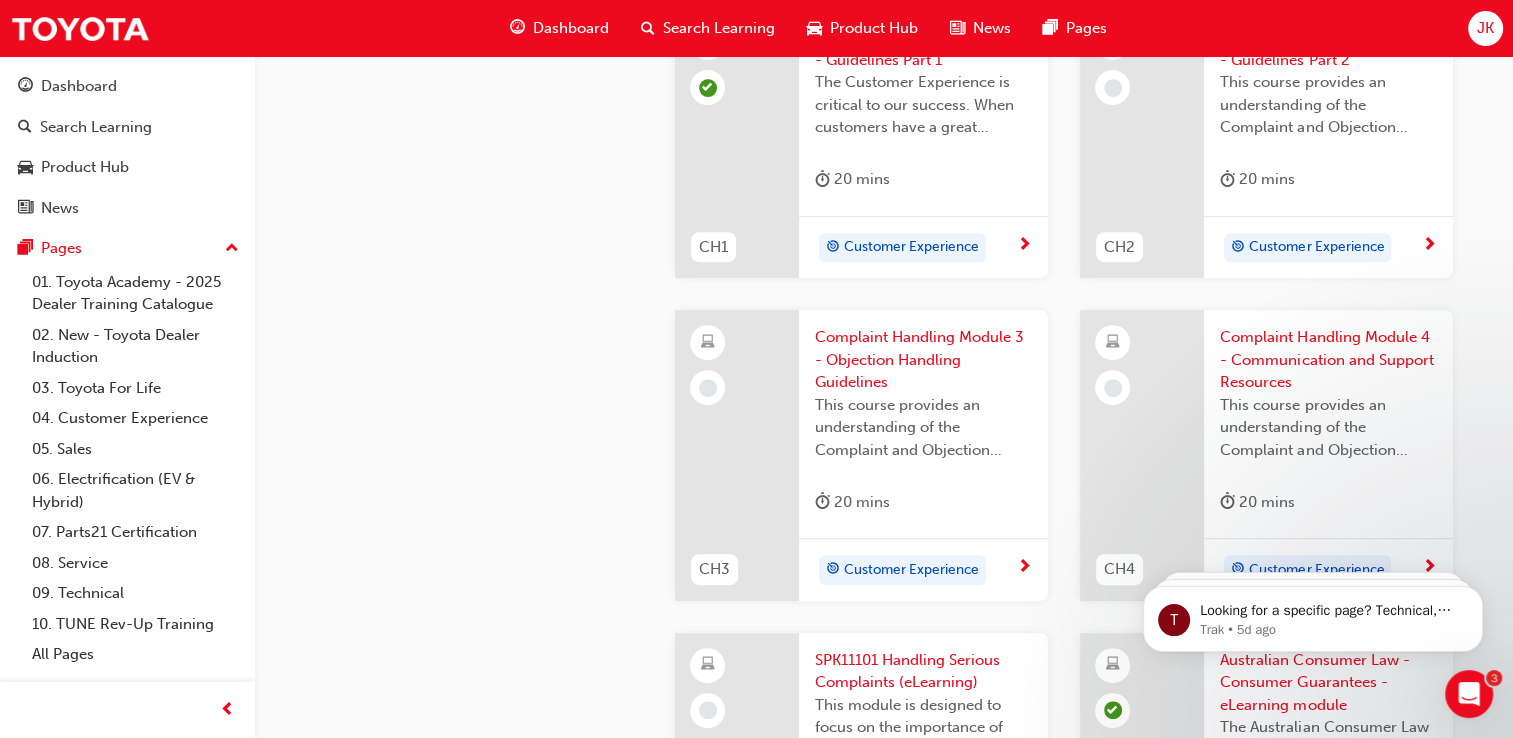 click on "Customer Experience" at bounding box center (916, 570) 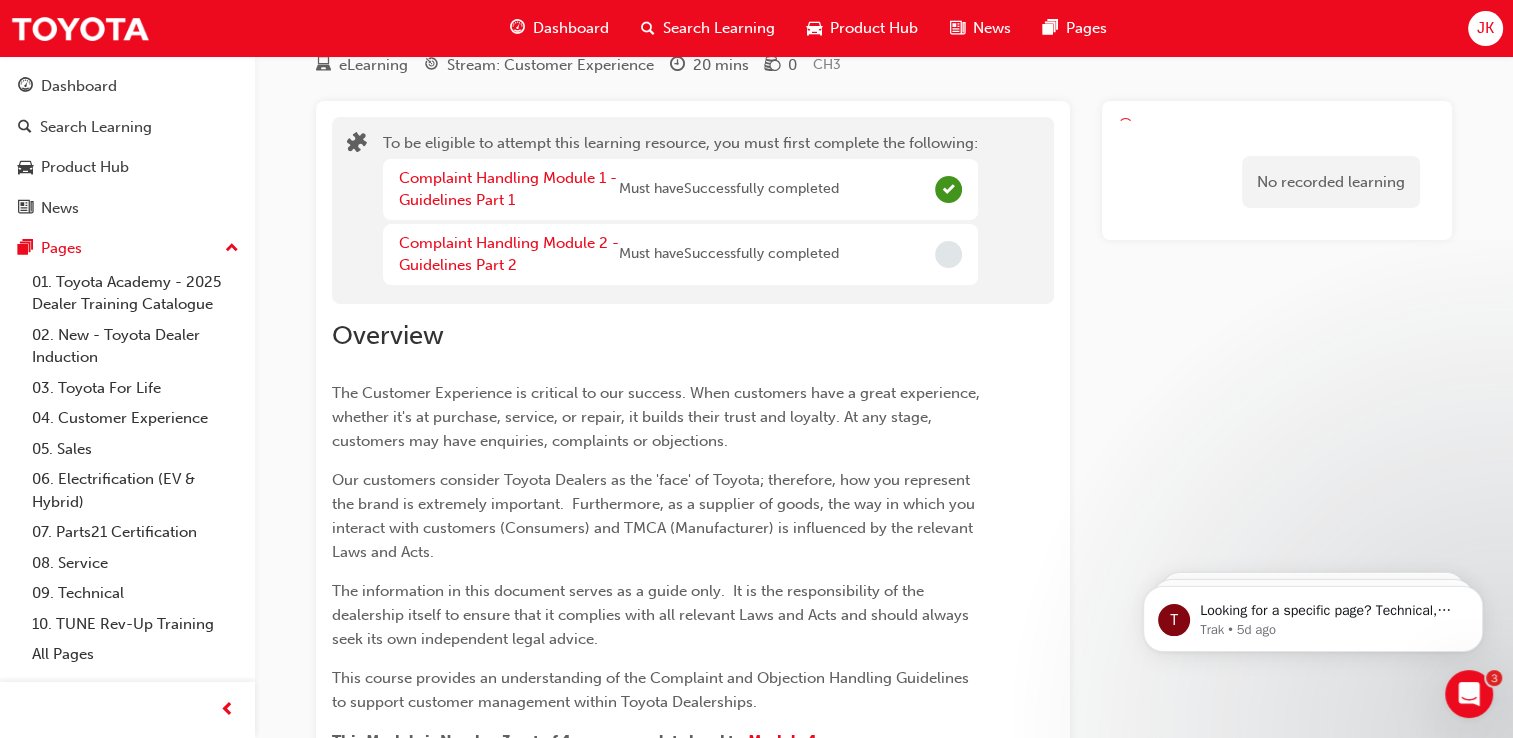 scroll, scrollTop: 0, scrollLeft: 0, axis: both 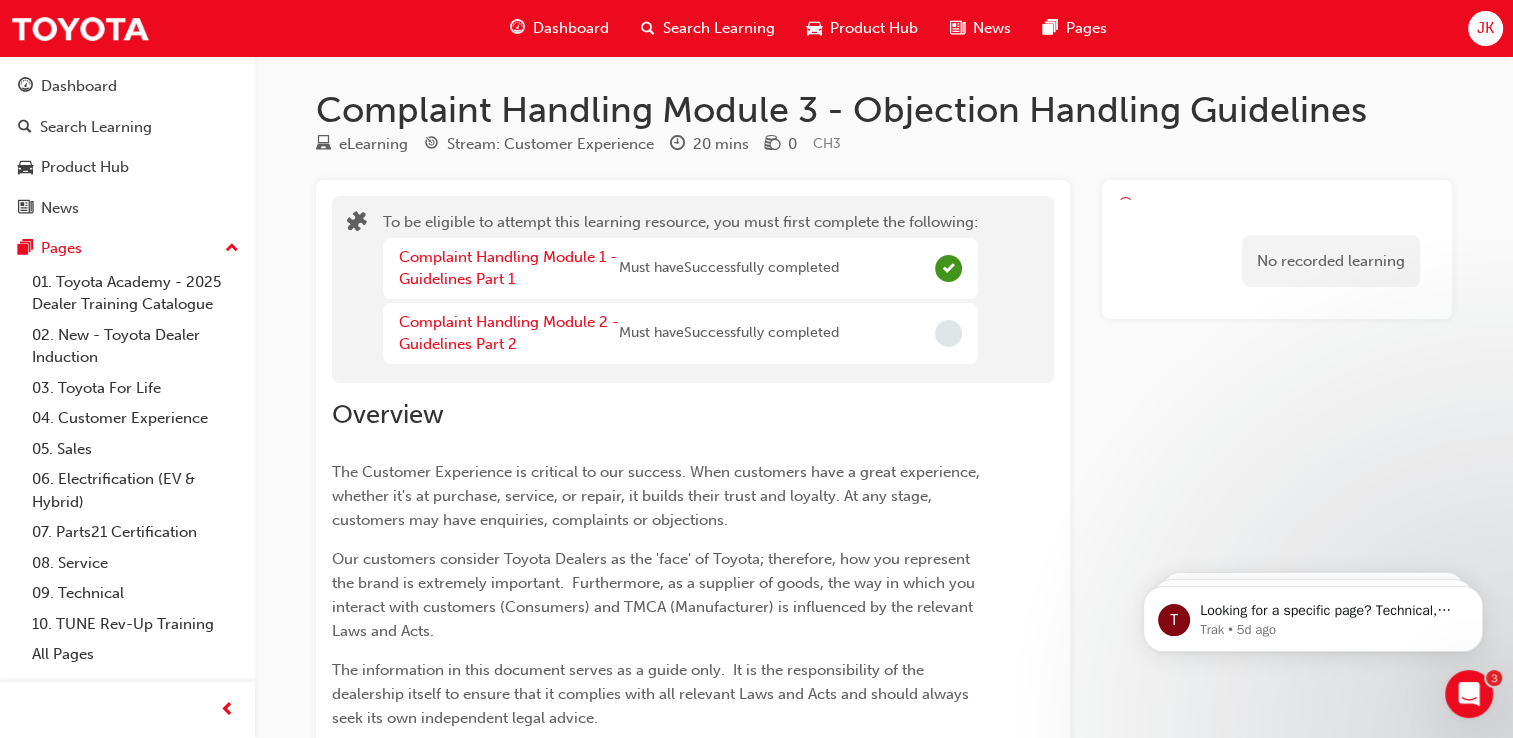click on "Complaint Handling Module 2 - Guidelines Part 2 Must have  Successfully completed" at bounding box center [680, 333] 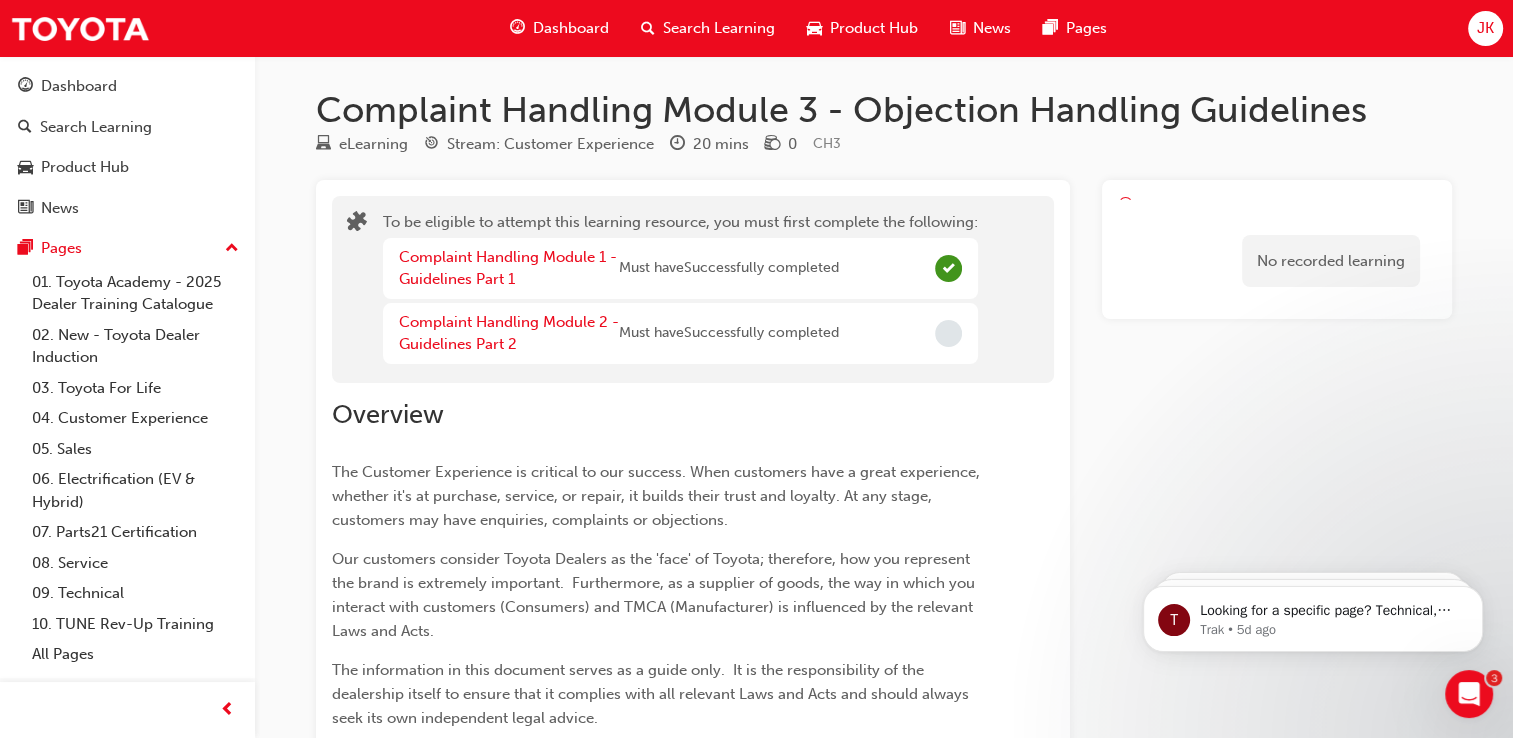 click at bounding box center (948, 333) 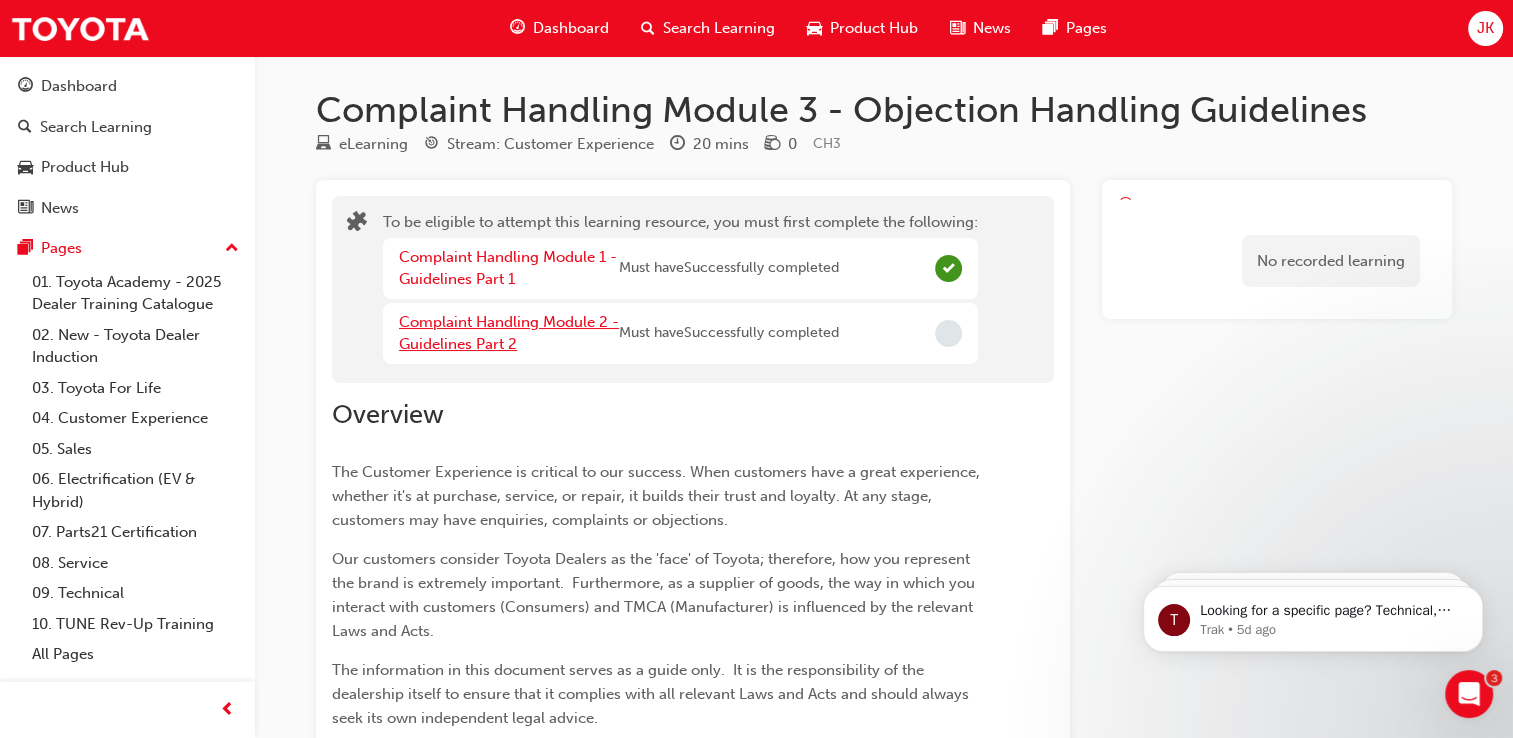 click on "Complaint Handling Module 2 - Guidelines Part 2" at bounding box center (509, 333) 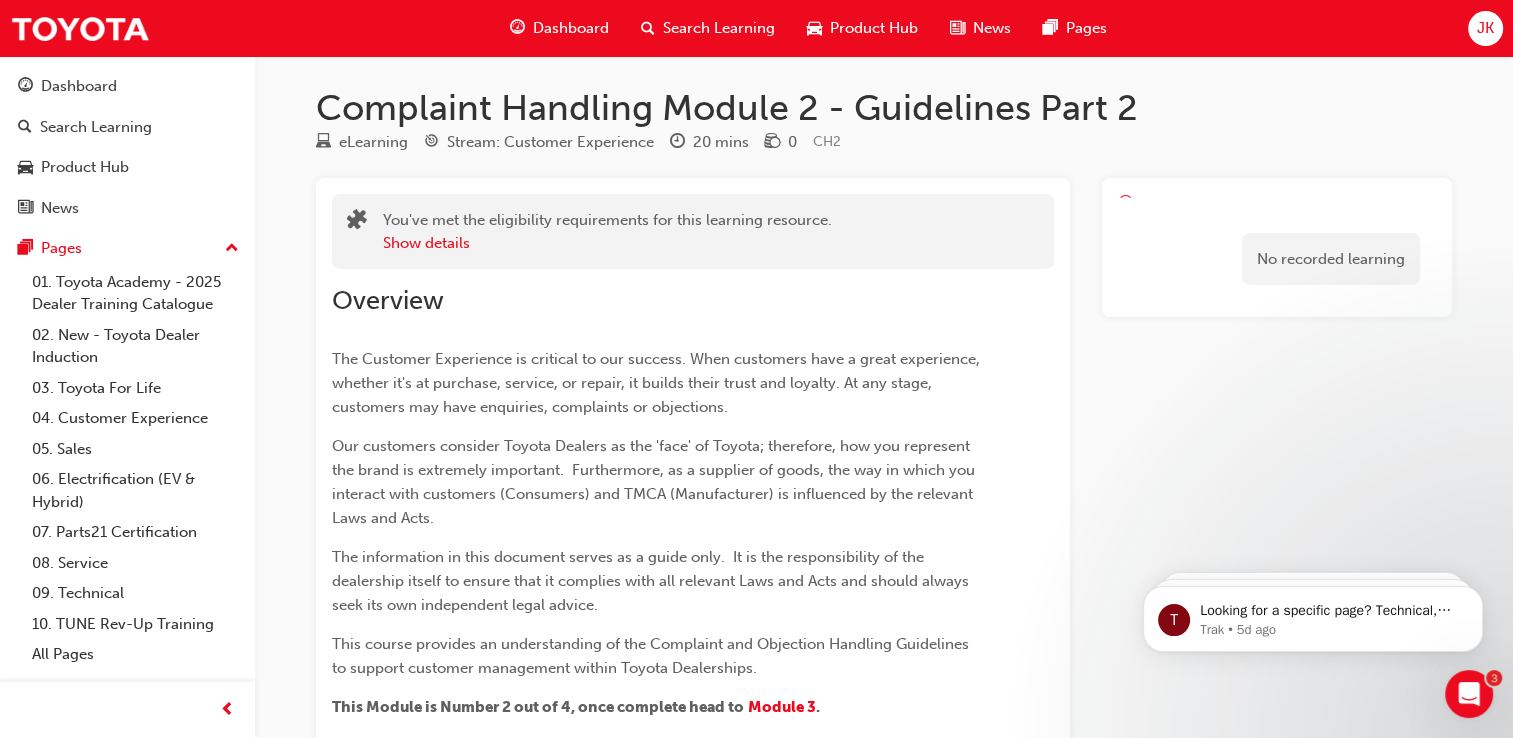 scroll, scrollTop: 0, scrollLeft: 0, axis: both 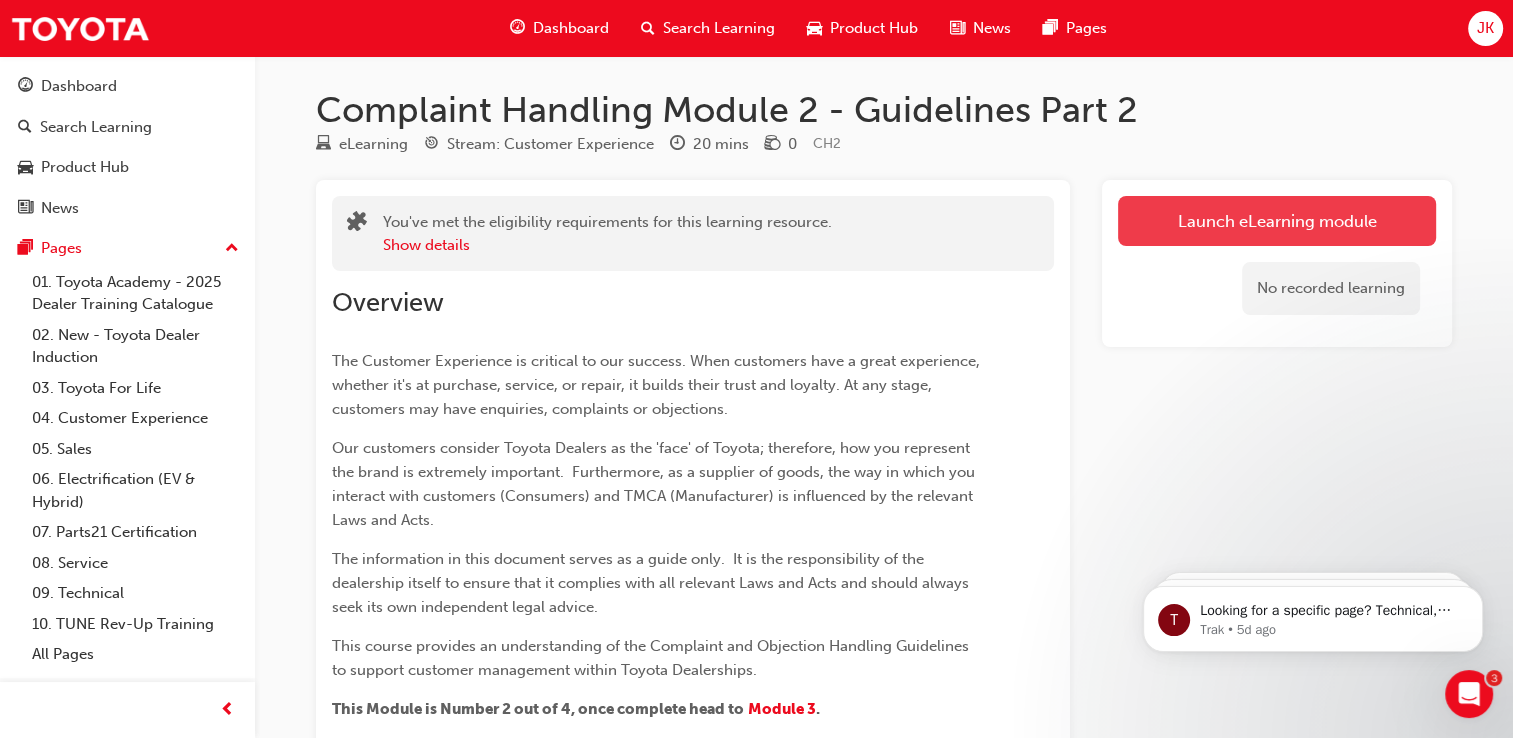 click on "Launch eLearning module" at bounding box center [1277, 221] 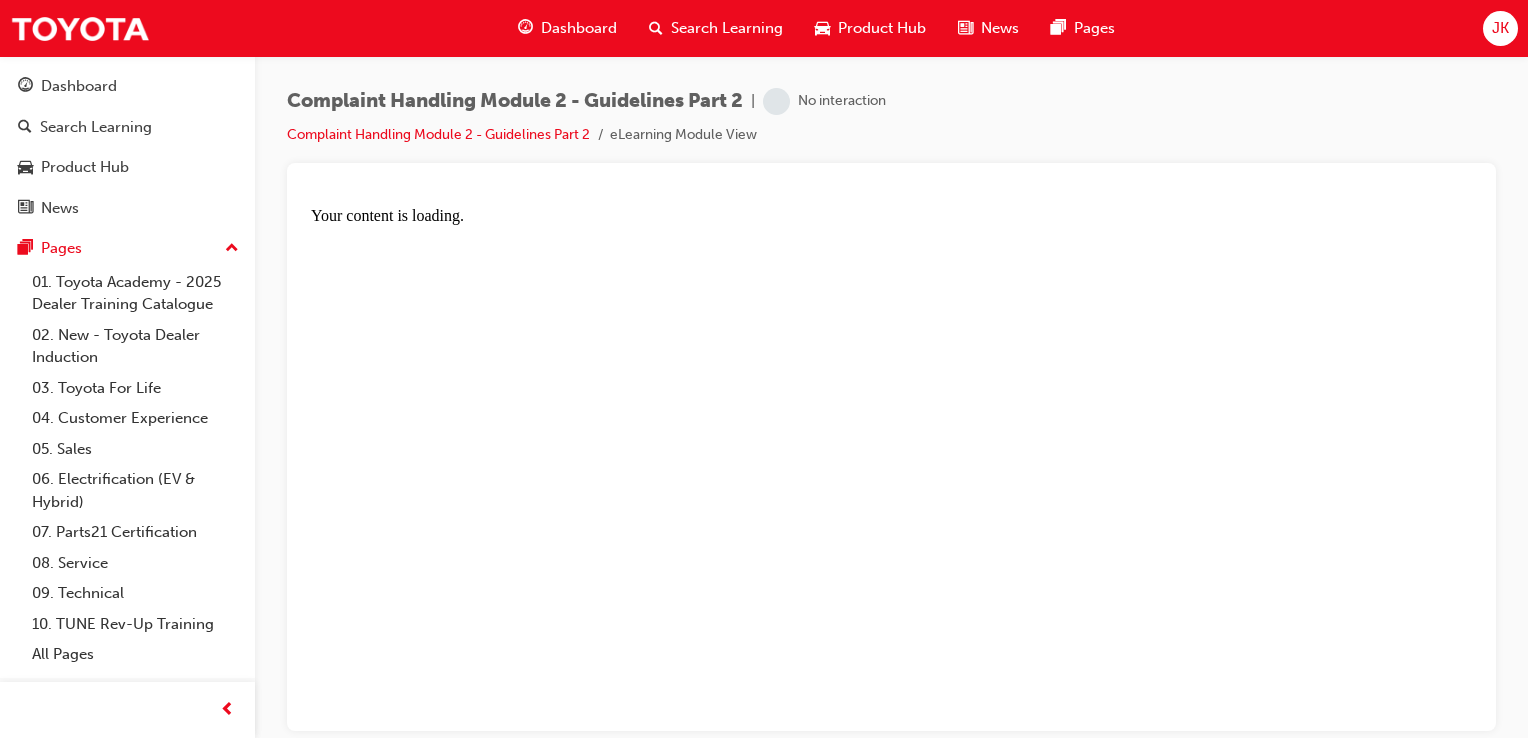 scroll, scrollTop: 0, scrollLeft: 0, axis: both 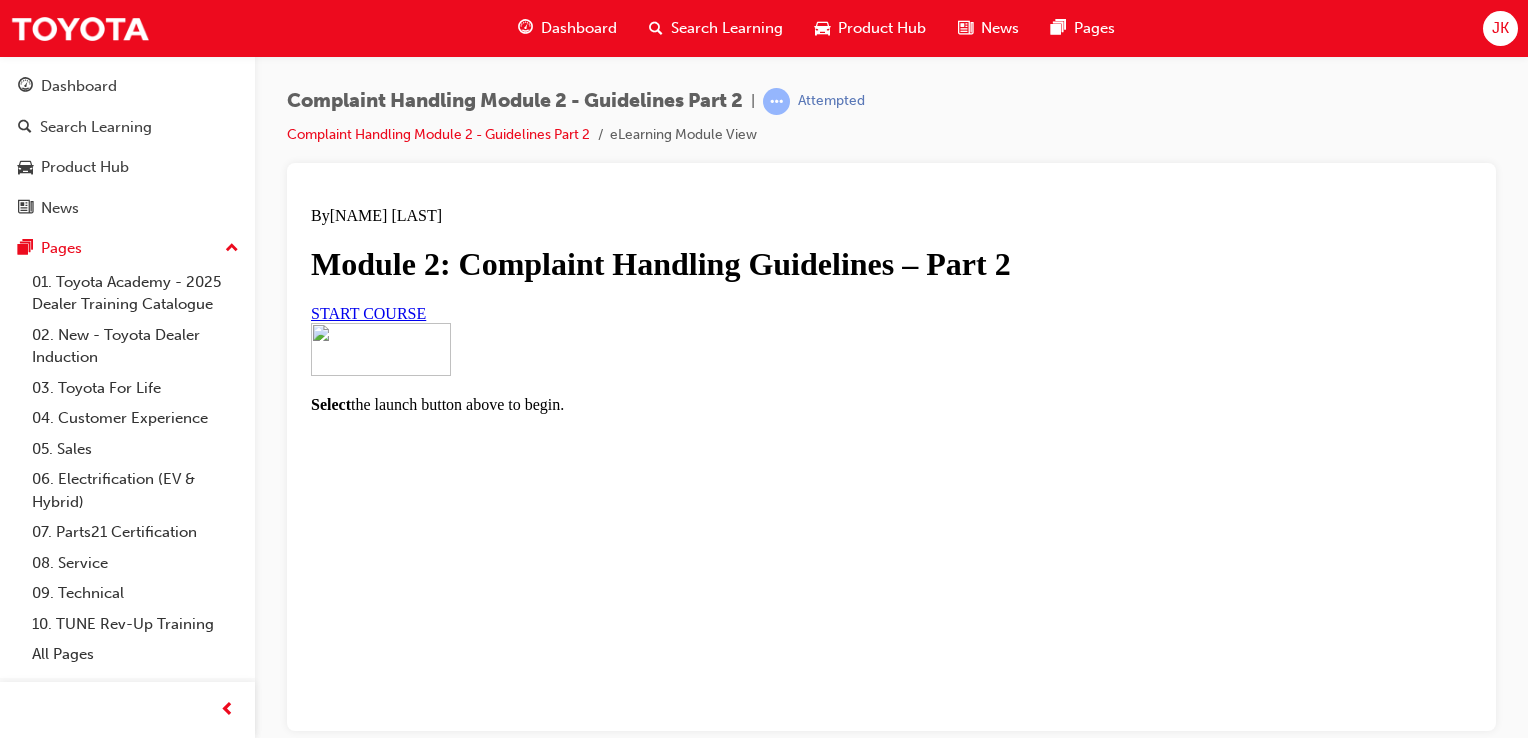 click on "START COURSE" at bounding box center [368, 312] 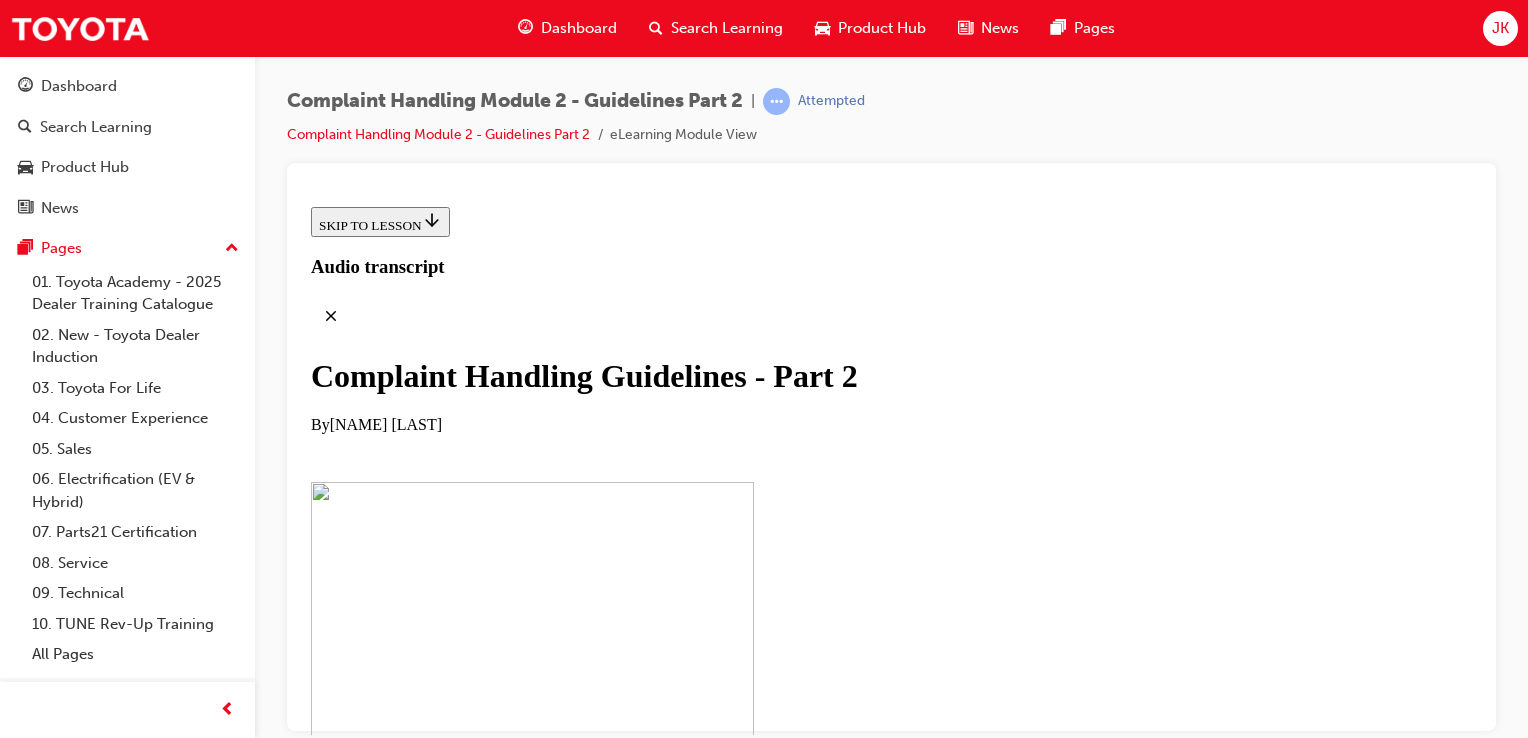 scroll, scrollTop: 520, scrollLeft: 0, axis: vertical 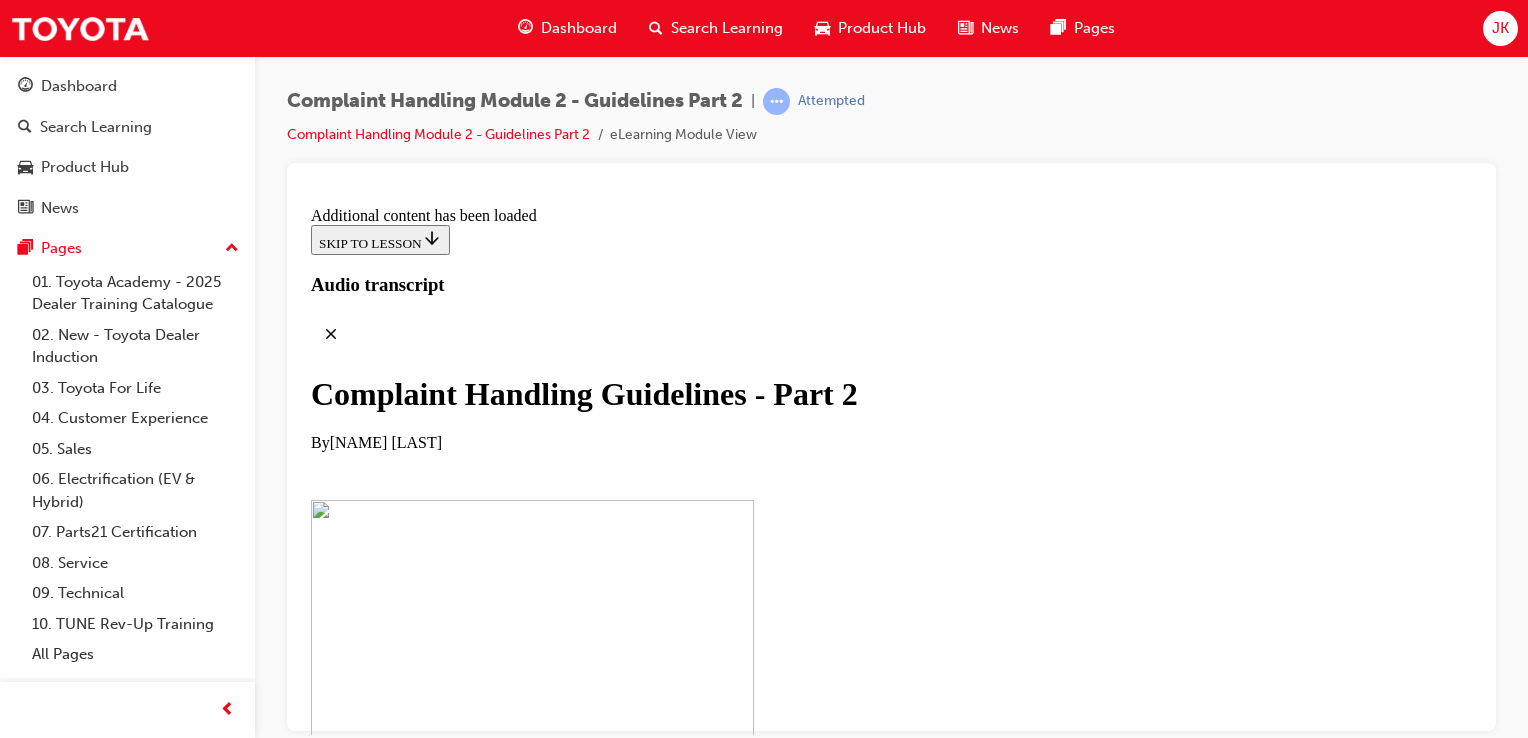 click on "CONTINUE" at bounding box center [353, 2746] 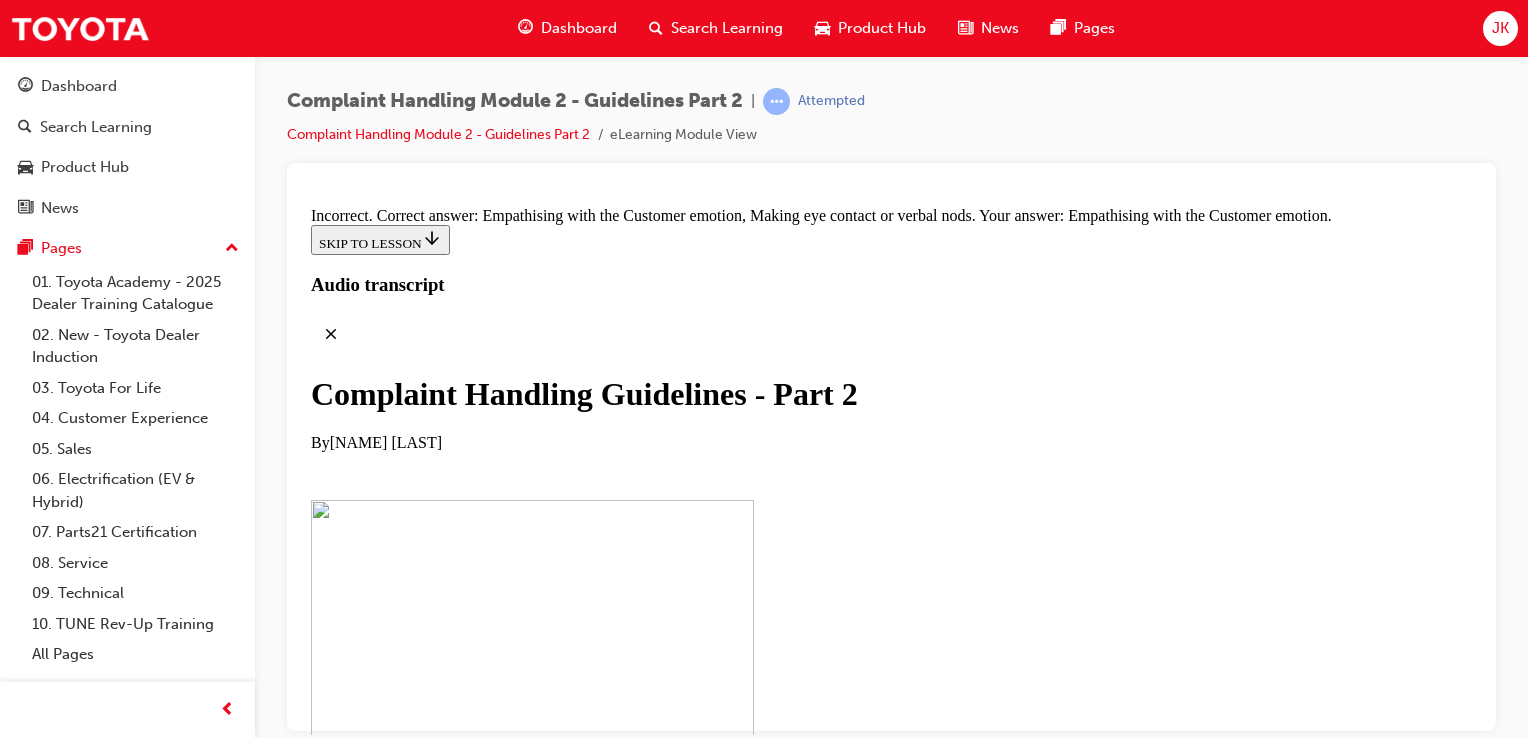 type 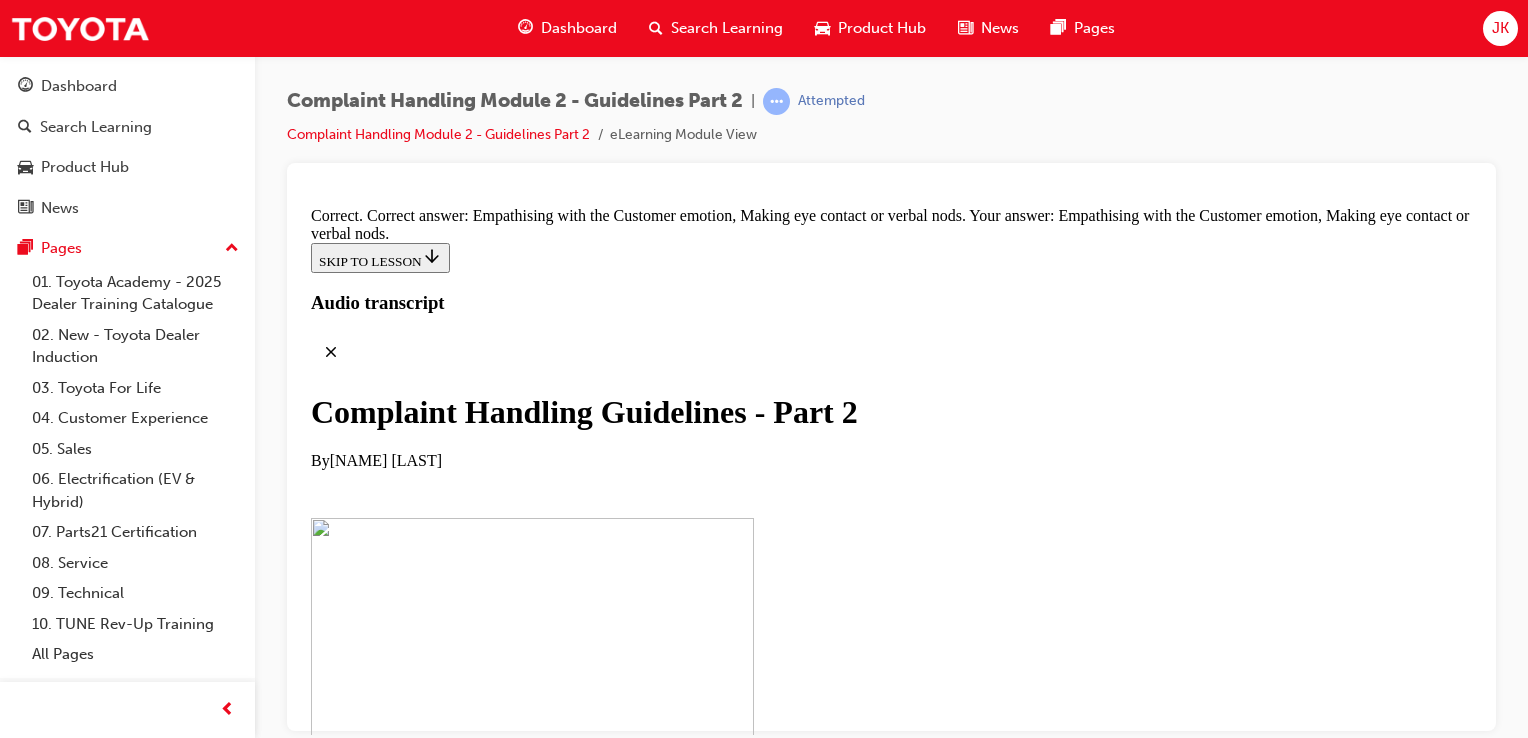type 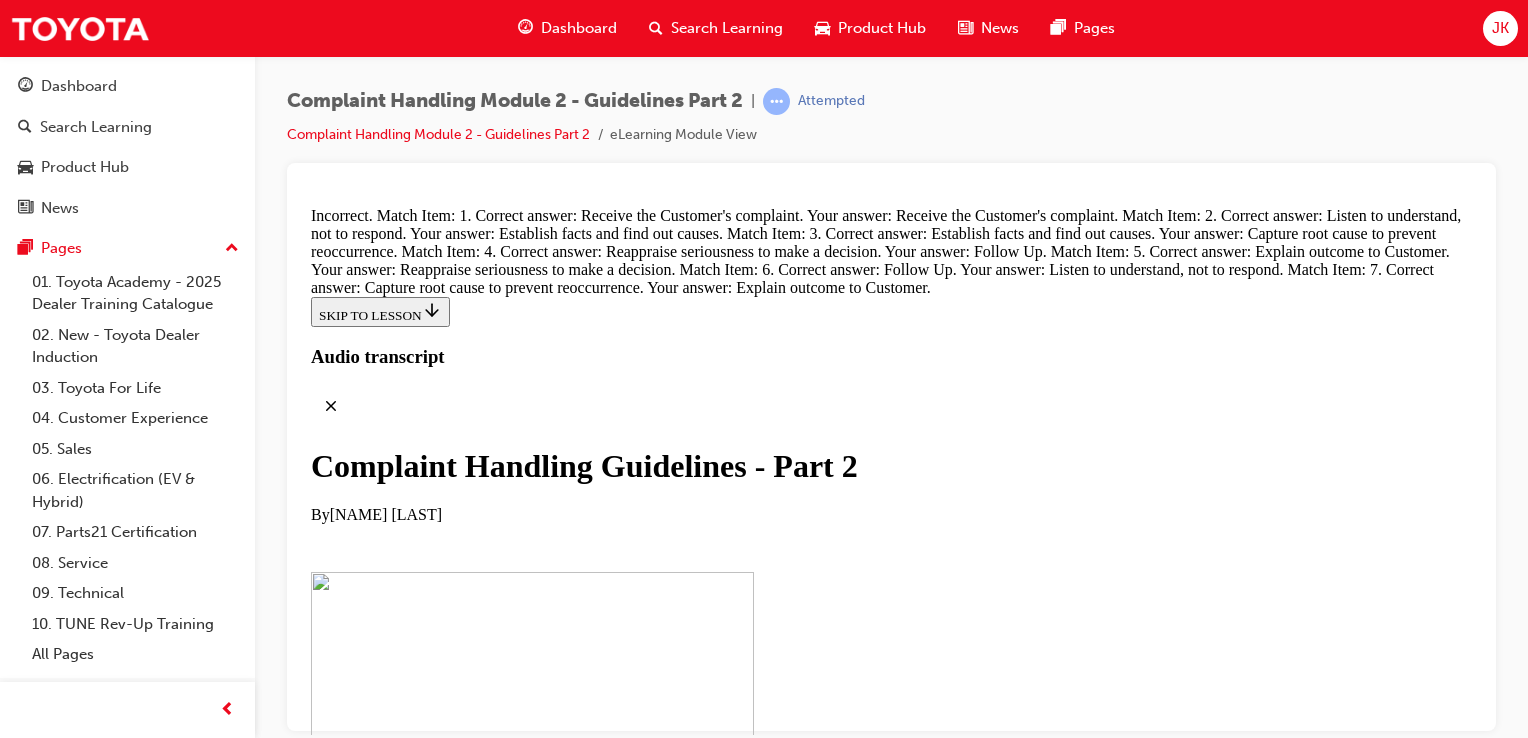 type 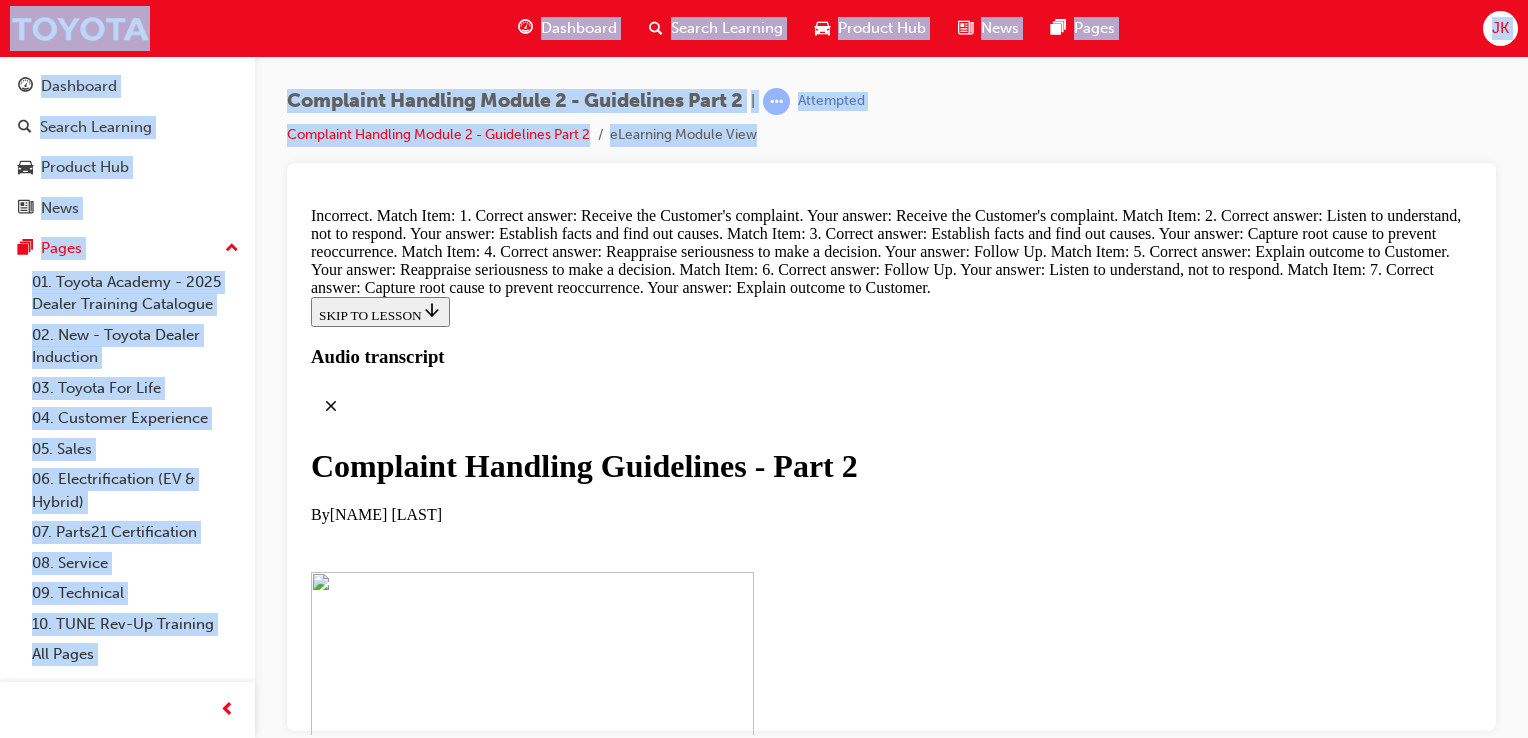 click at bounding box center (891, 447) 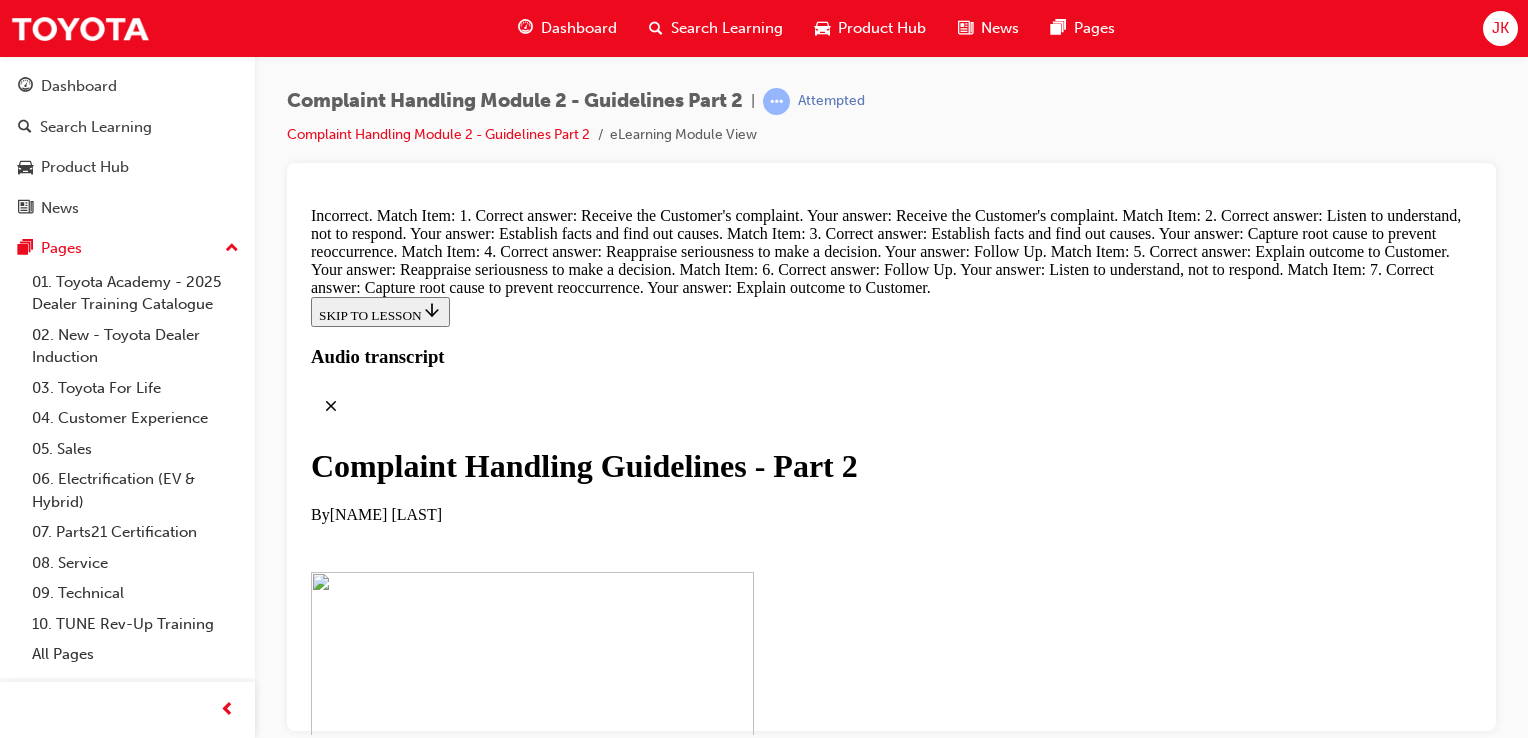 click on "Place the 7-Steps of Complaint Handling in the correct order. 1 Capture root cause to prevent reoccurrence 2 Reappraise seriousness to make a decision 3 Follow Up 7 Listen to understand, not to respond 5 Explain outcome to Customer 6 Establish facts and find out causes 4 Receive the Customer's complaint 1 2 3 4 7 5 6 7 SUBMIT Incorrect TAKE AGAIN" at bounding box center (891, 22450) 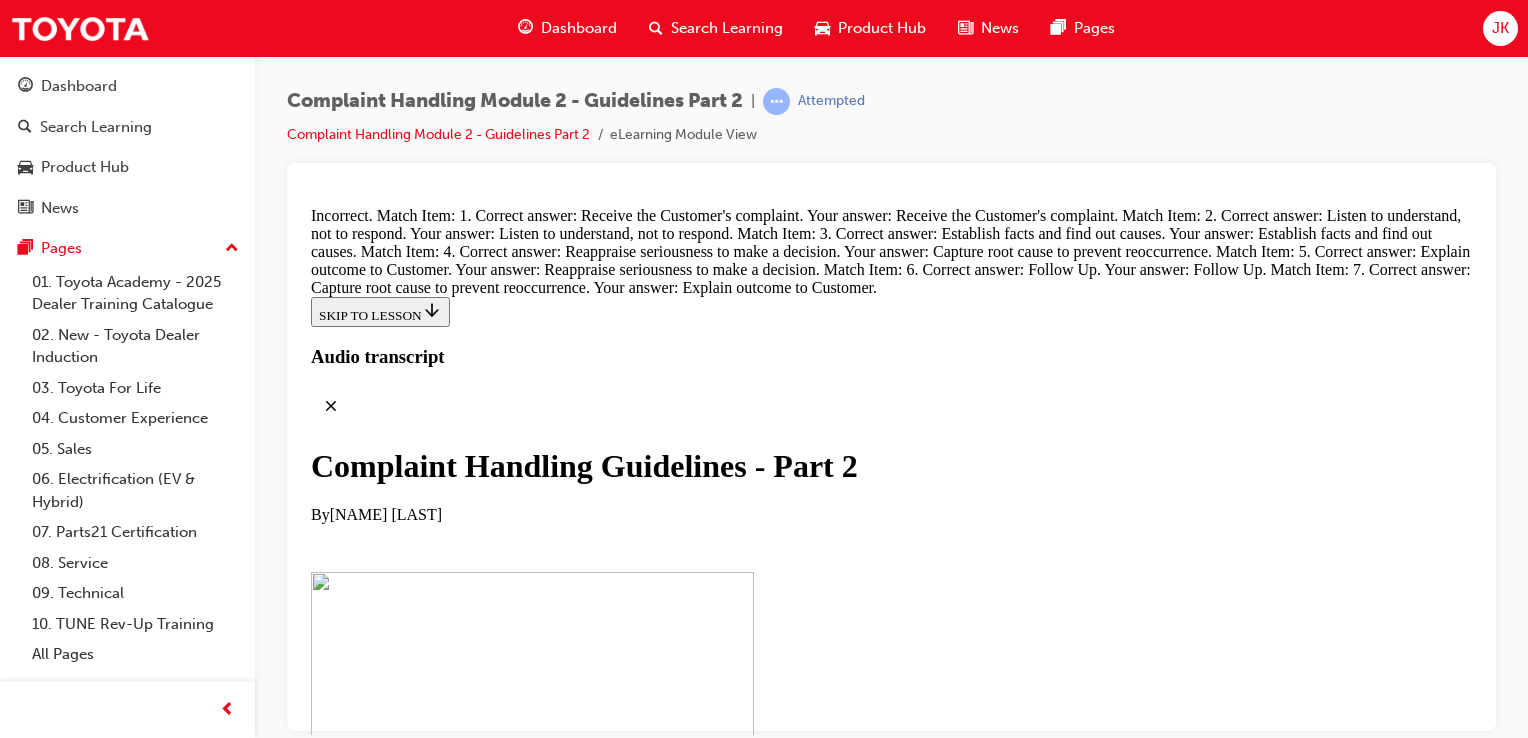 type 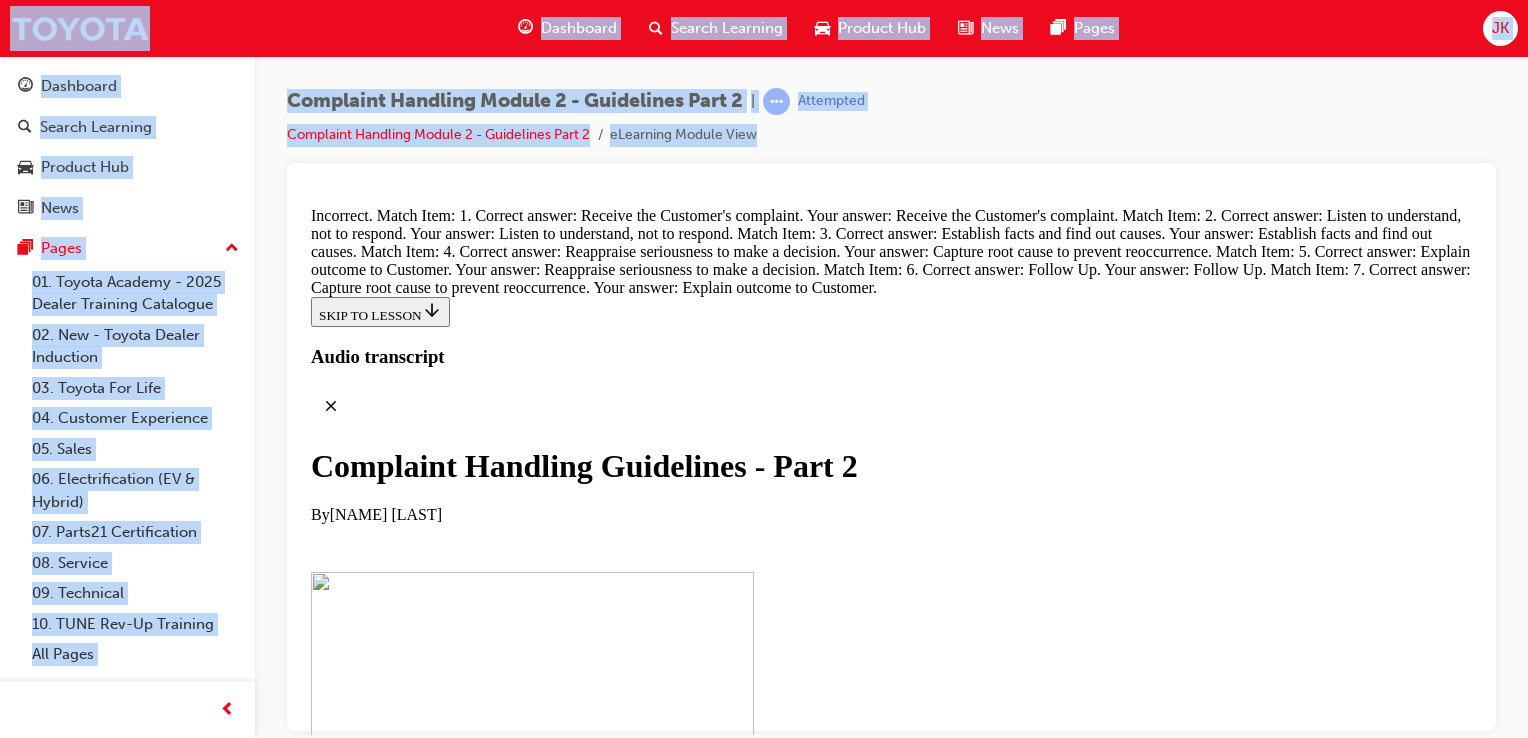click at bounding box center (891, 447) 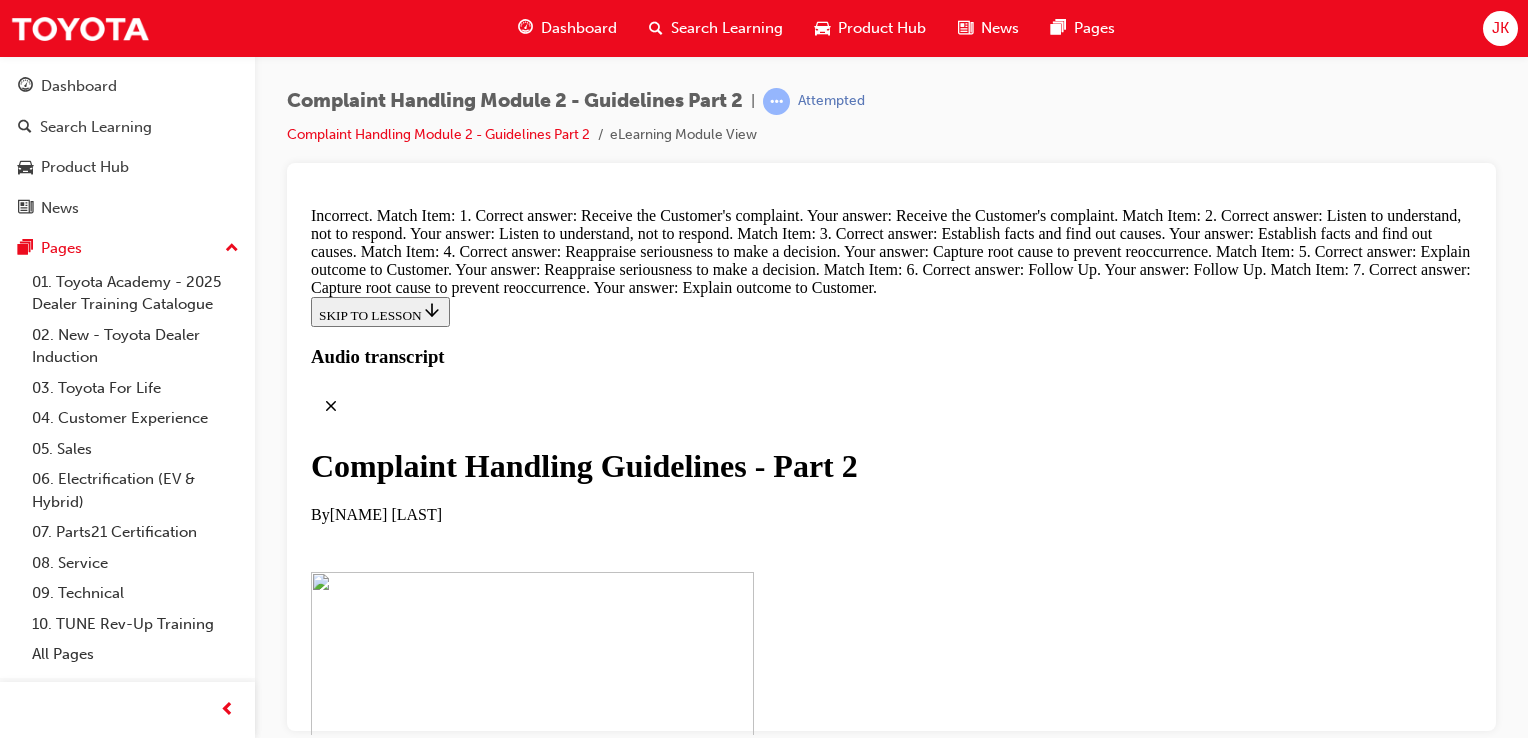 scroll, scrollTop: 14103, scrollLeft: 0, axis: vertical 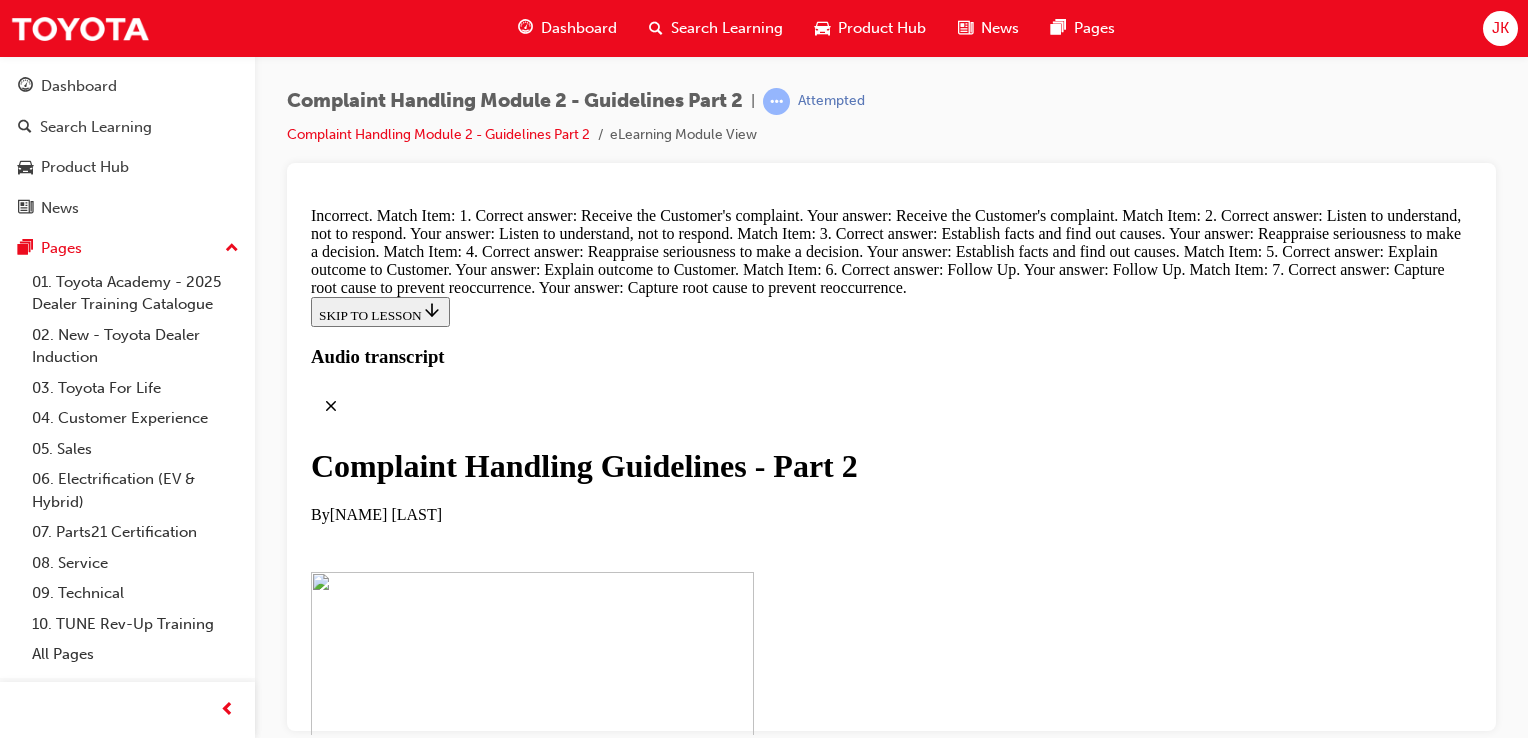 type 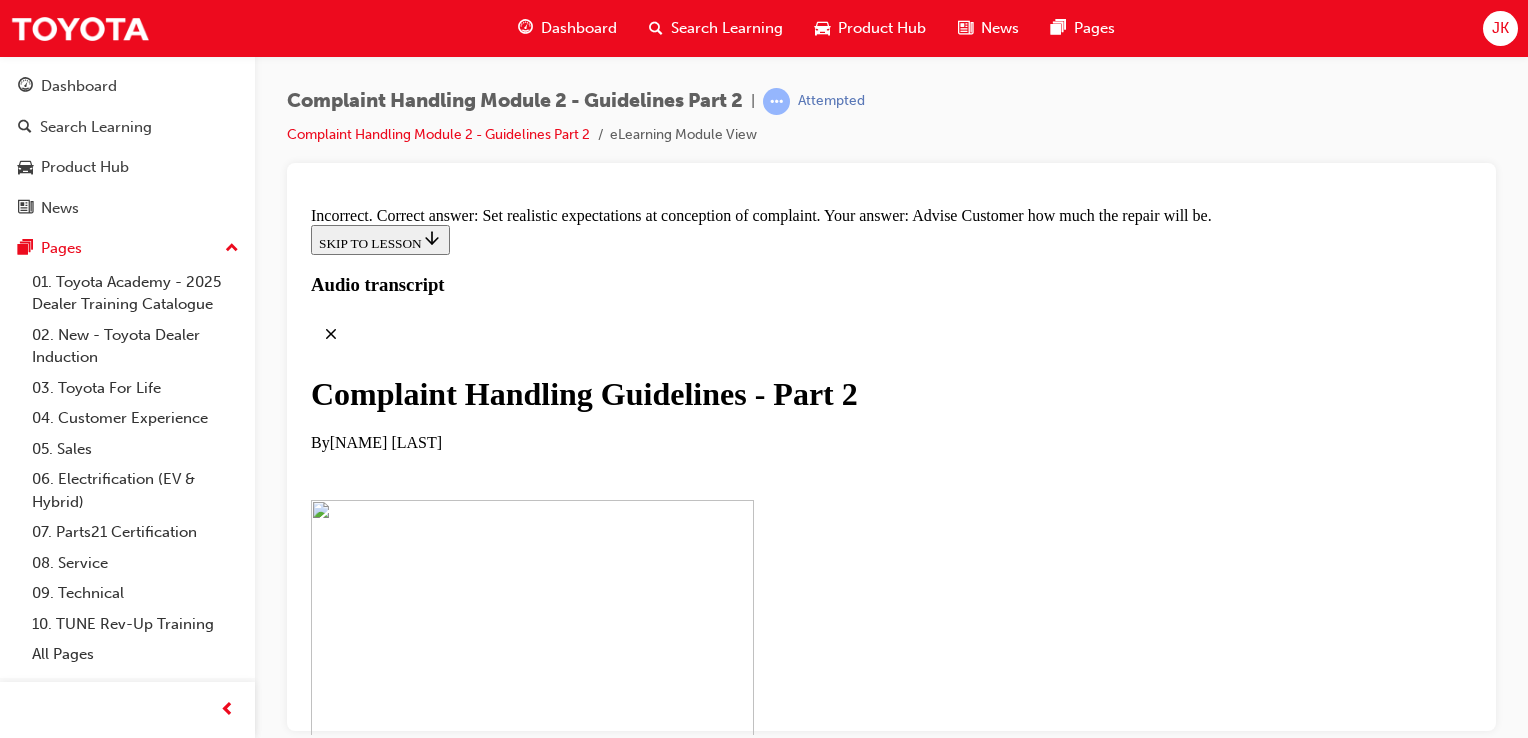 click at bounding box center (359, 32008) 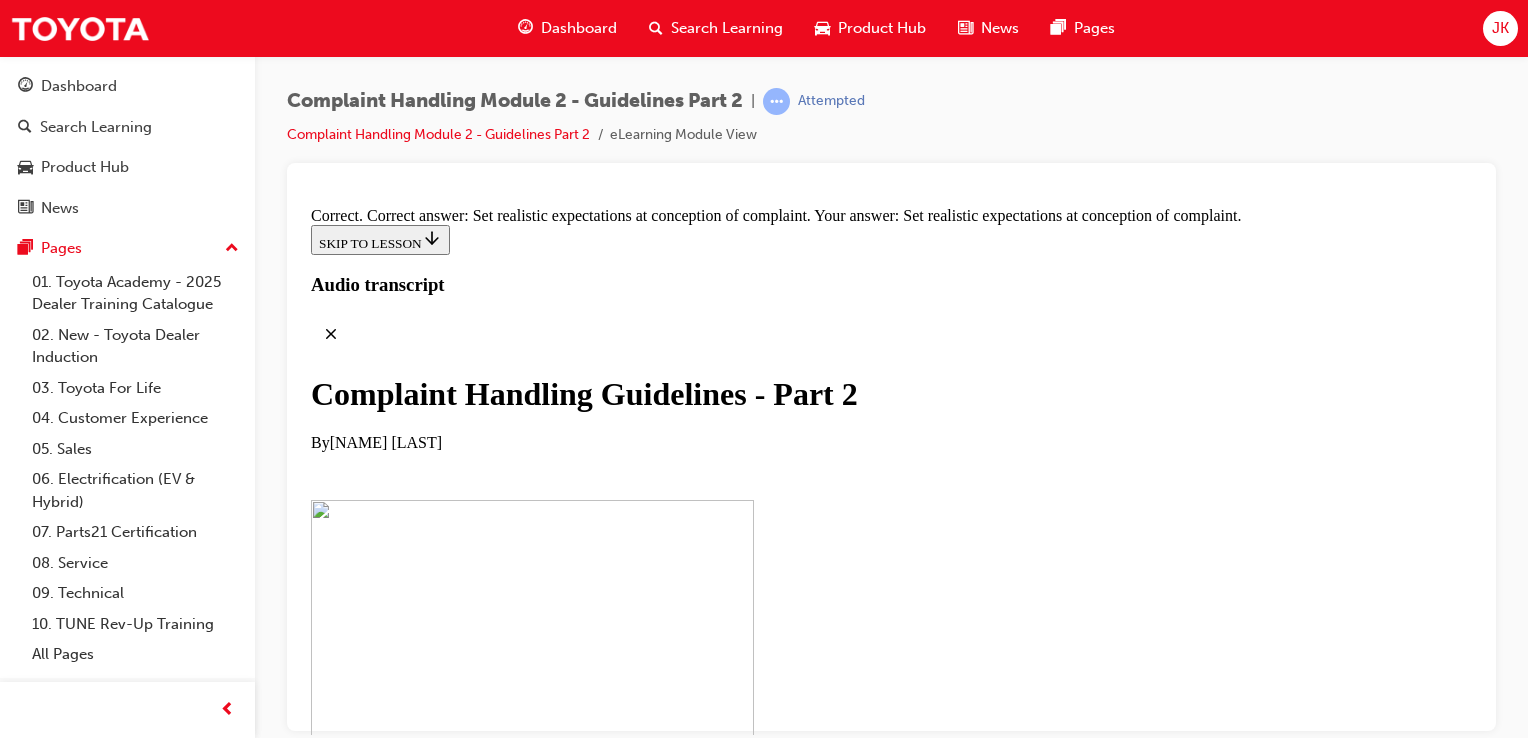 type 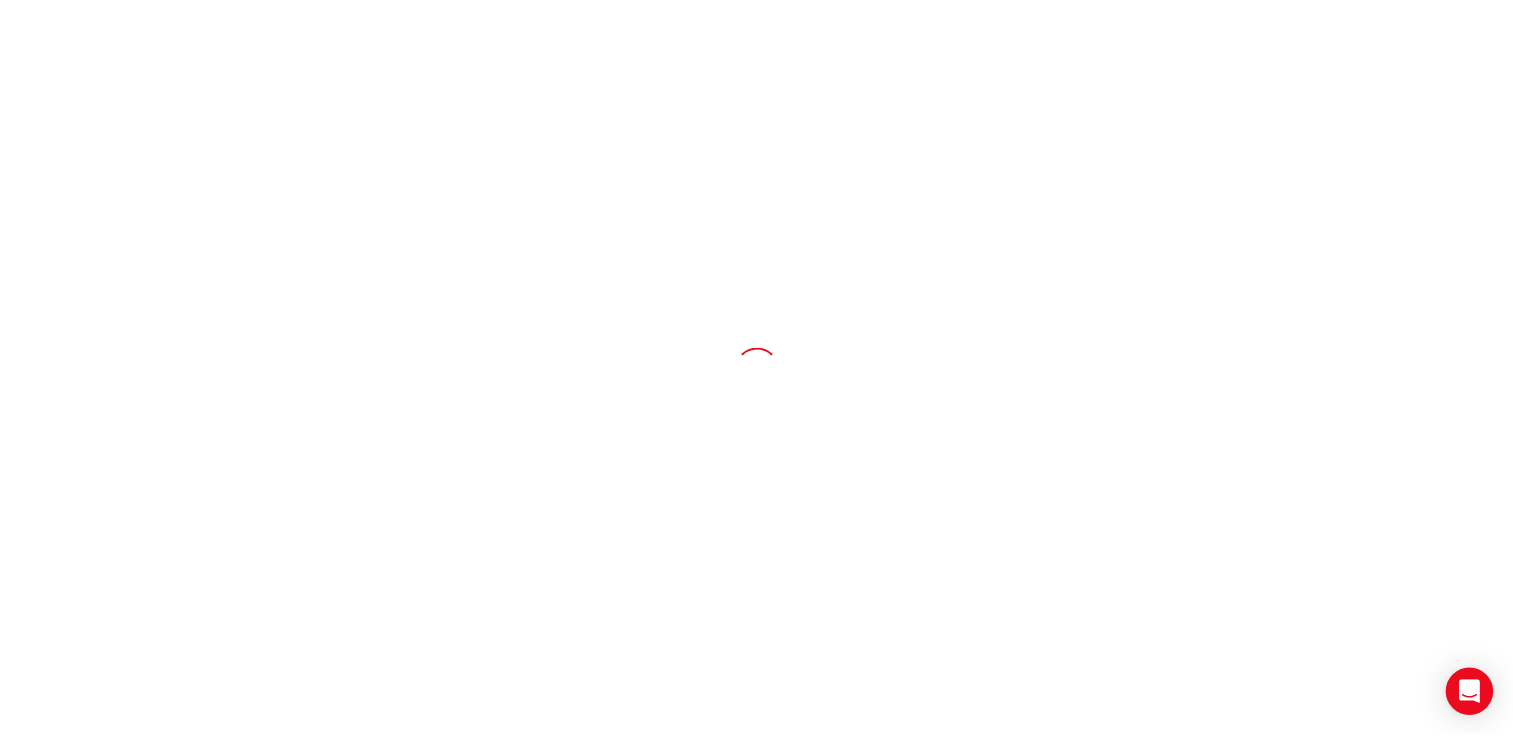 scroll, scrollTop: 0, scrollLeft: 0, axis: both 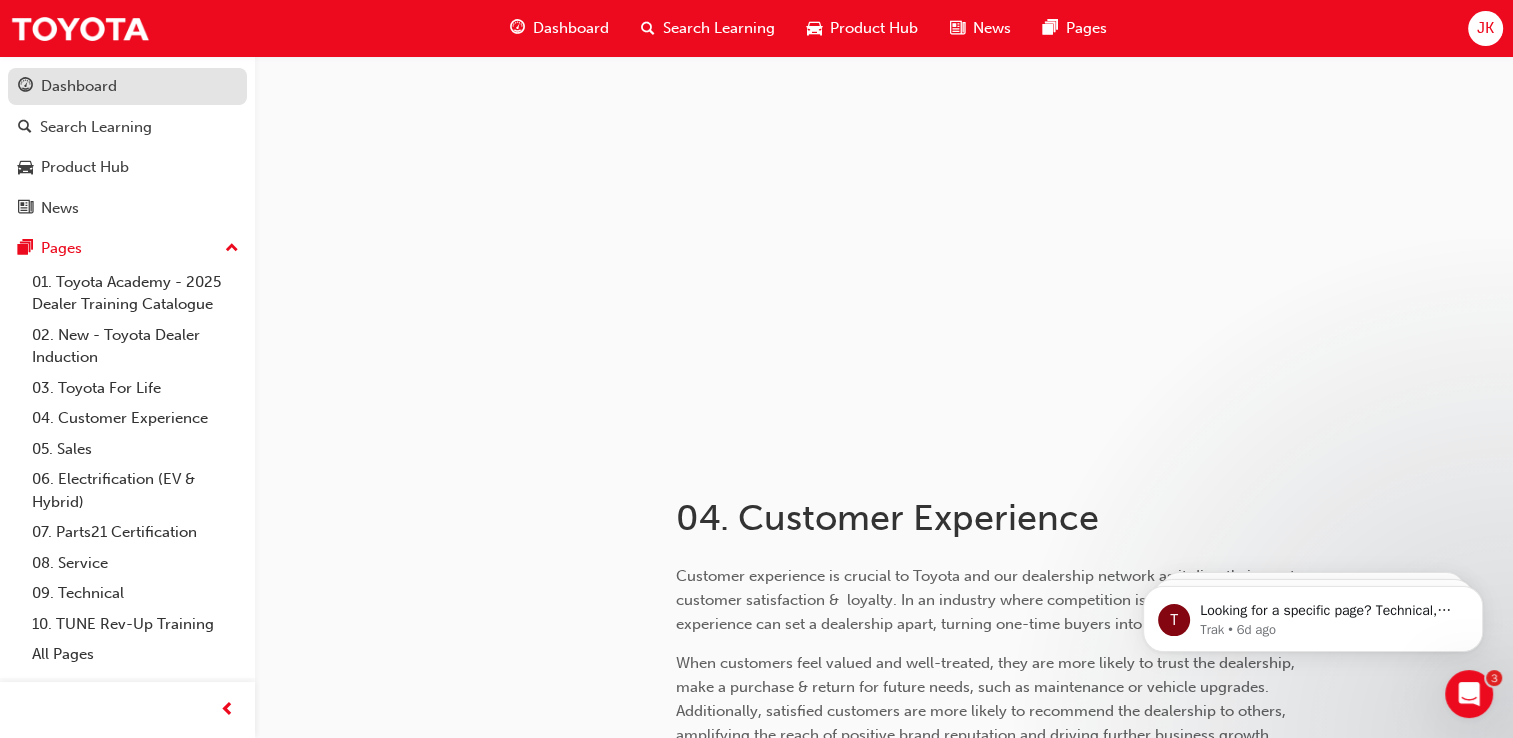click on "Dashboard" at bounding box center (79, 86) 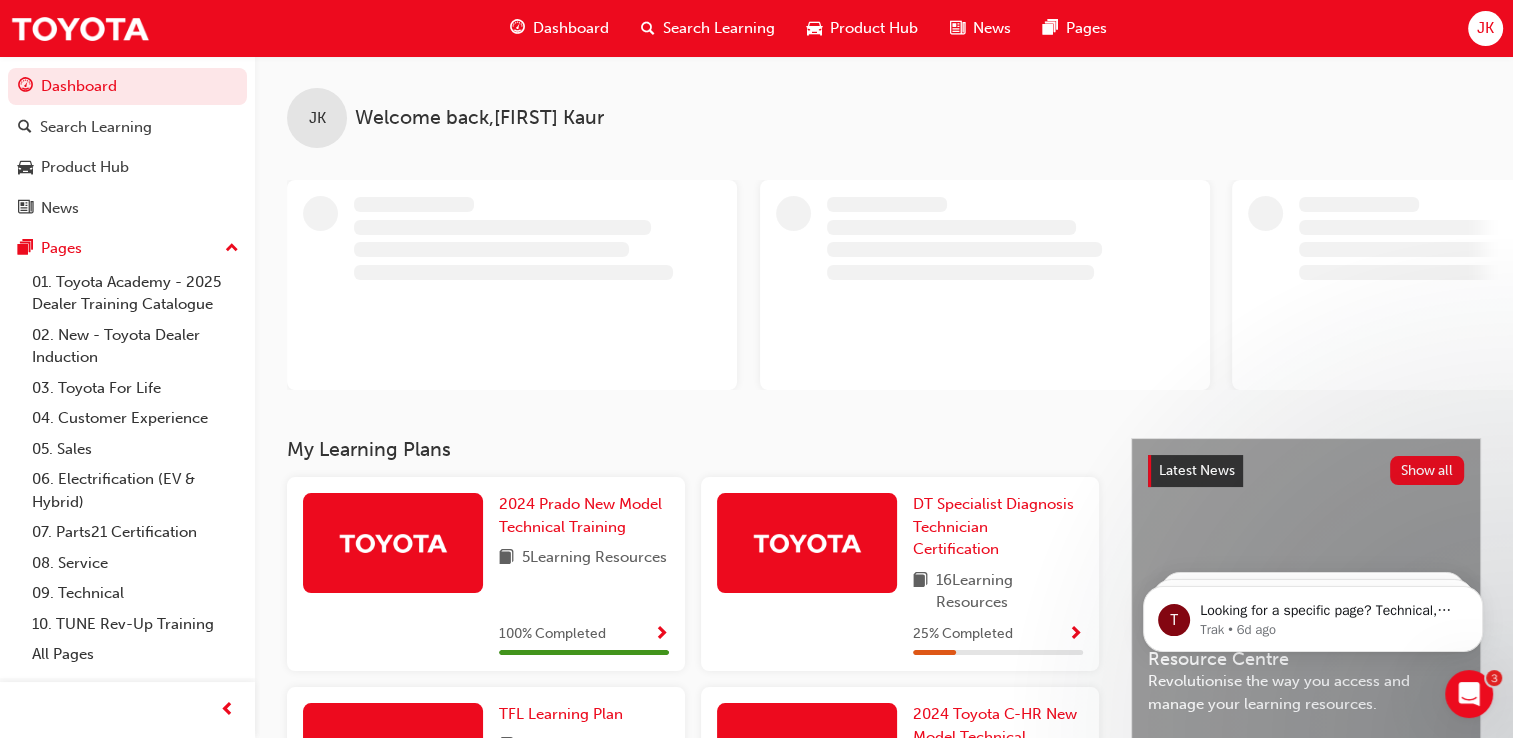 click on "Dashboard Search Learning Product Hub News Pages JK" at bounding box center [756, 28] 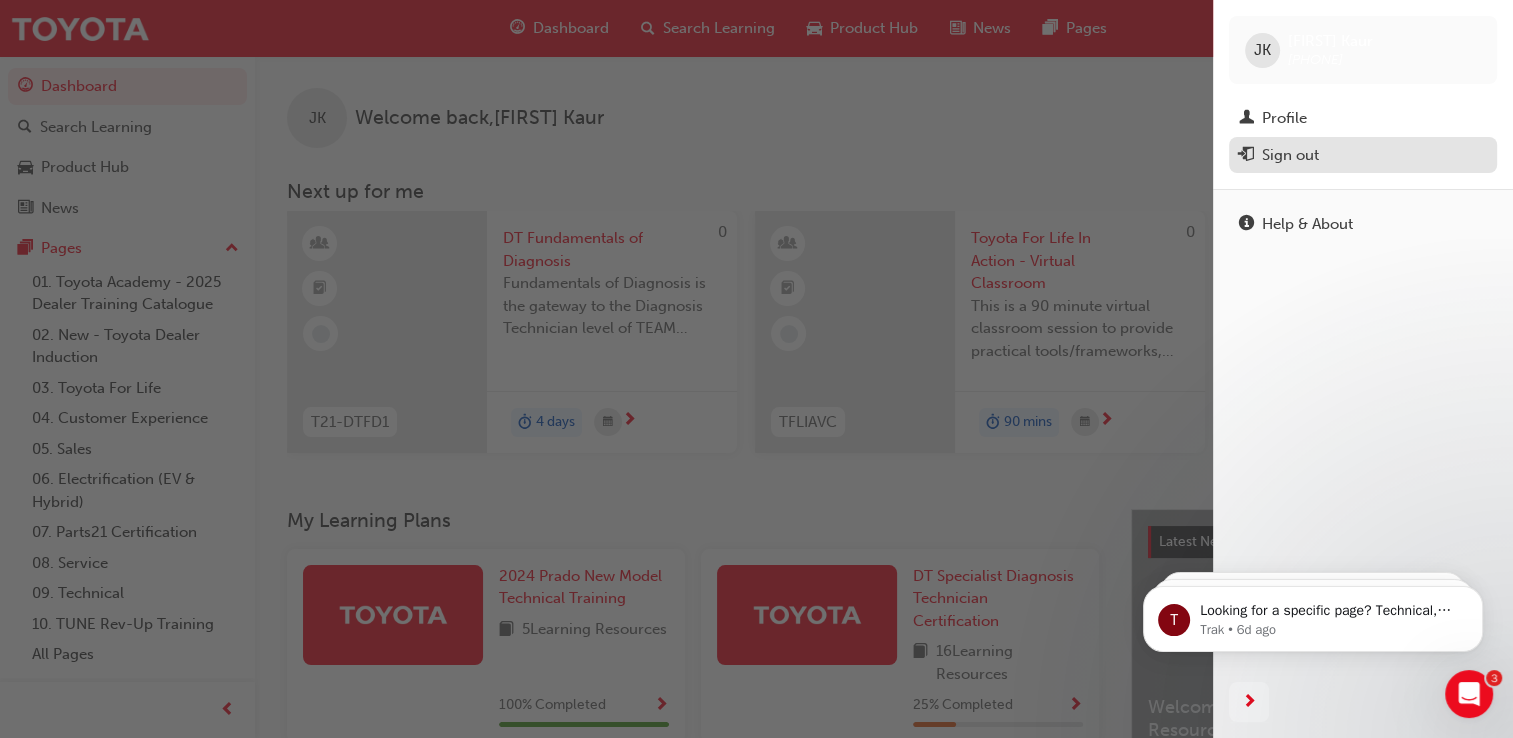 click on "Sign out" at bounding box center (1290, 155) 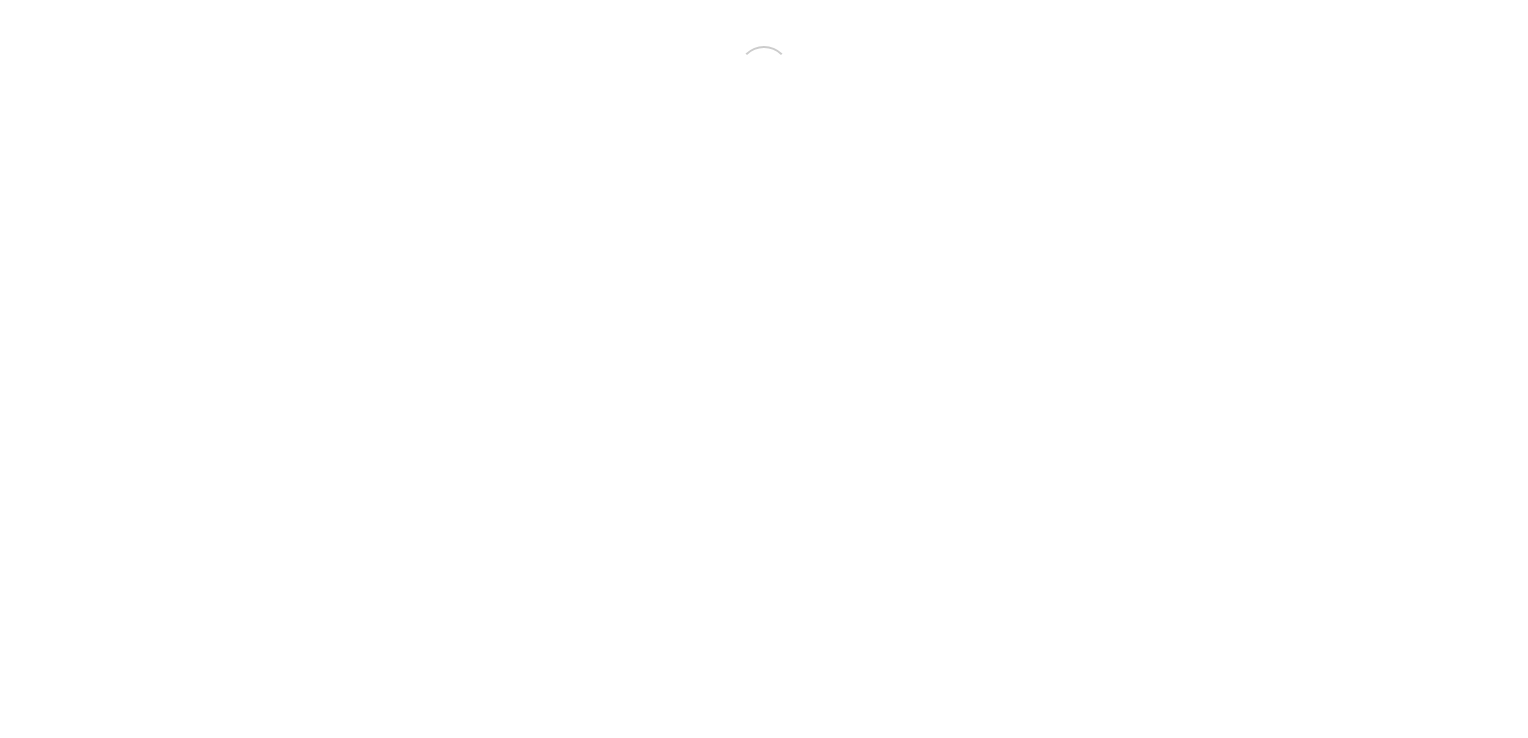 scroll, scrollTop: 0, scrollLeft: 0, axis: both 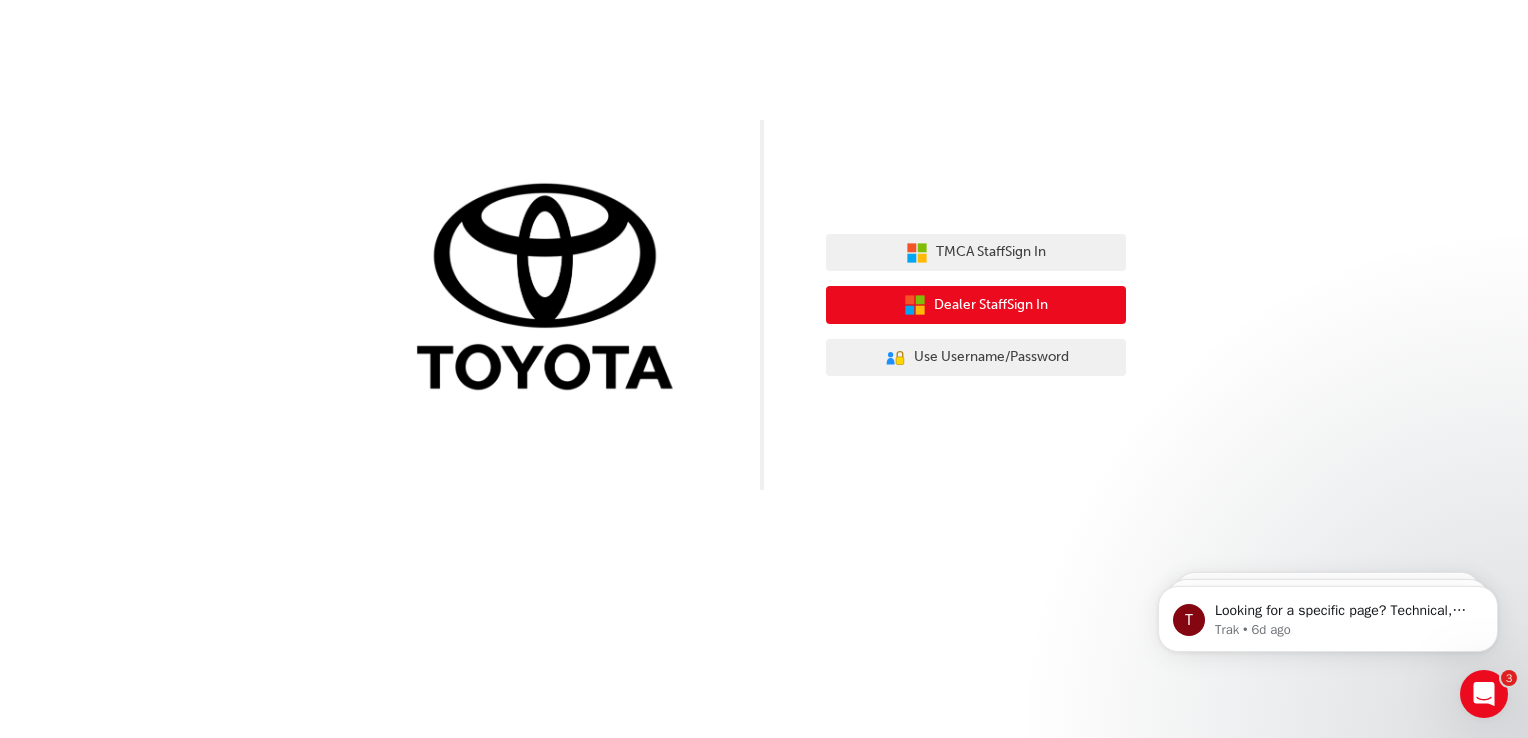 click on "Dealer Staff  Sign In" at bounding box center [991, 305] 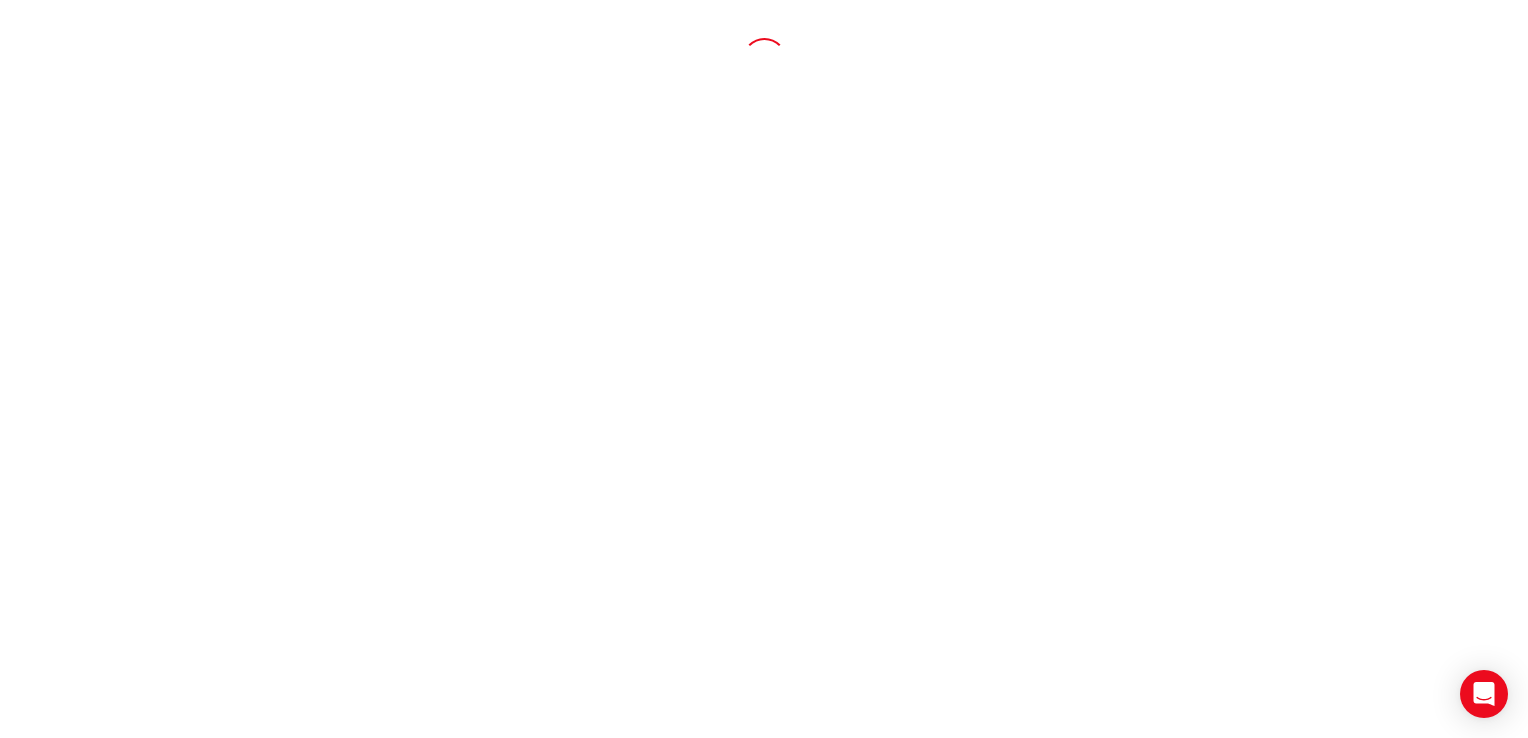 scroll, scrollTop: 0, scrollLeft: 0, axis: both 